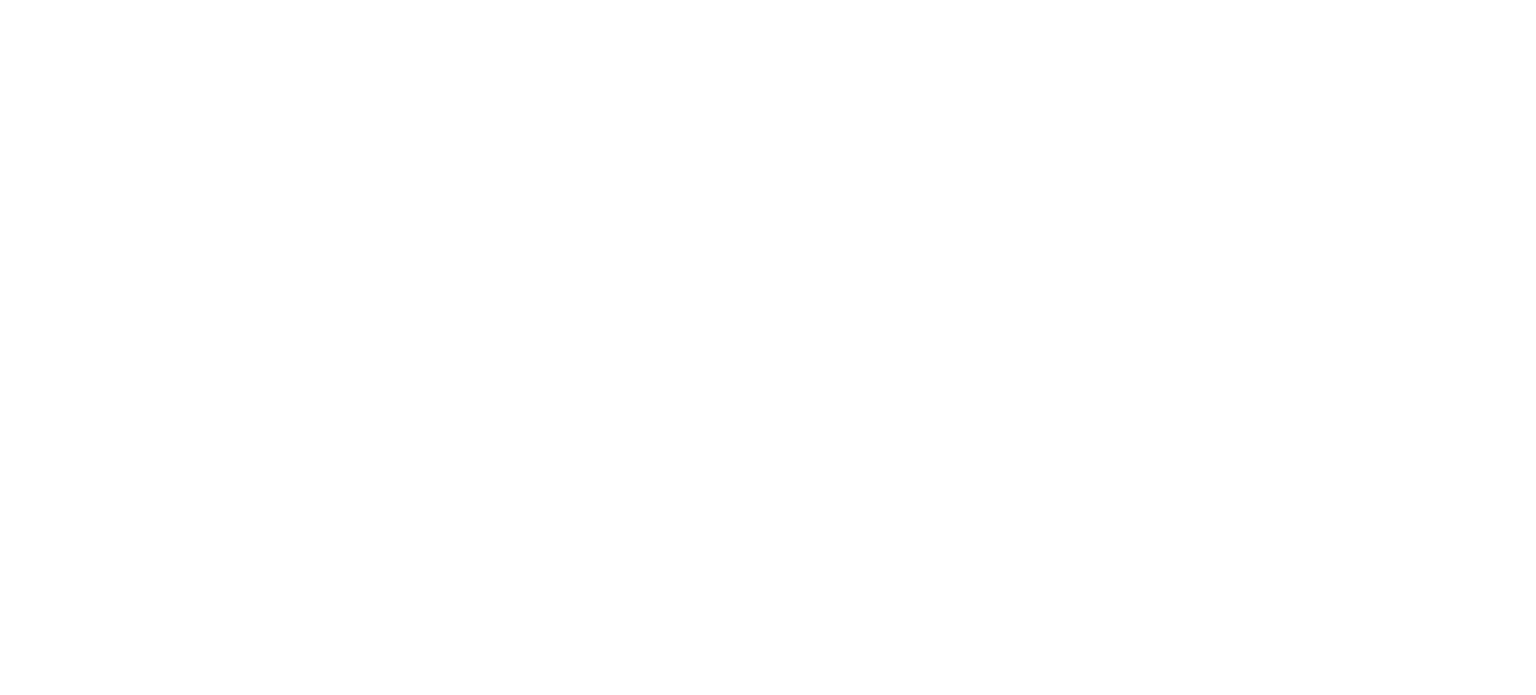 scroll, scrollTop: 0, scrollLeft: 0, axis: both 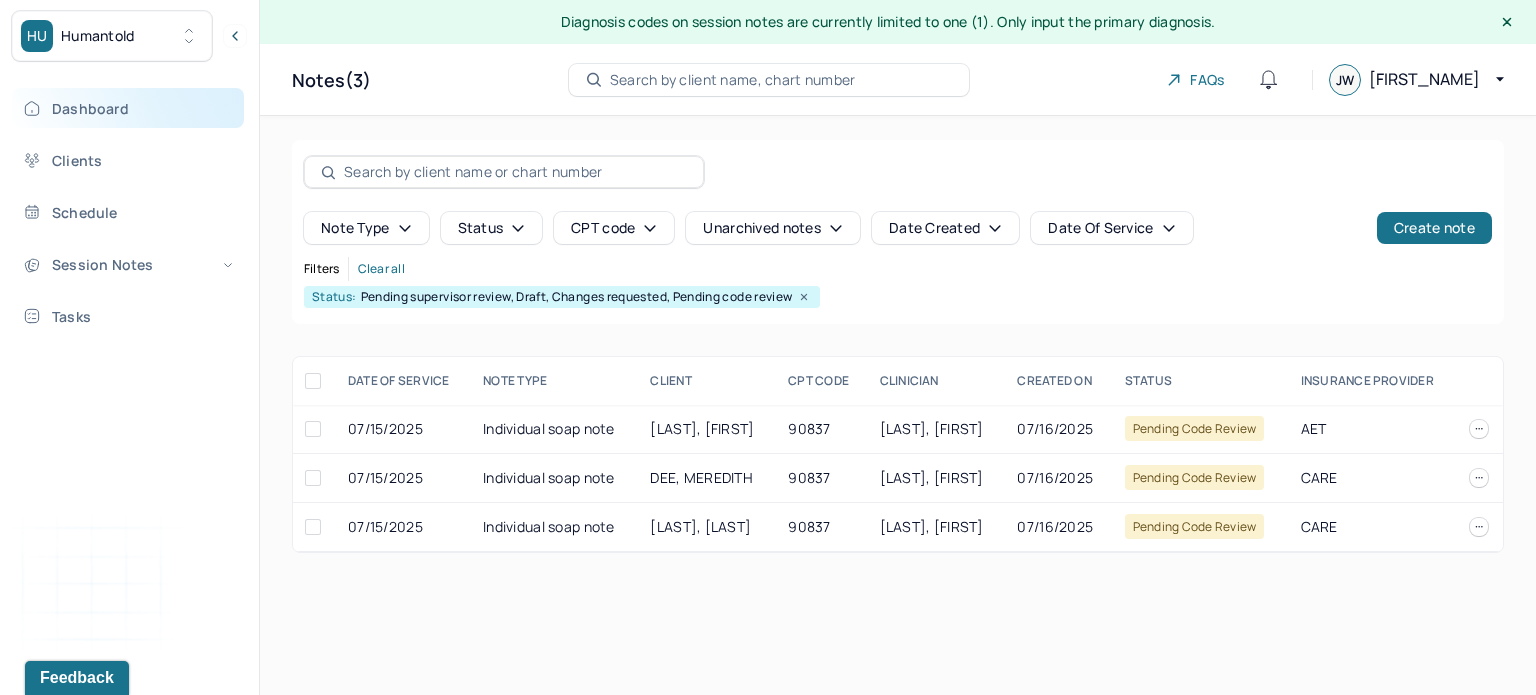 click on "Dashboard" at bounding box center (128, 108) 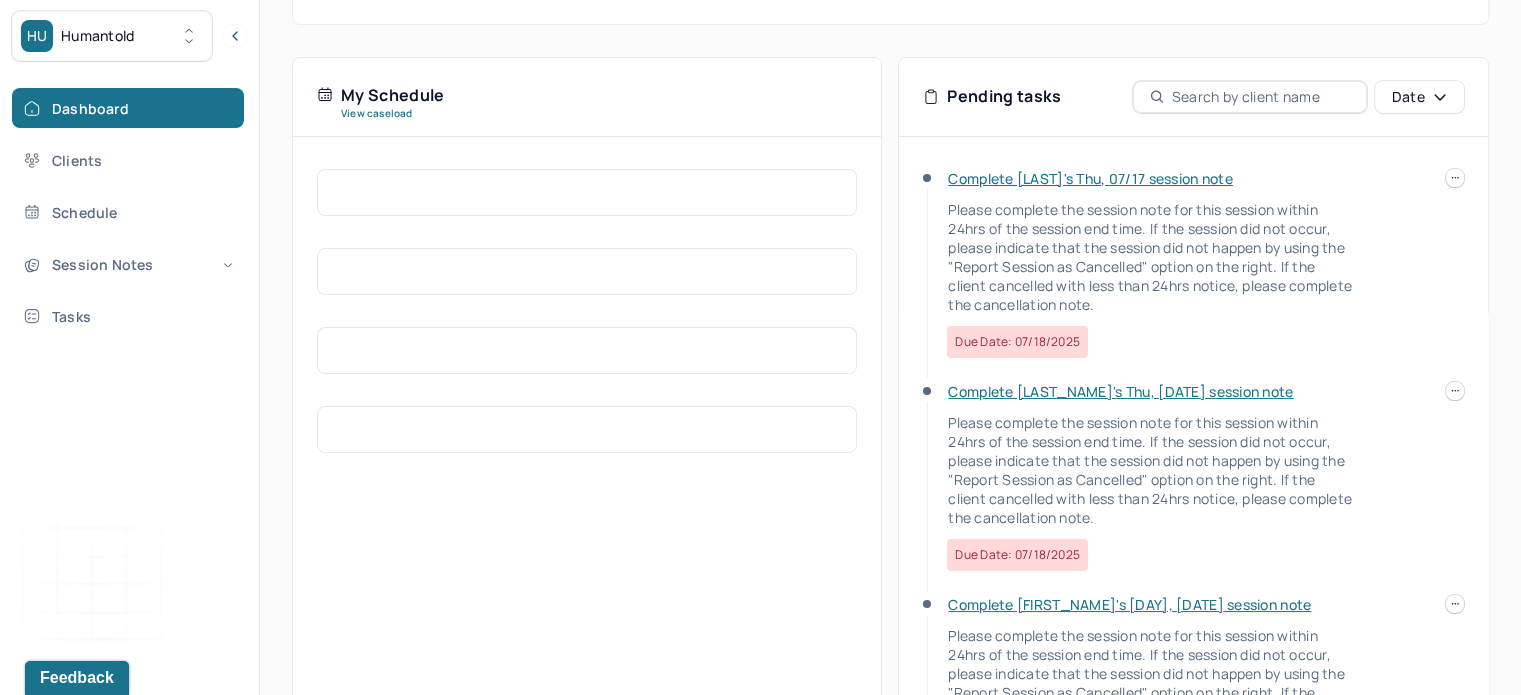 scroll, scrollTop: 513, scrollLeft: 0, axis: vertical 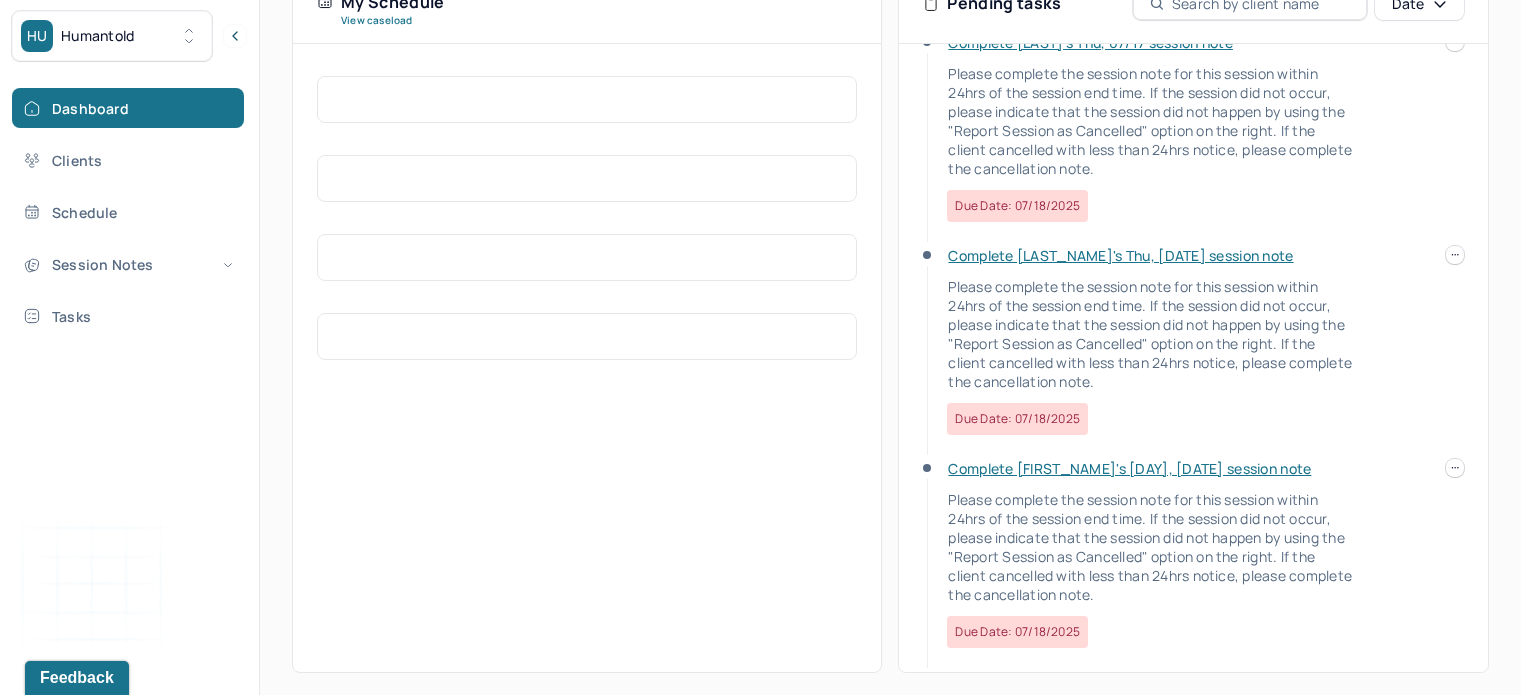 click 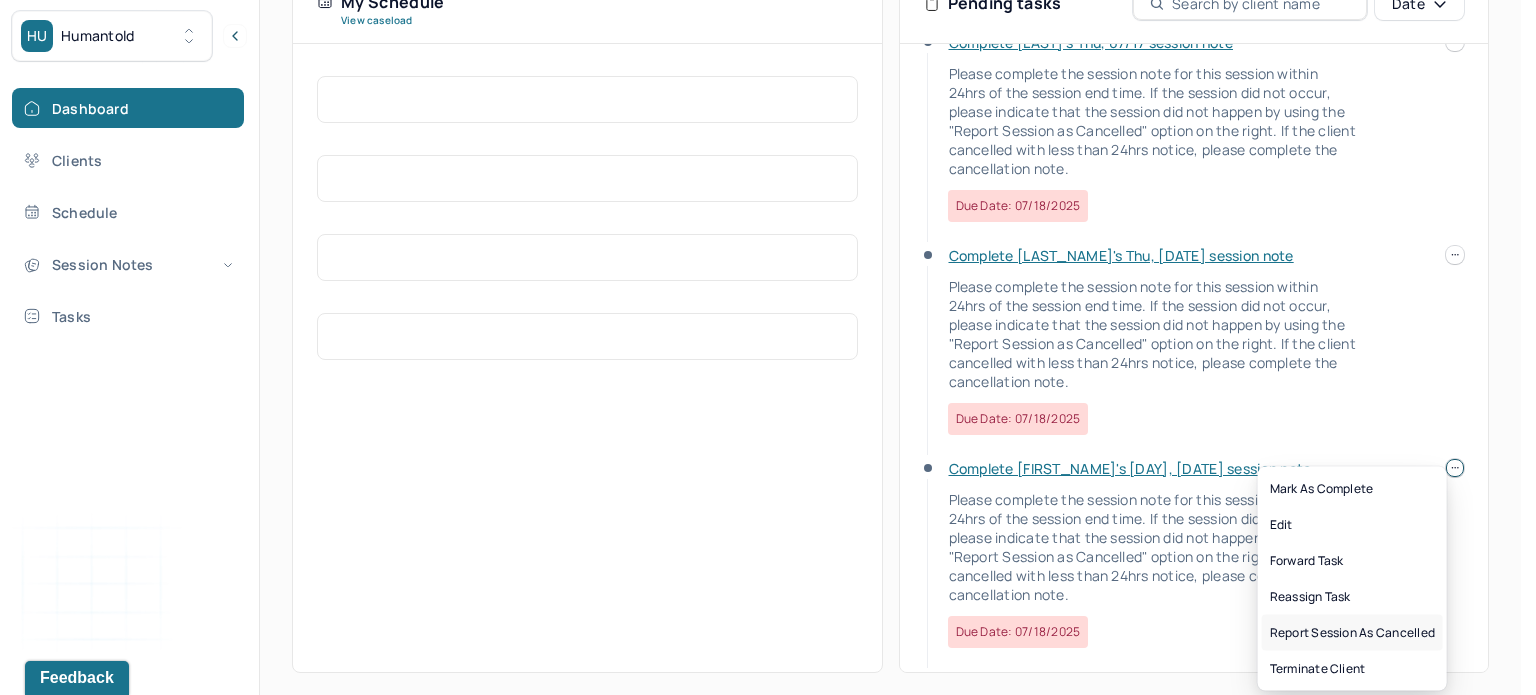 click on "Report session as cancelled" at bounding box center (1352, 633) 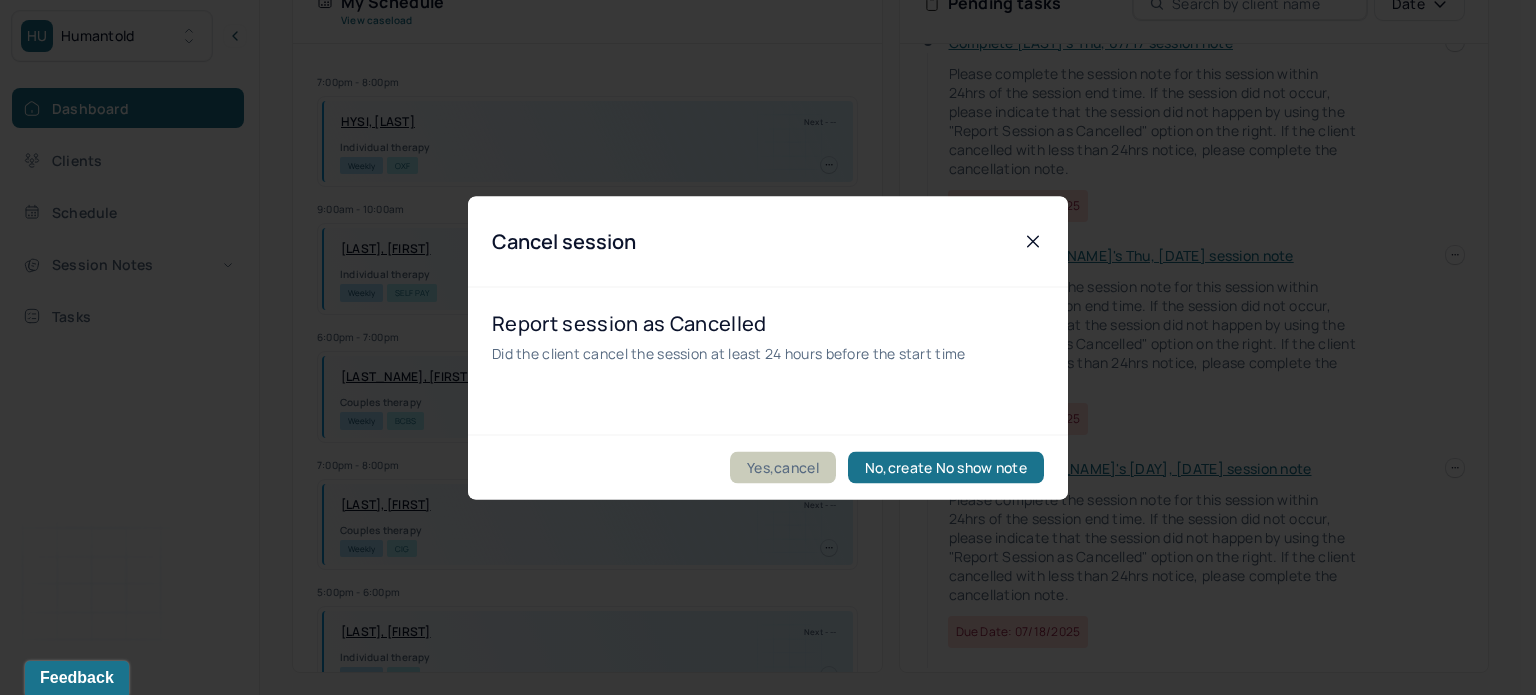 click on "Yes,cancel" at bounding box center (783, 467) 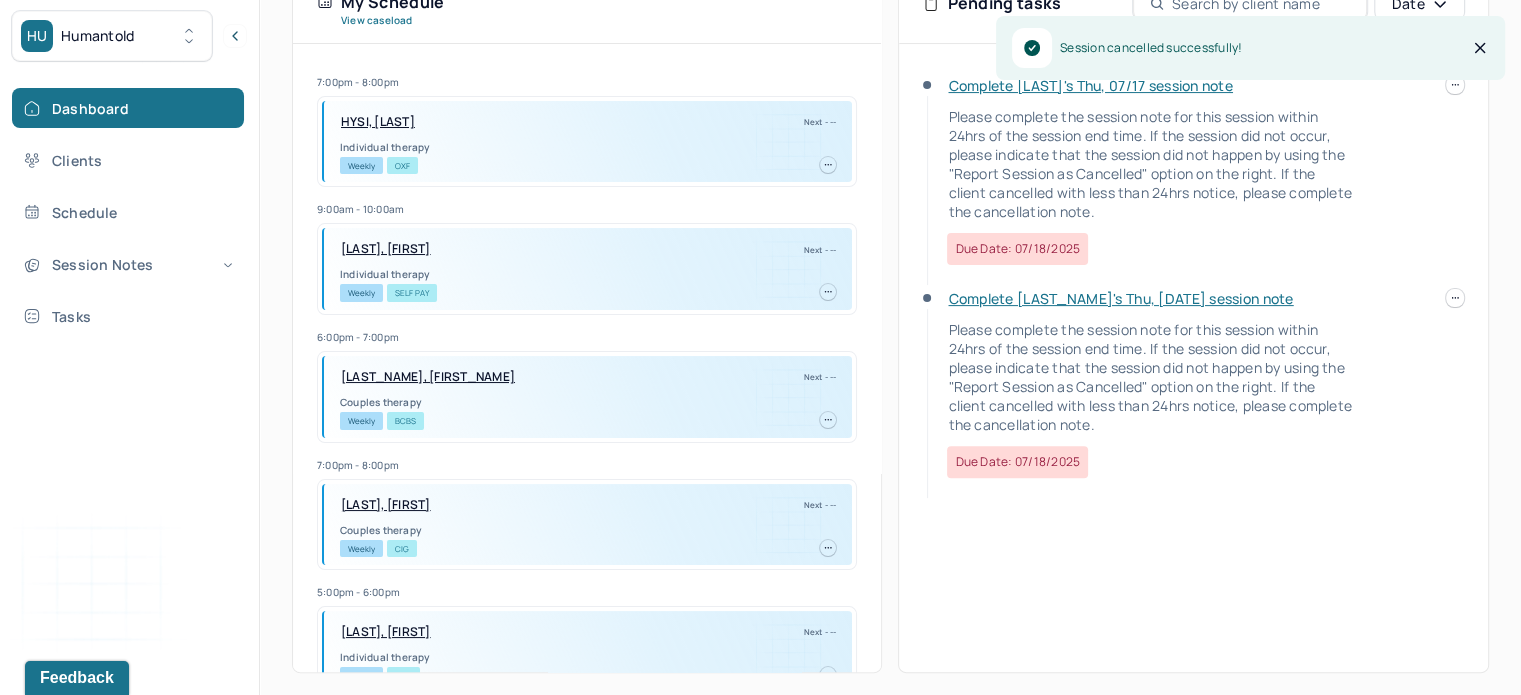 scroll, scrollTop: 0, scrollLeft: 0, axis: both 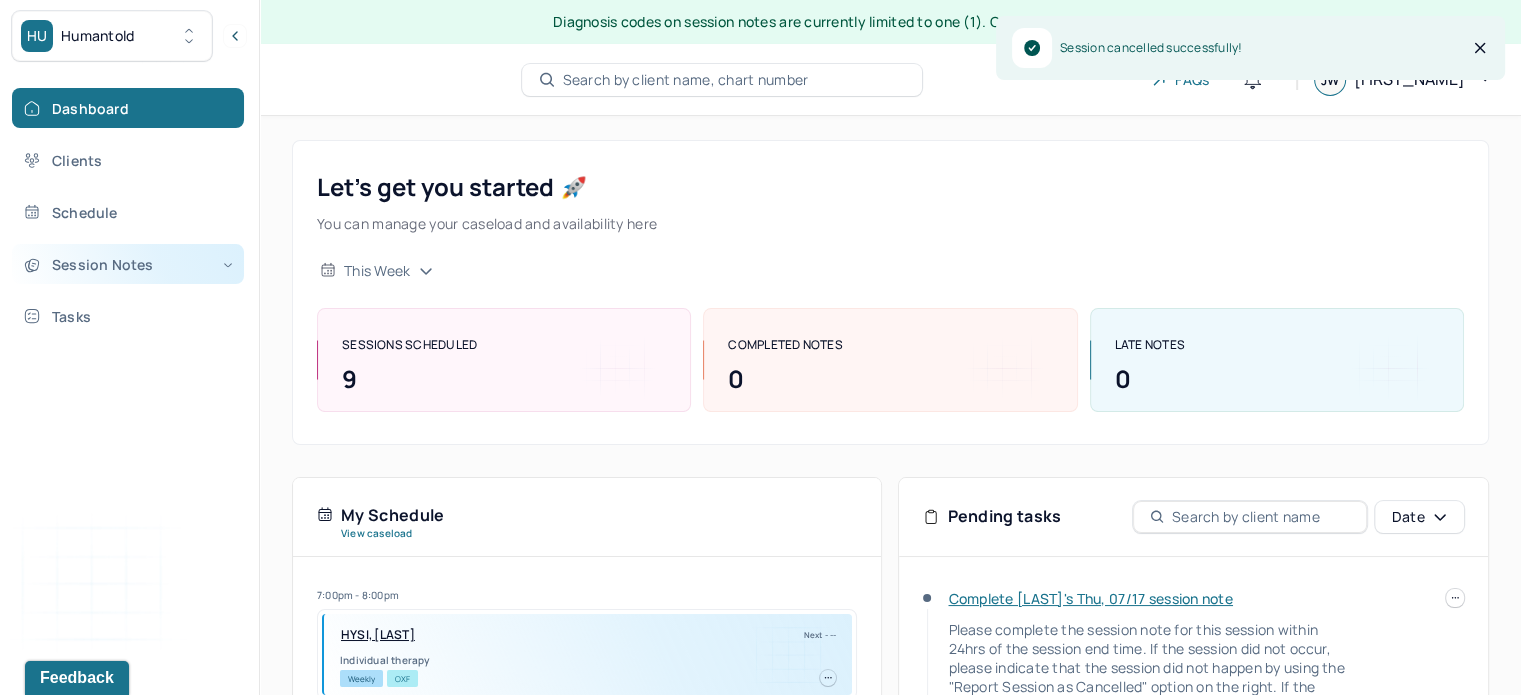 click on "Session Notes" at bounding box center (128, 264) 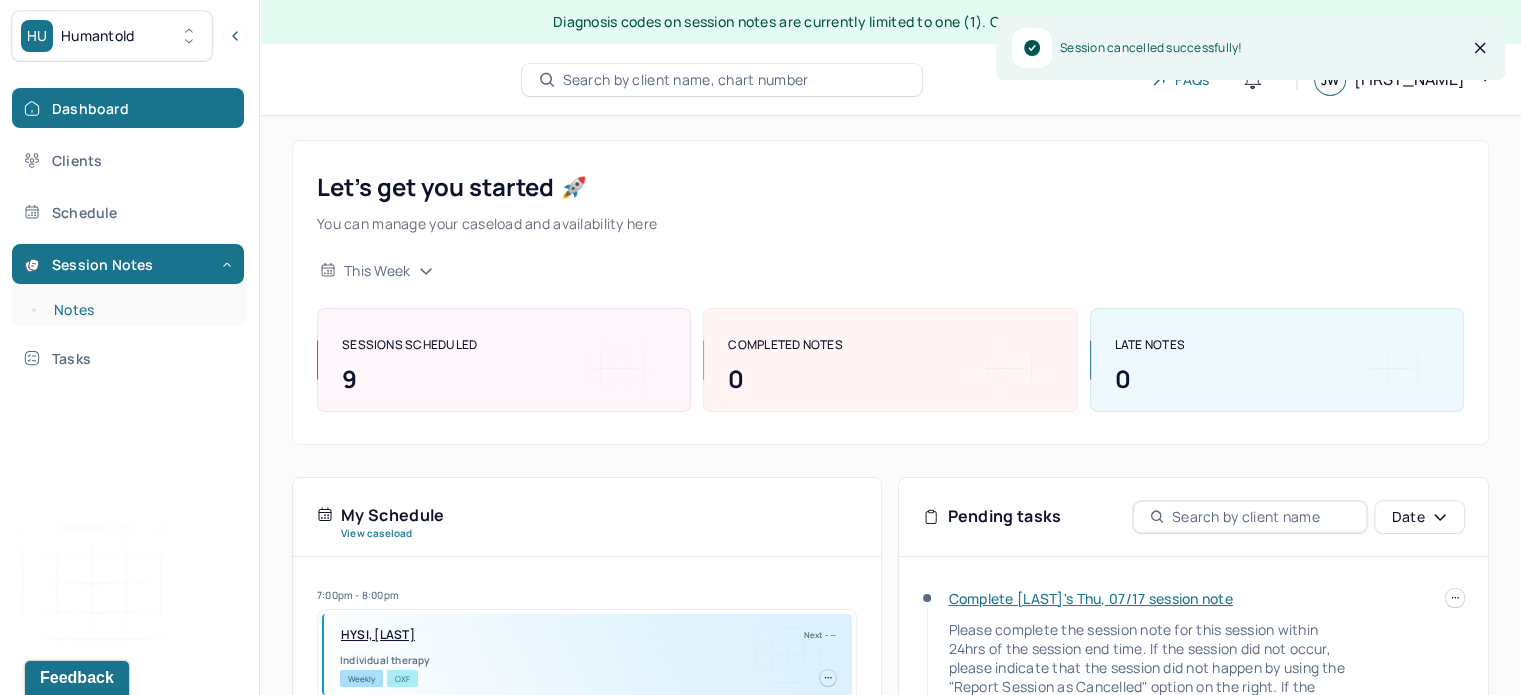 click on "Notes" at bounding box center (139, 310) 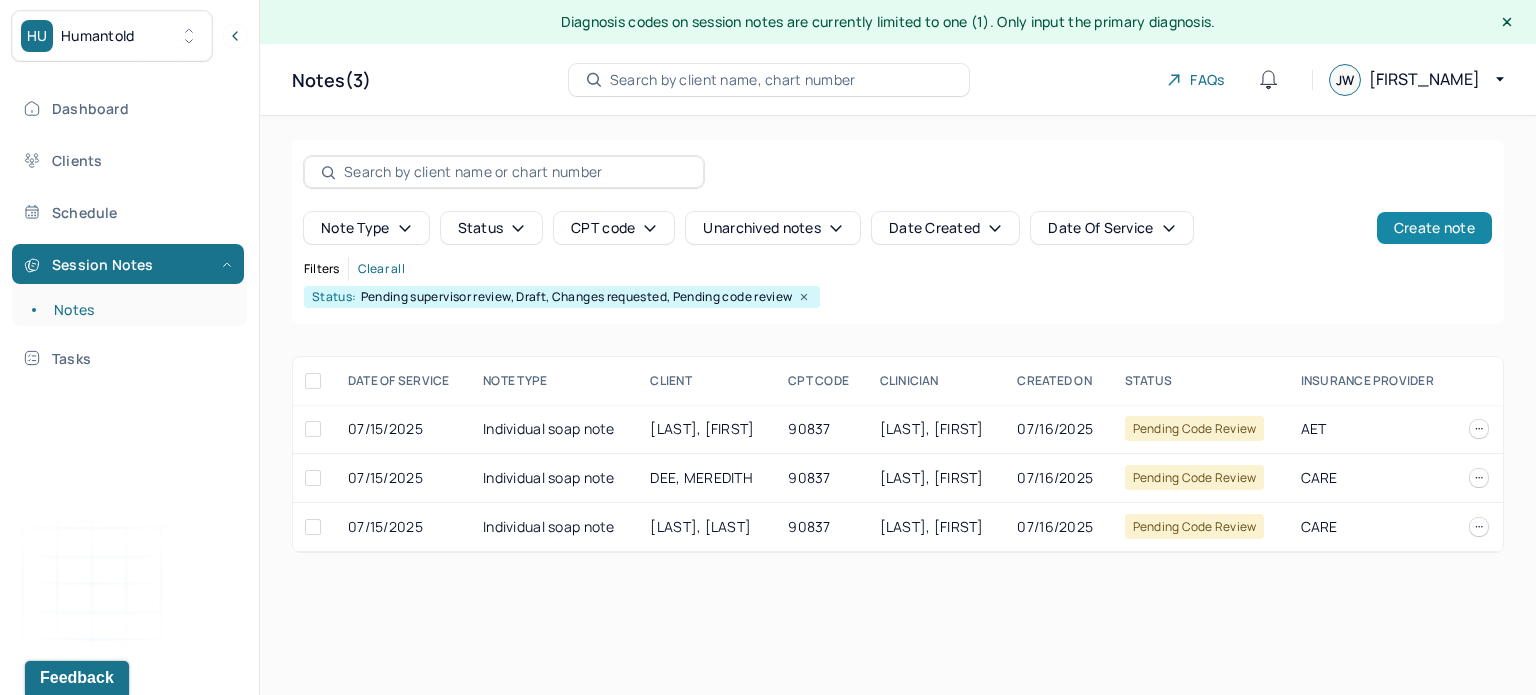 click on "Create note" at bounding box center (1434, 228) 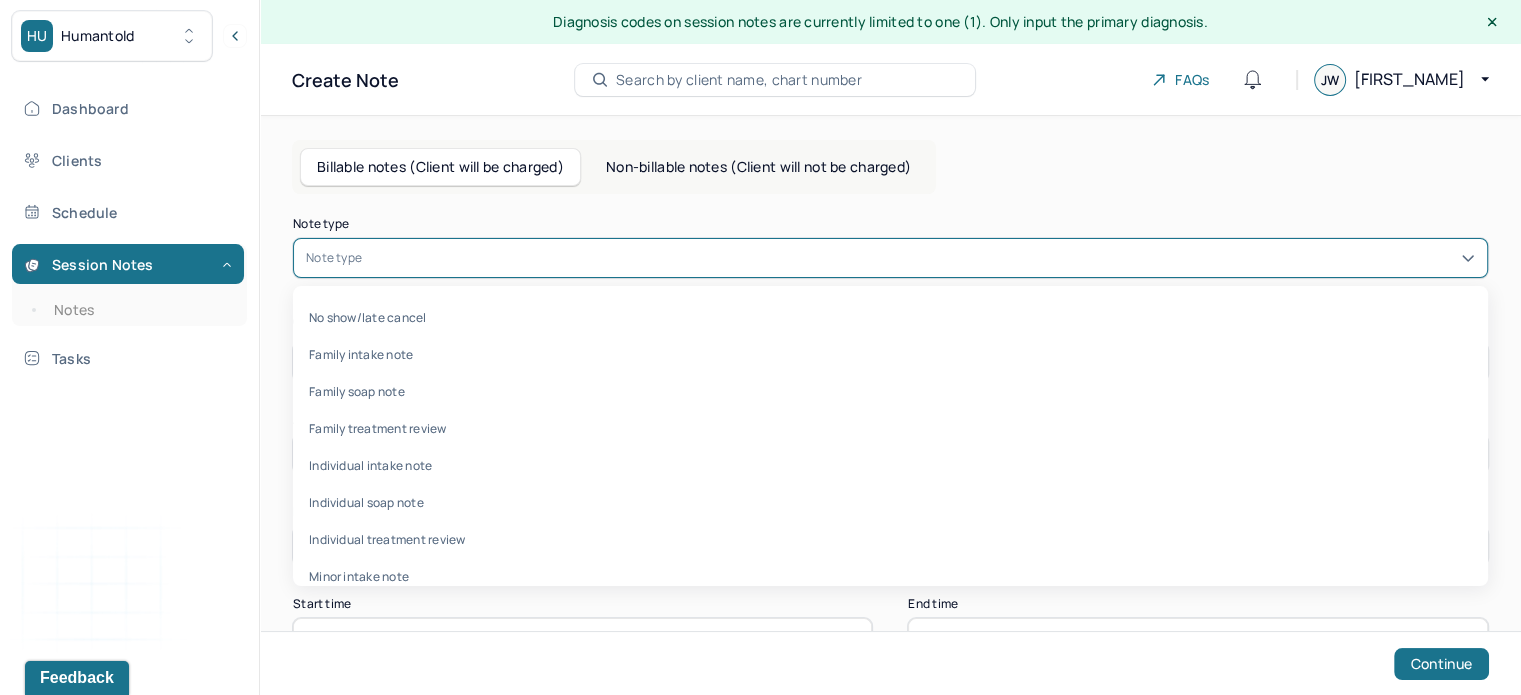 click at bounding box center (920, 258) 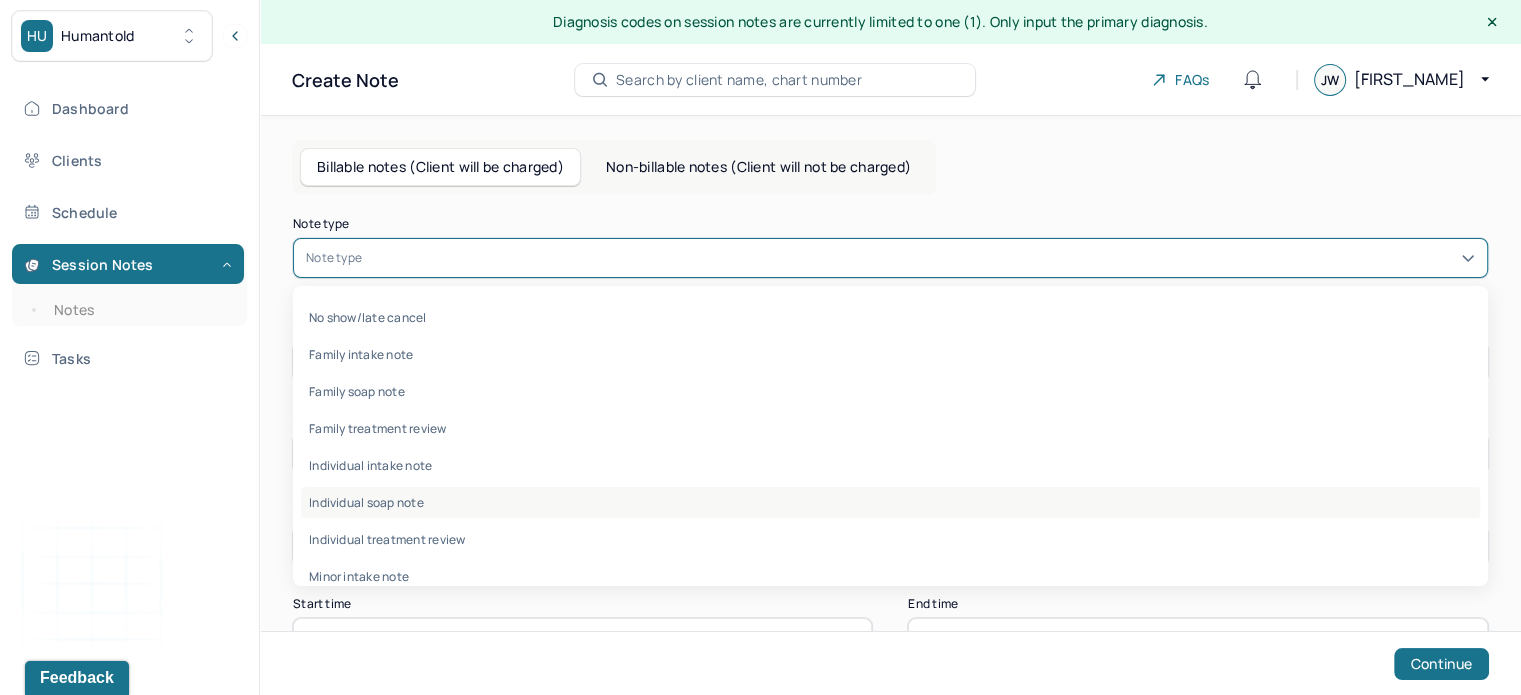 click on "Individual soap note" at bounding box center [890, 502] 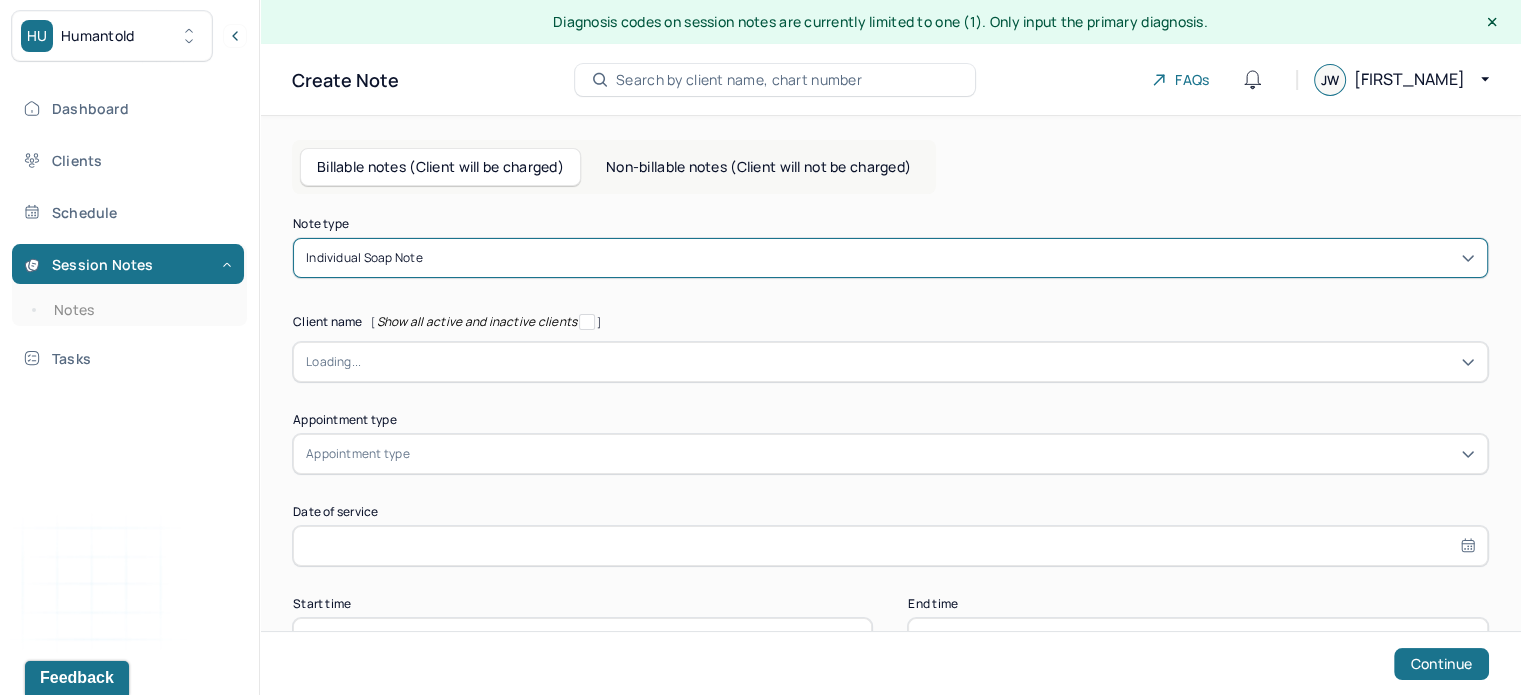 click at bounding box center [917, 362] 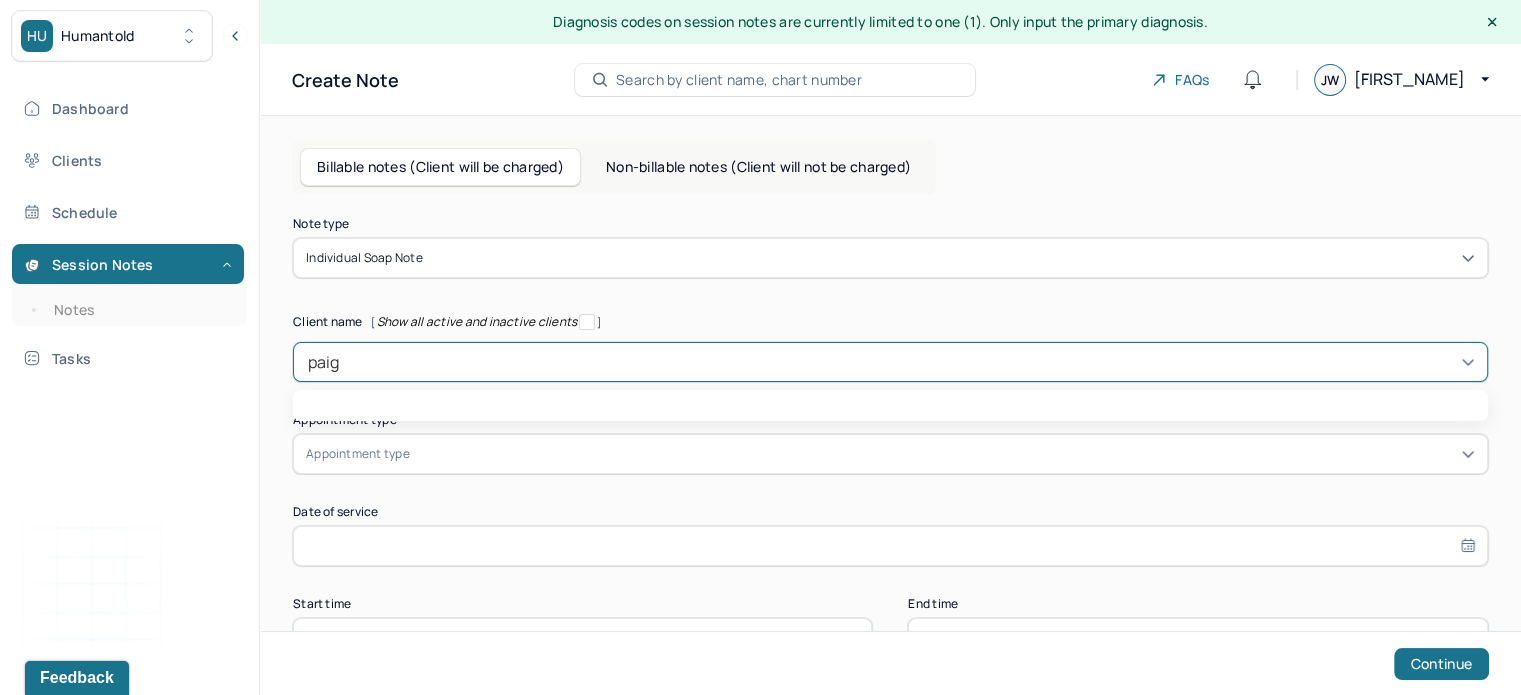 type on "[FIRST_NAME]" 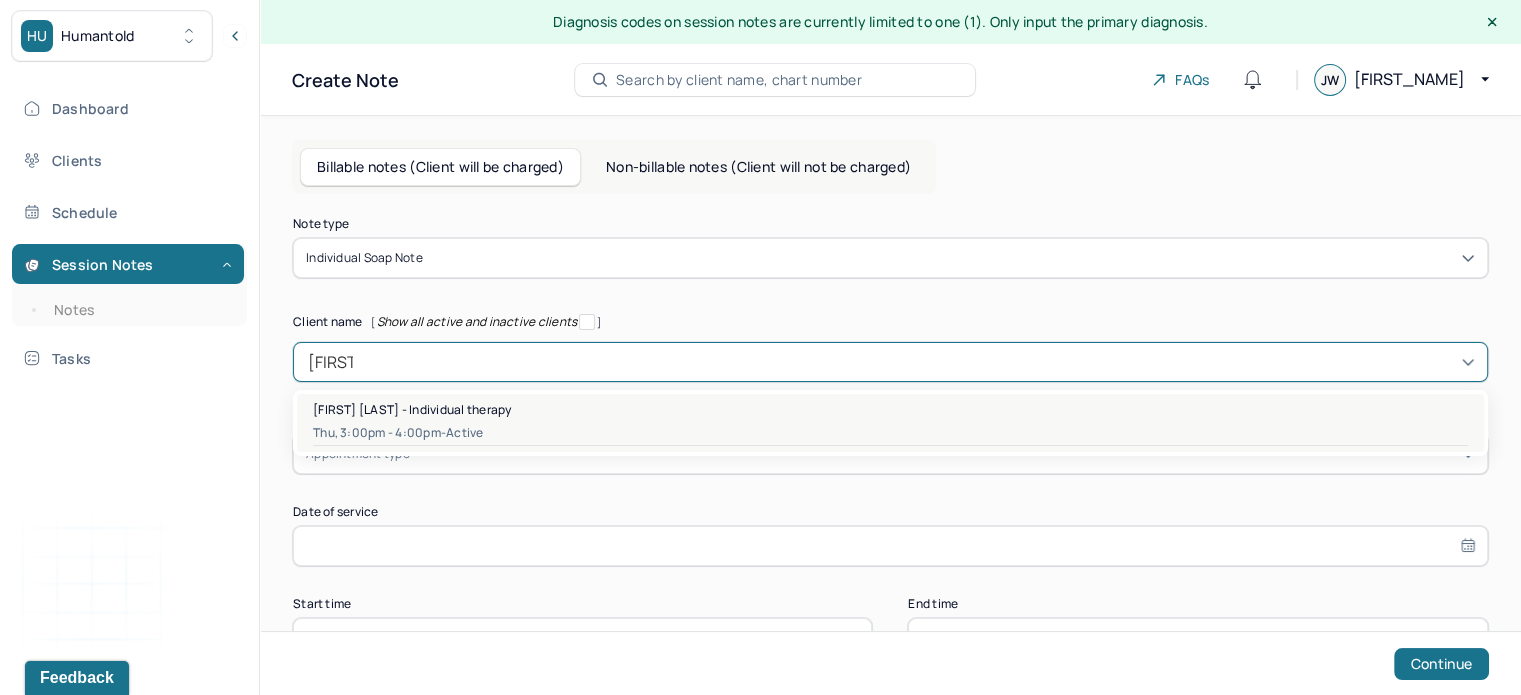 click on "Thu, 3:00pm - 4:00pm  -  active" at bounding box center (890, 433) 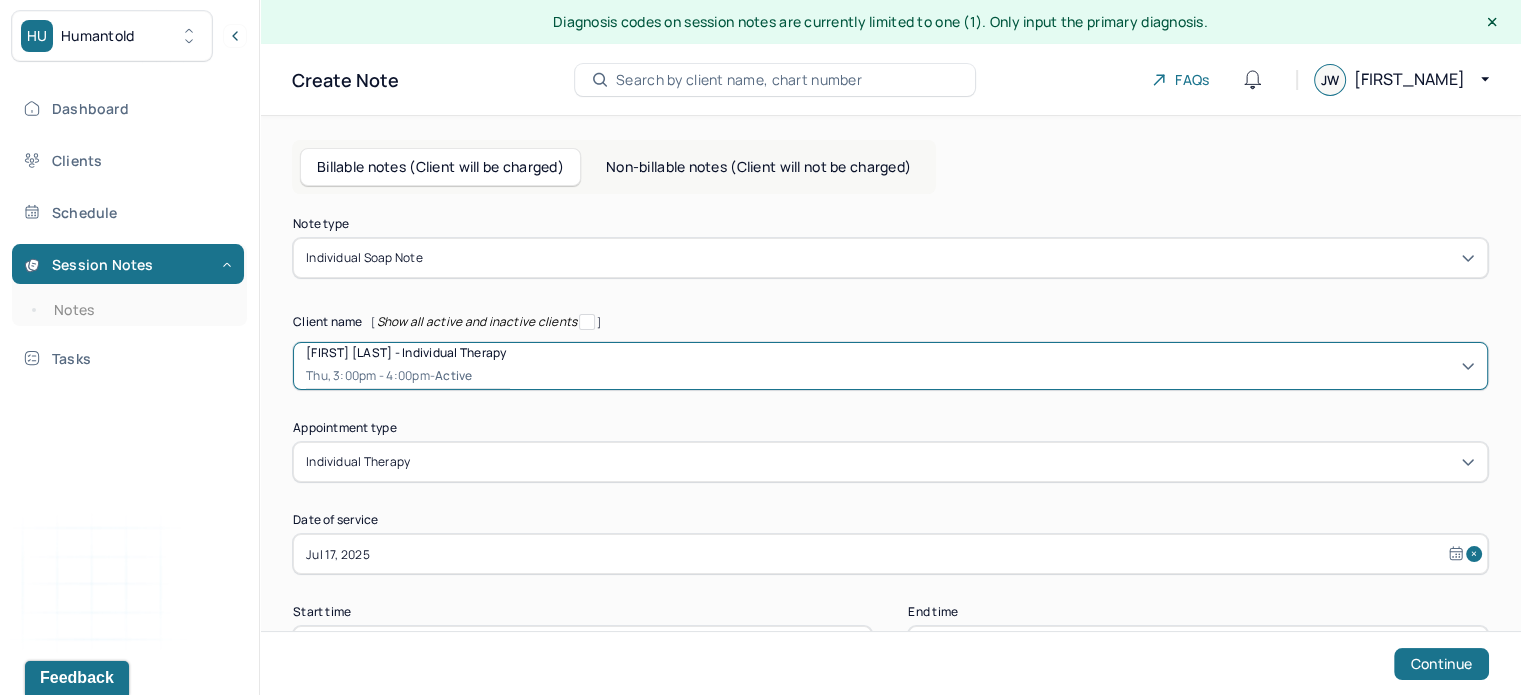 scroll, scrollTop: 76, scrollLeft: 0, axis: vertical 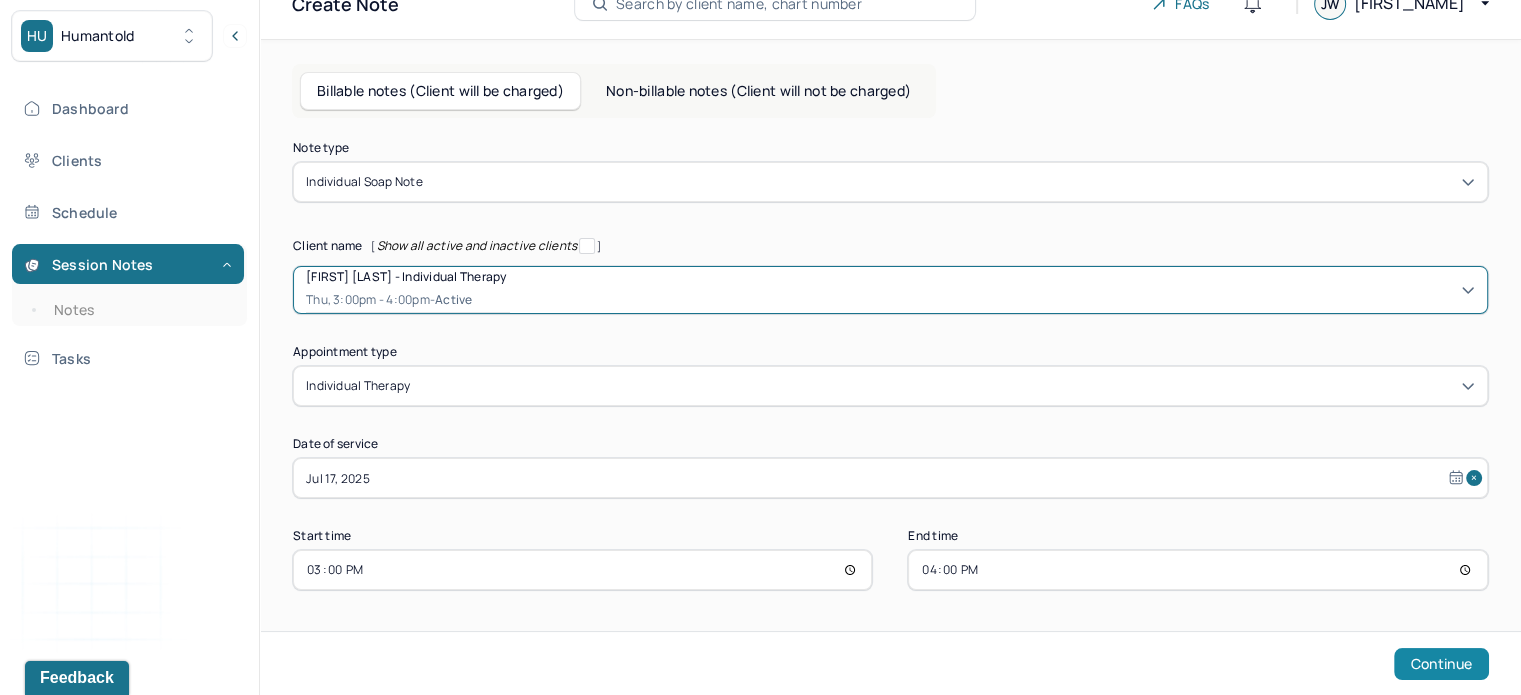 click on "Continue" at bounding box center (1441, 664) 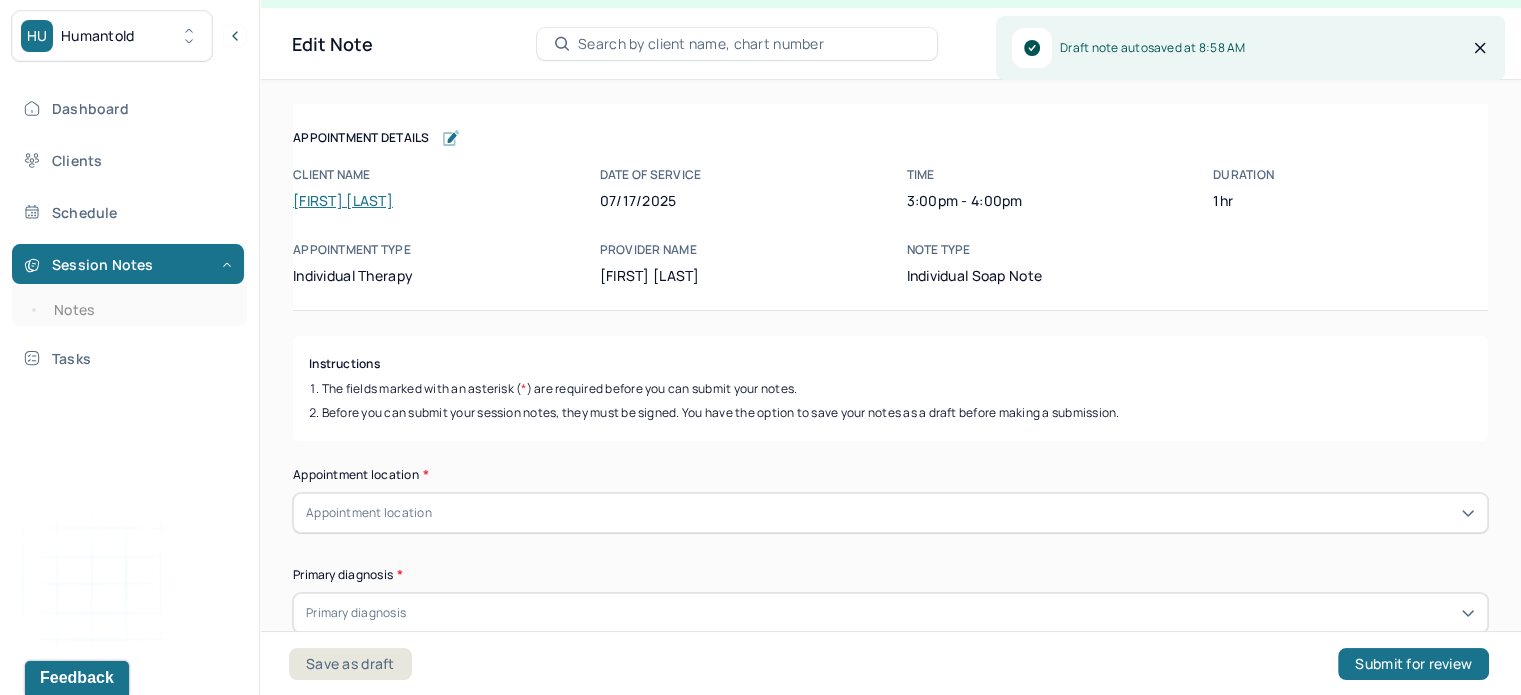 scroll, scrollTop: 36, scrollLeft: 0, axis: vertical 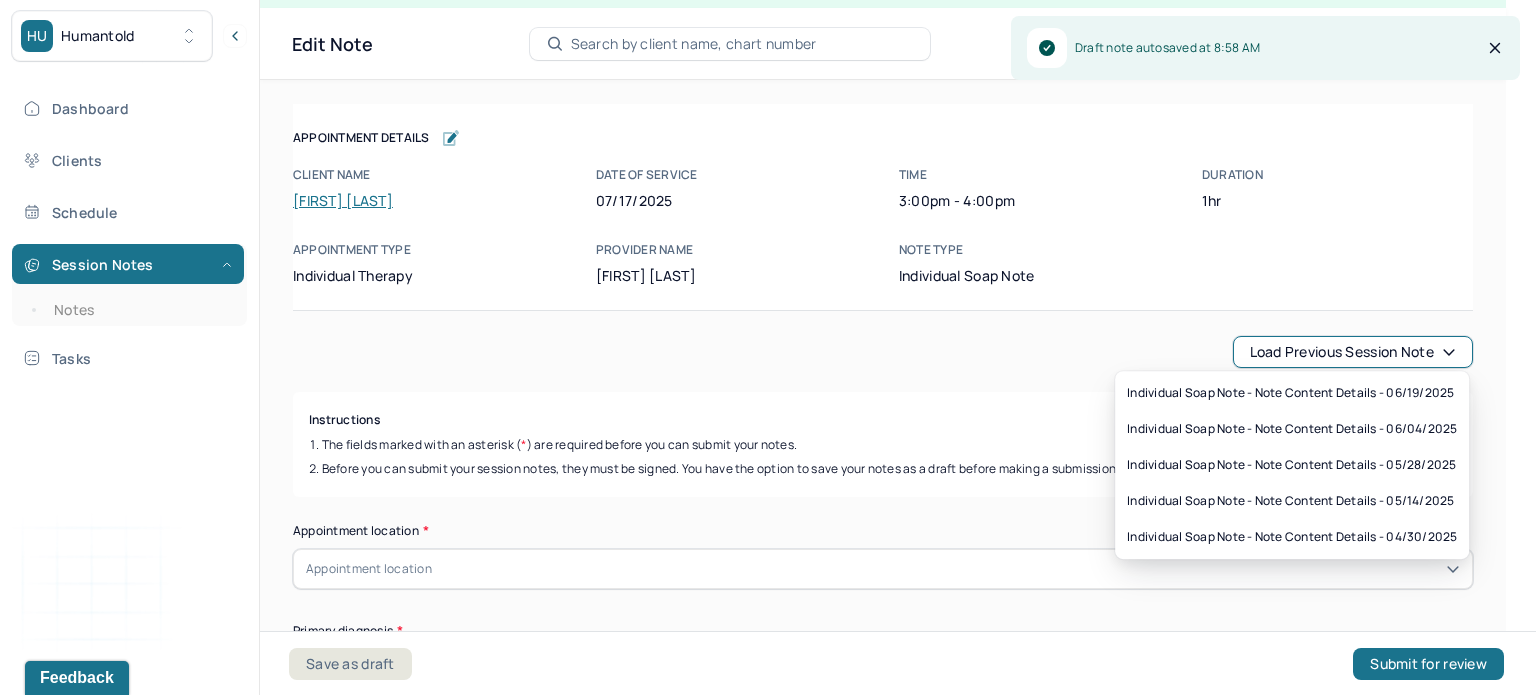 click on "Load previous session note" at bounding box center [1353, 352] 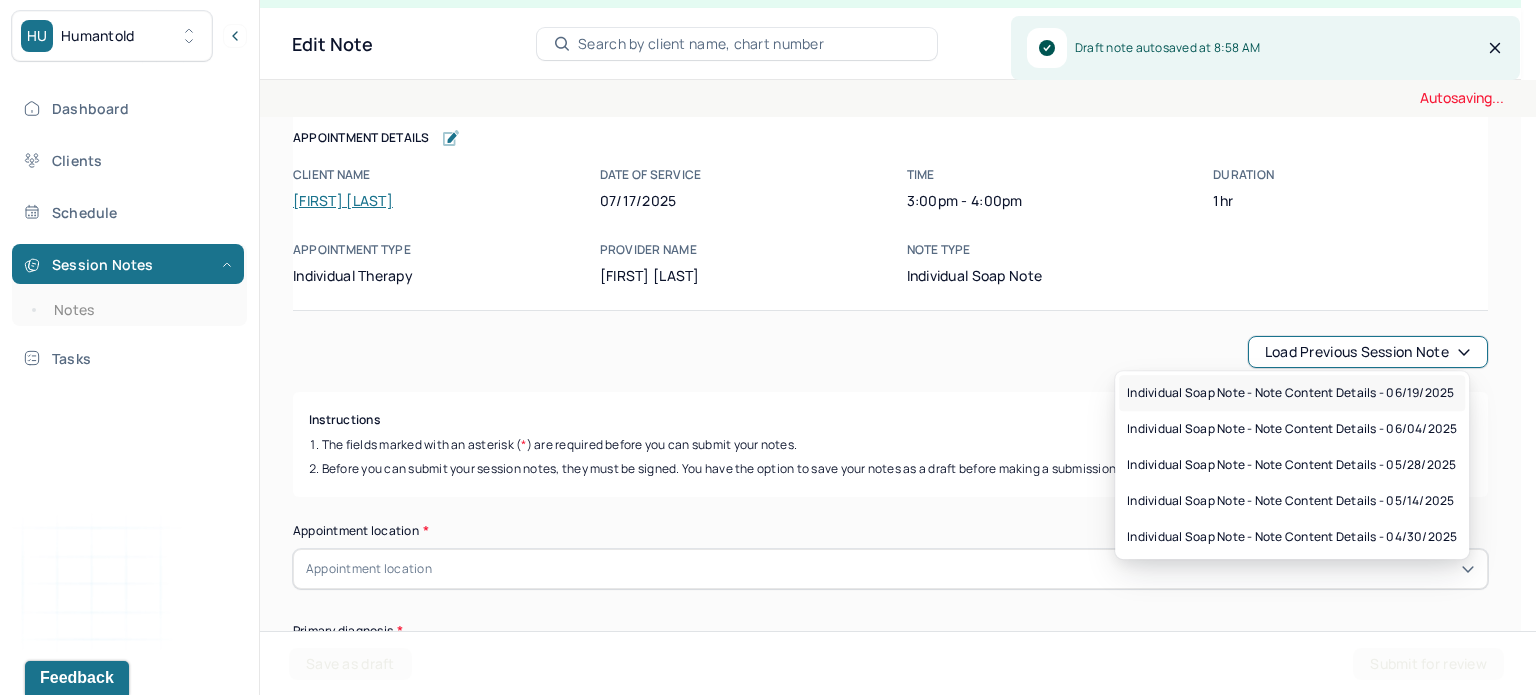 click on "Individual soap note   - Note content Details -   06/19/2025" at bounding box center (1290, 393) 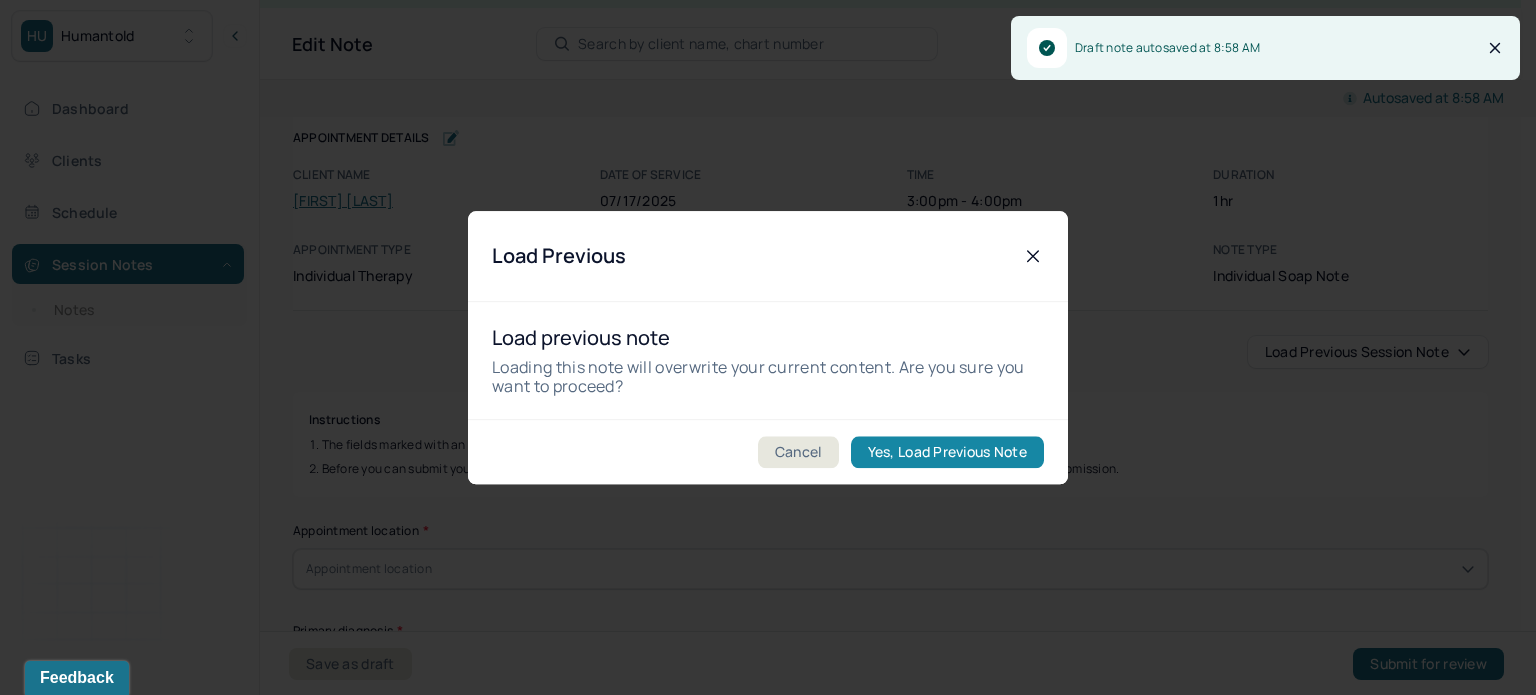 click on "Yes, Load Previous Note" at bounding box center [947, 452] 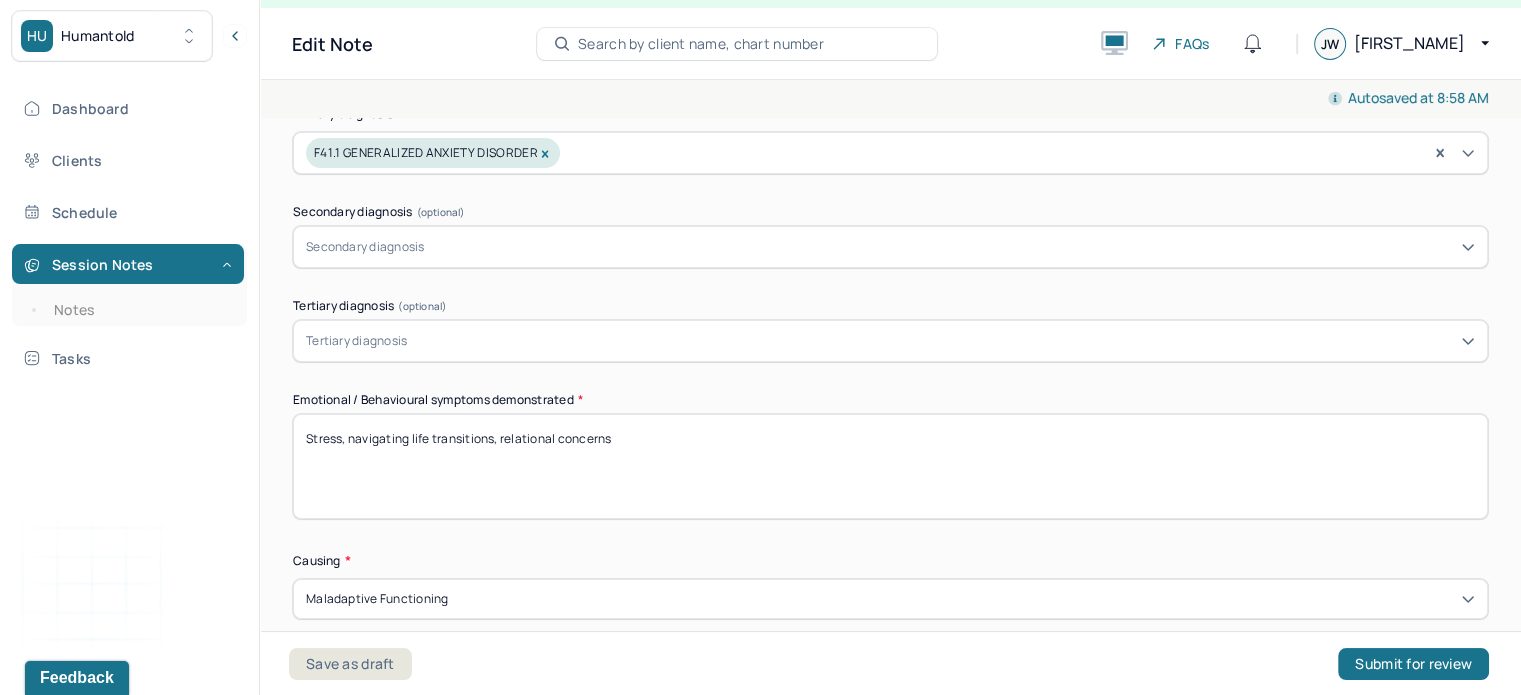 scroll, scrollTop: 816, scrollLeft: 0, axis: vertical 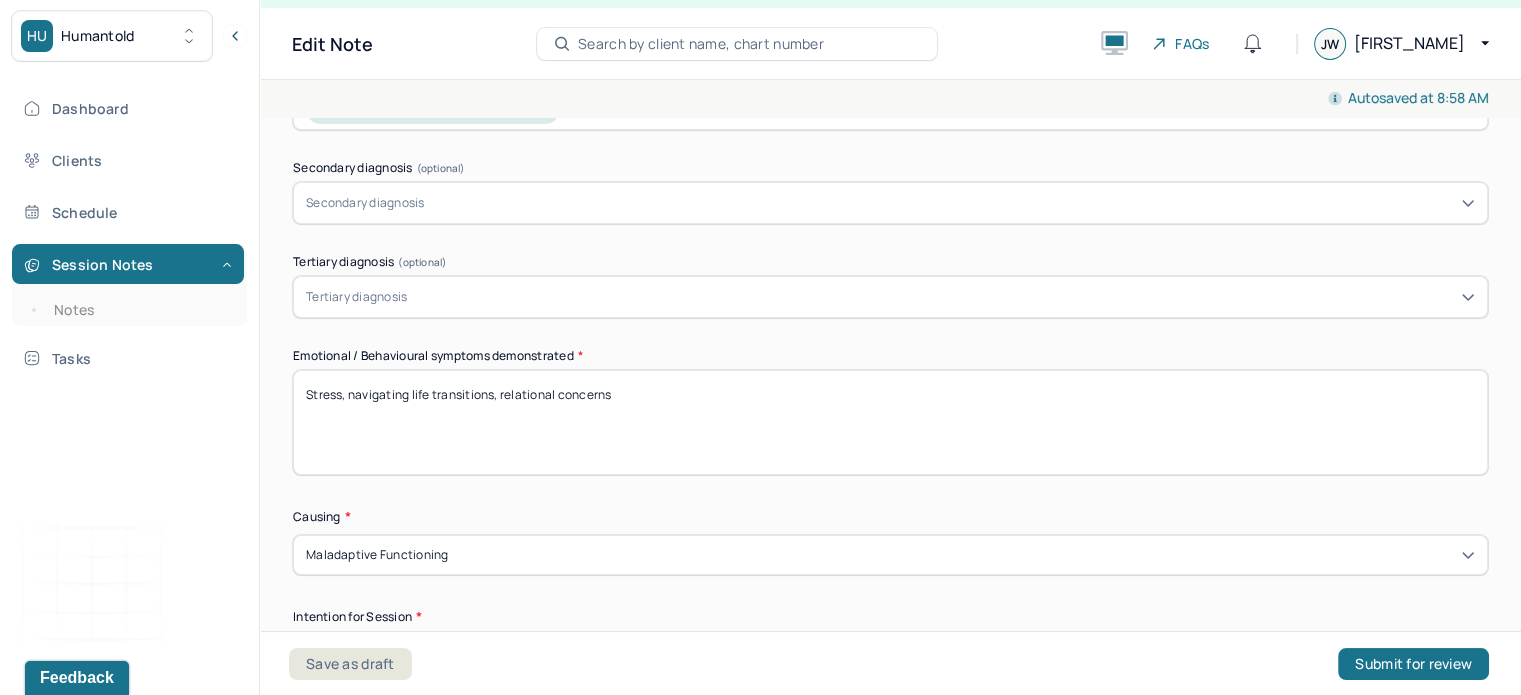 drag, startPoint x: 666, startPoint y: 404, endPoint x: 502, endPoint y: 380, distance: 165.7468 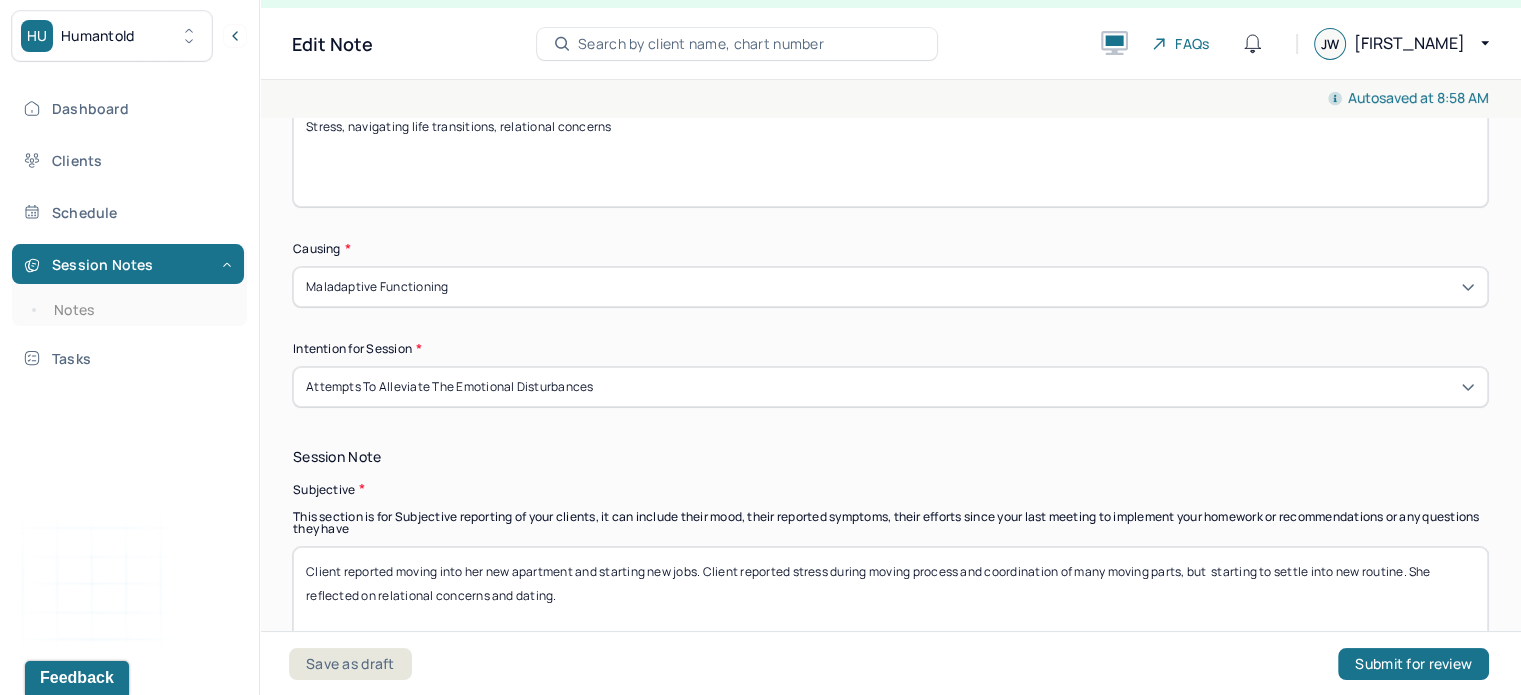 scroll, scrollTop: 1092, scrollLeft: 0, axis: vertical 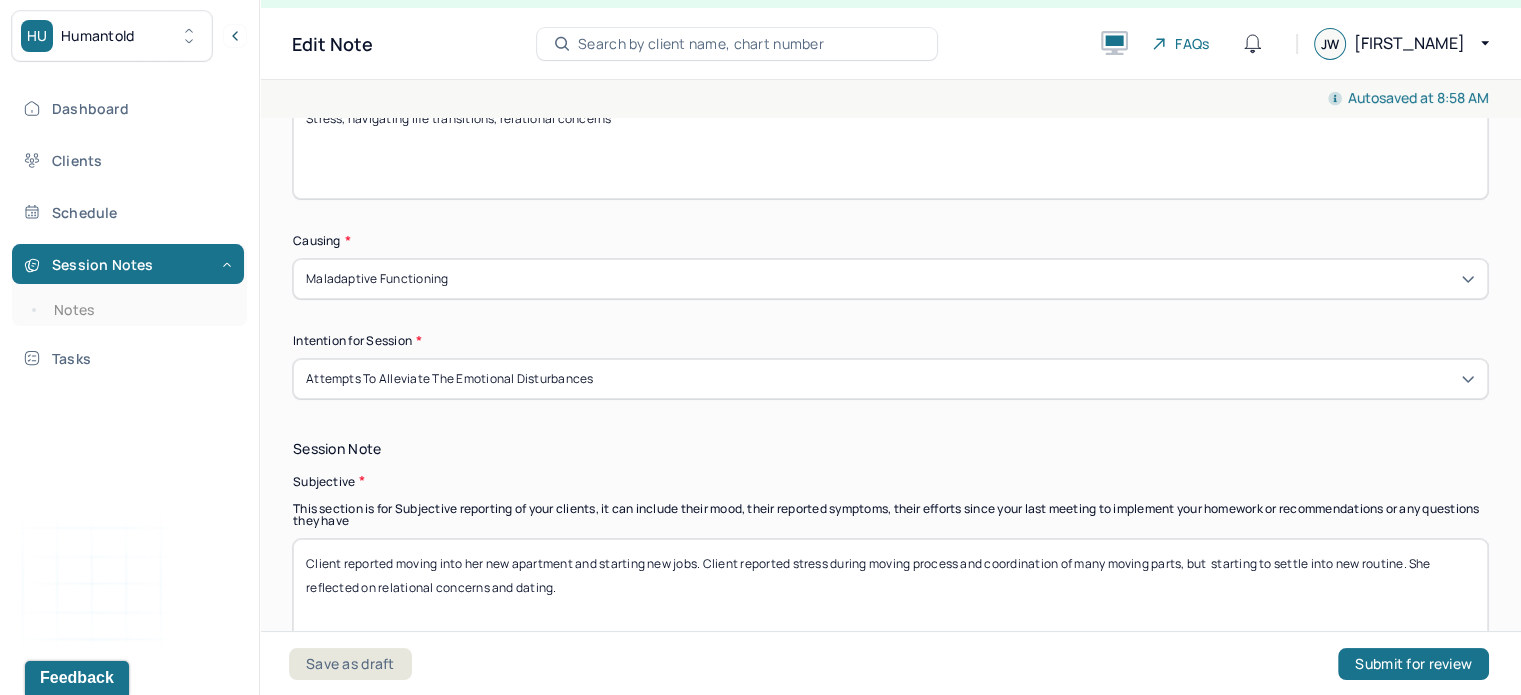 click on "Primary diagnosis * F41.1 GENERALIZED ANXIETY DISORDER Secondary diagnosis (optional) Secondary diagnosis Tertiary diagnosis (optional) Tertiary diagnosis Emotional / Behavioural symptoms demonstrated * Stress, navigating life transitions, relational concerns  Causing * Maladaptive Functioning Intention for Session * Attempts to alleviate the emotional disturbances Session Note Subjective Objective How did they present themselves? Was there nervous talking or lack of eye contact? Engaged, thoughtful, some stress, hopeful, excited, good eye contact  *" at bounding box center (890, 1418) 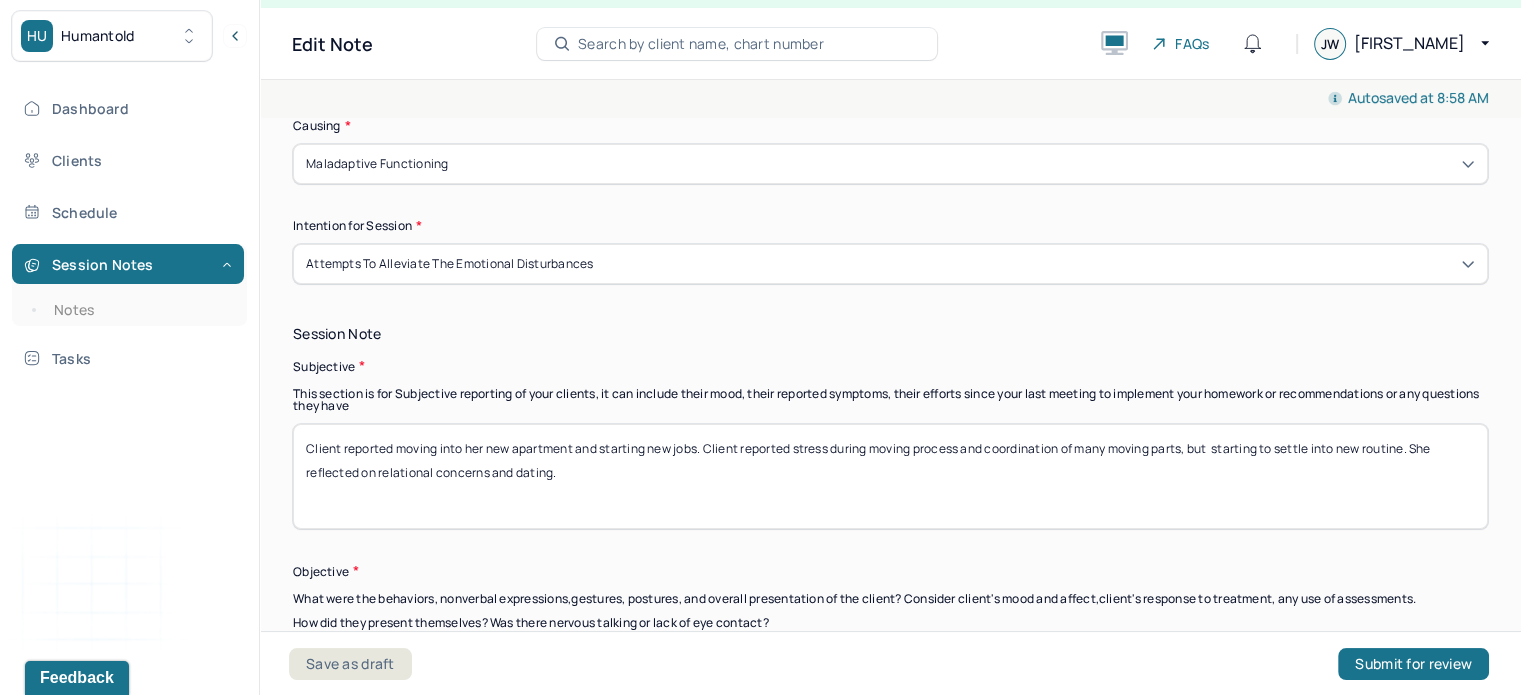 scroll, scrollTop: 1208, scrollLeft: 0, axis: vertical 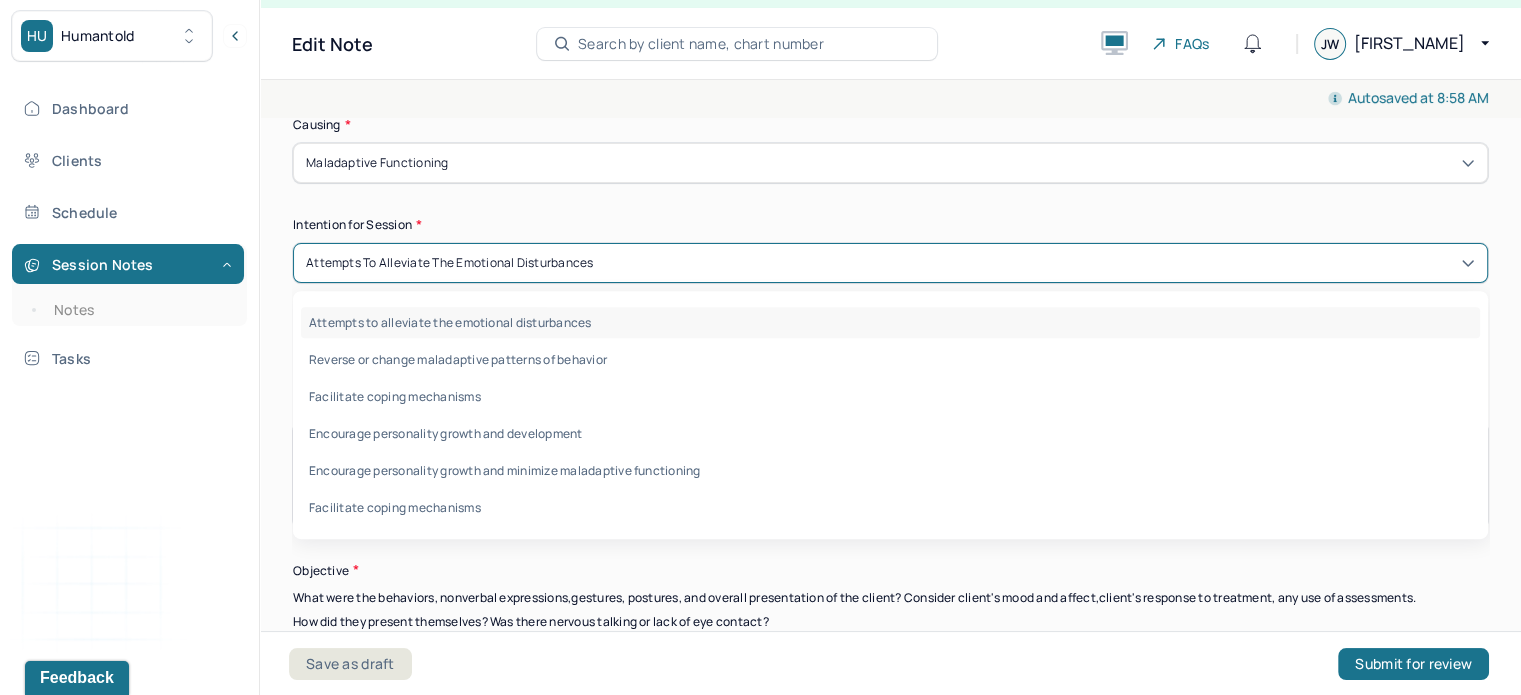 click on "Attempts to alleviate the emotional disturbances" at bounding box center [450, 263] 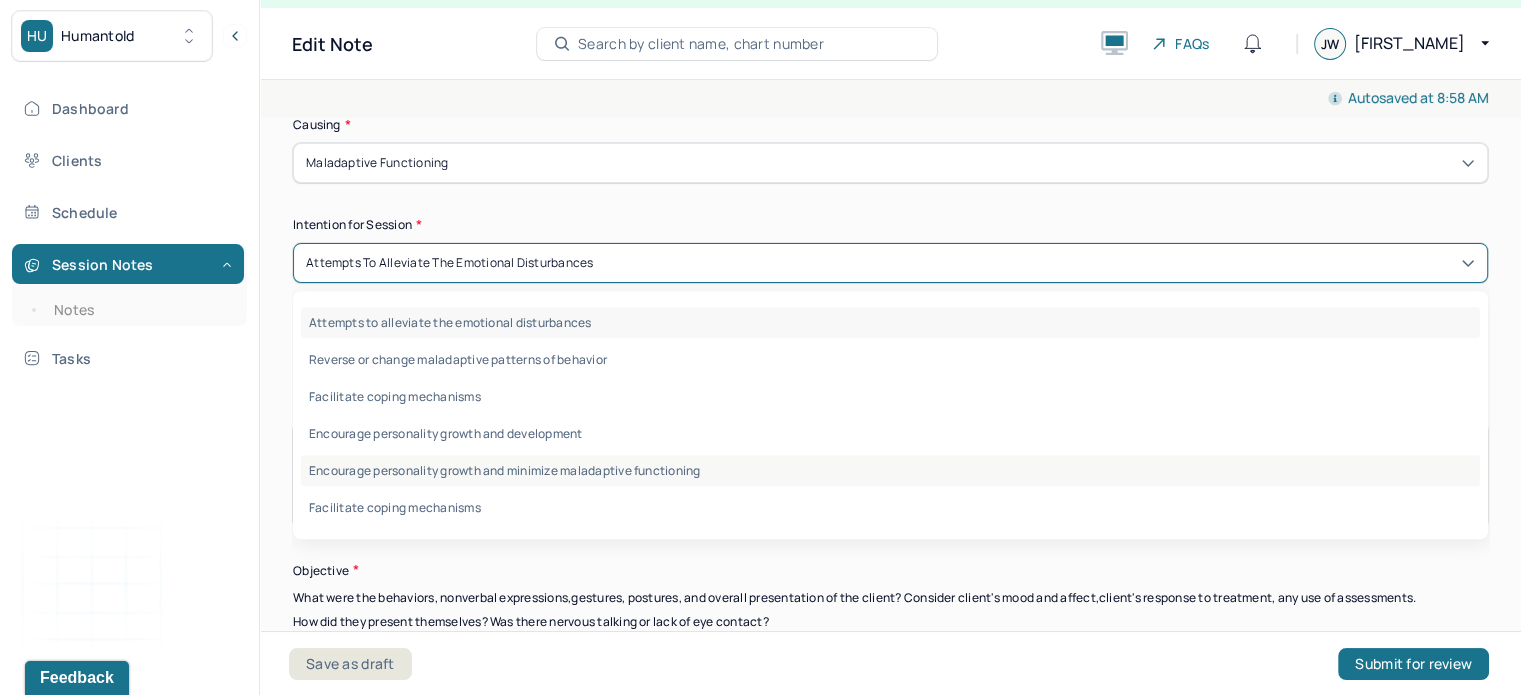 click on "Encourage personality growth and minimize maladaptive functioning" at bounding box center [890, 470] 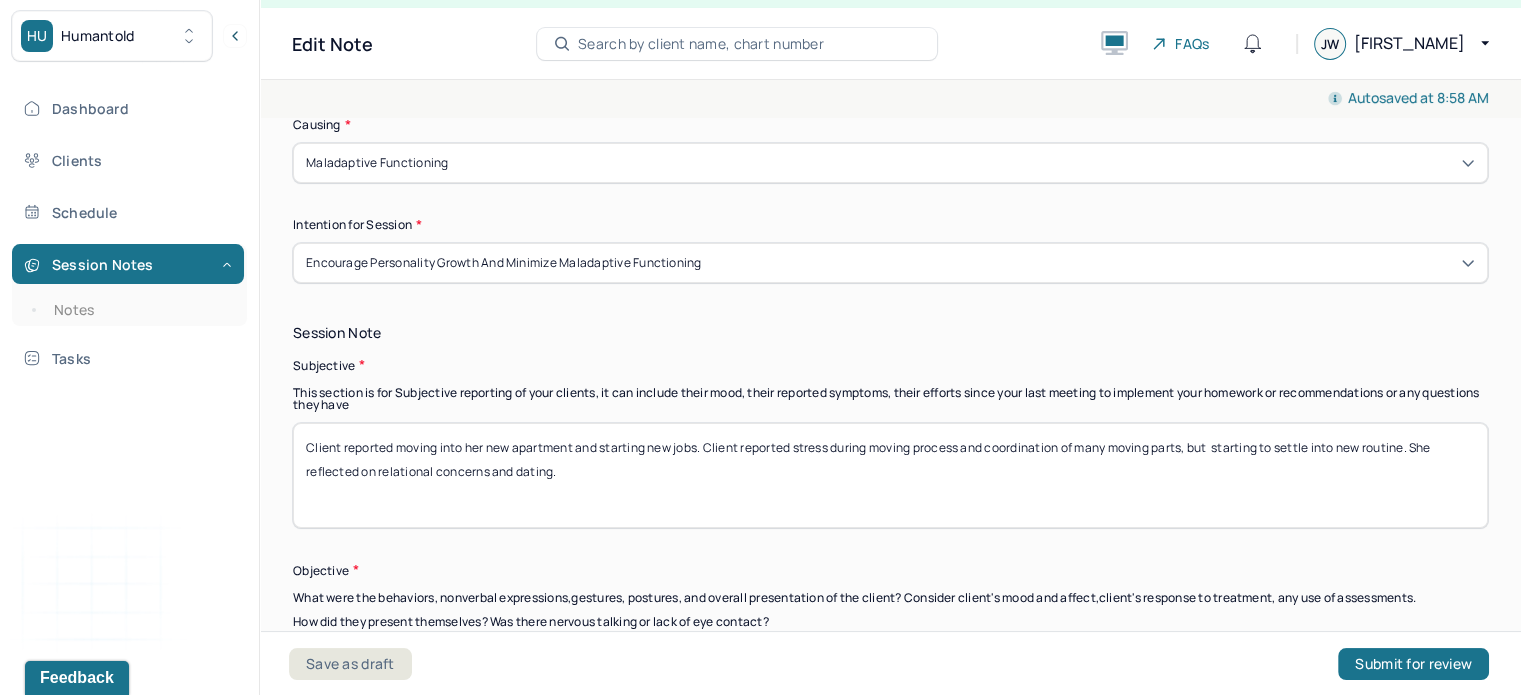 drag, startPoint x: 618, startPoint y: 471, endPoint x: 348, endPoint y: 444, distance: 271.34665 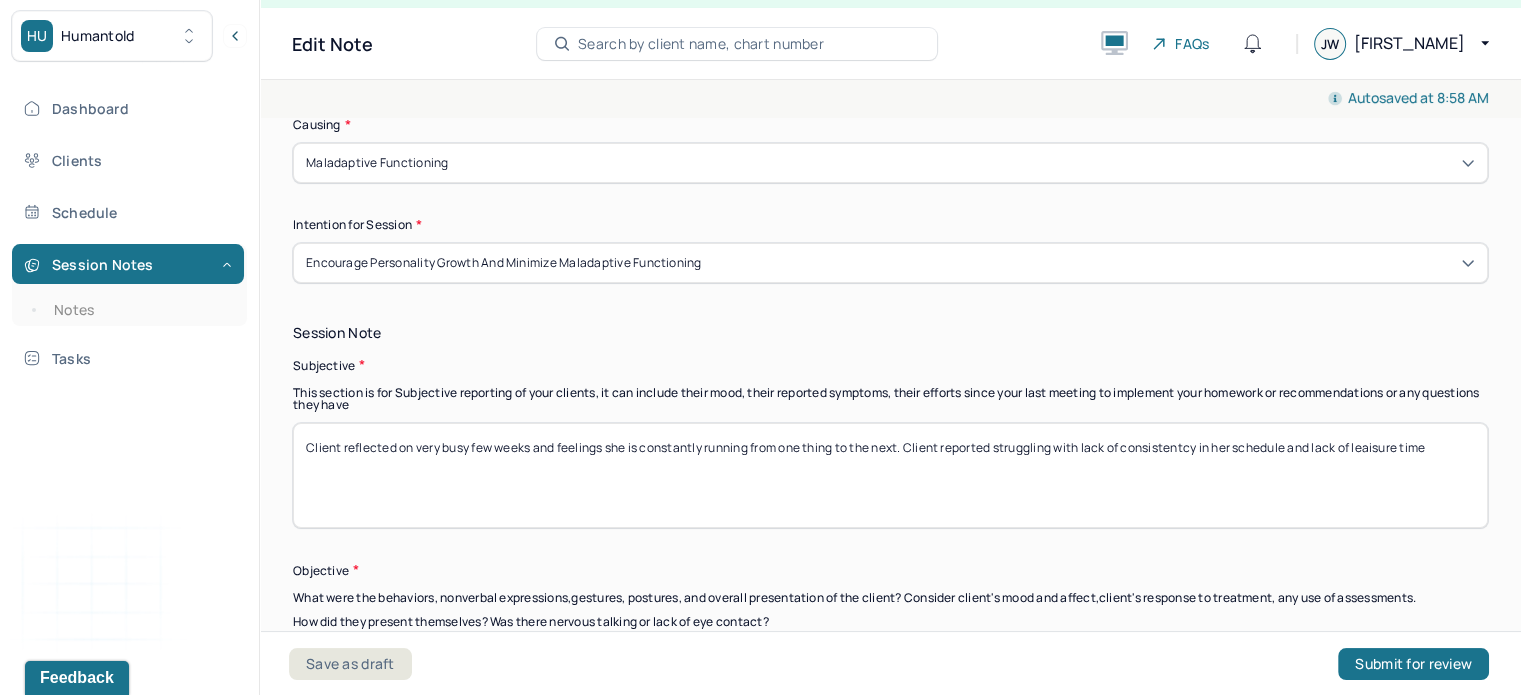 click on "Client reflected on very busy few weeks and feelings she is constantly running from one thing to the next. Client reported struggling with lack of consistentcy in her schedule and lack of leaisure time" at bounding box center (890, 475) 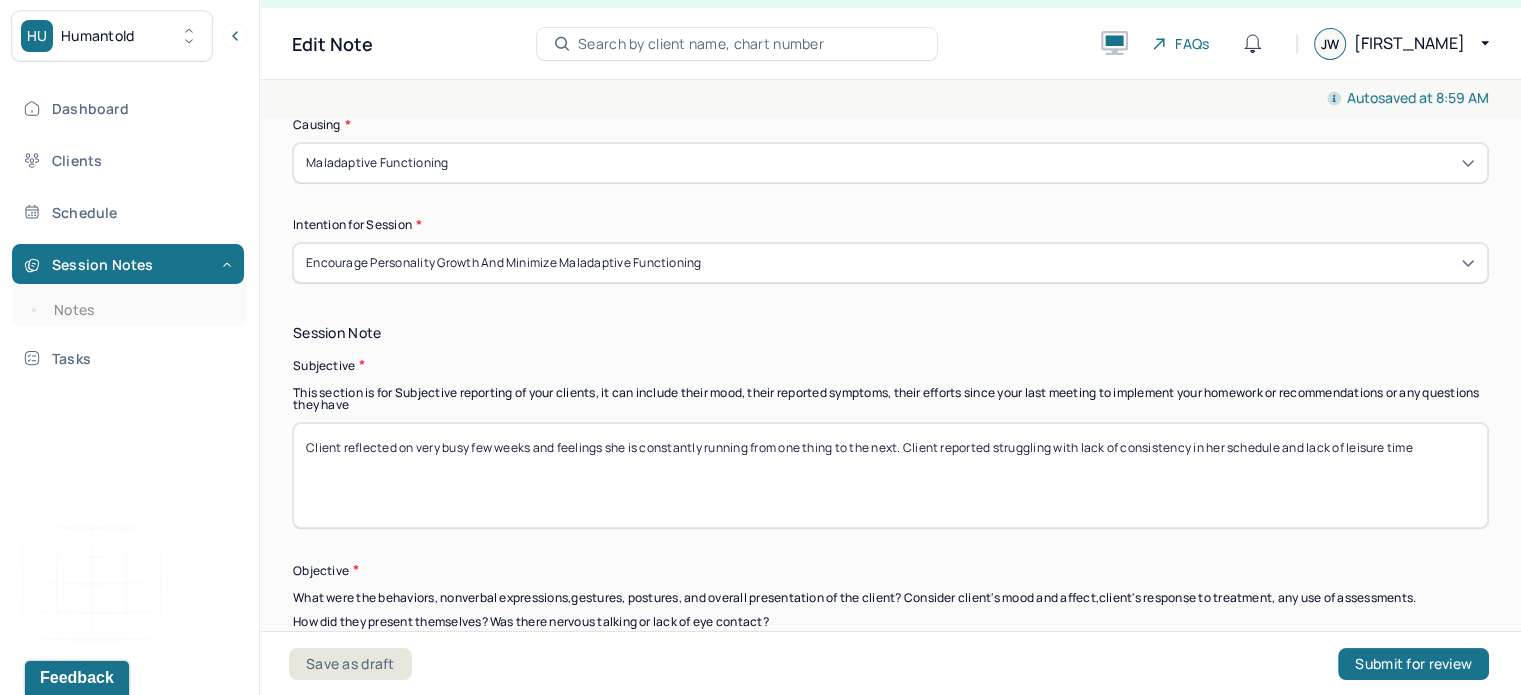 click on "Client reflected on very busy few weeks and feelings she is constantly running from one thing to the next. Client reported struggling with lack of consistency in her schedule and lack of leaisure time" at bounding box center (890, 475) 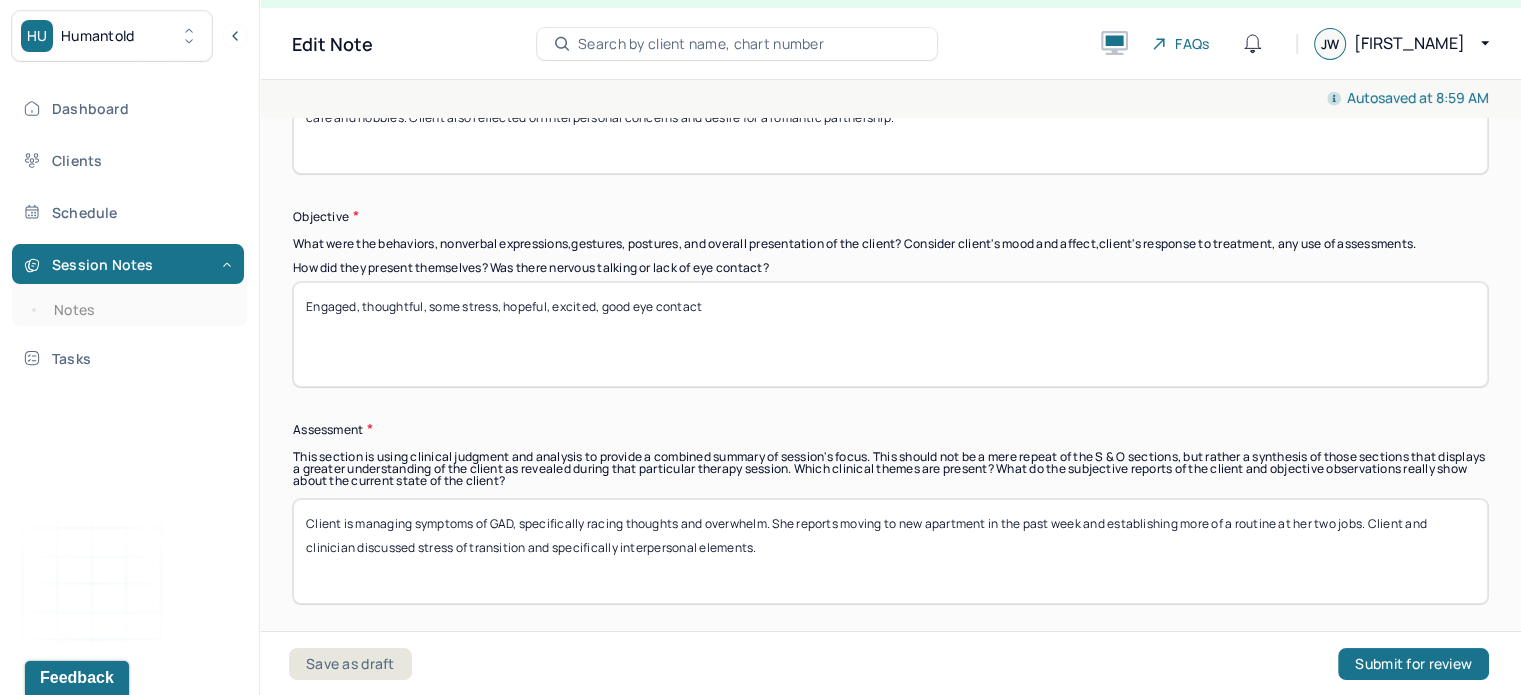 scroll, scrollTop: 1563, scrollLeft: 0, axis: vertical 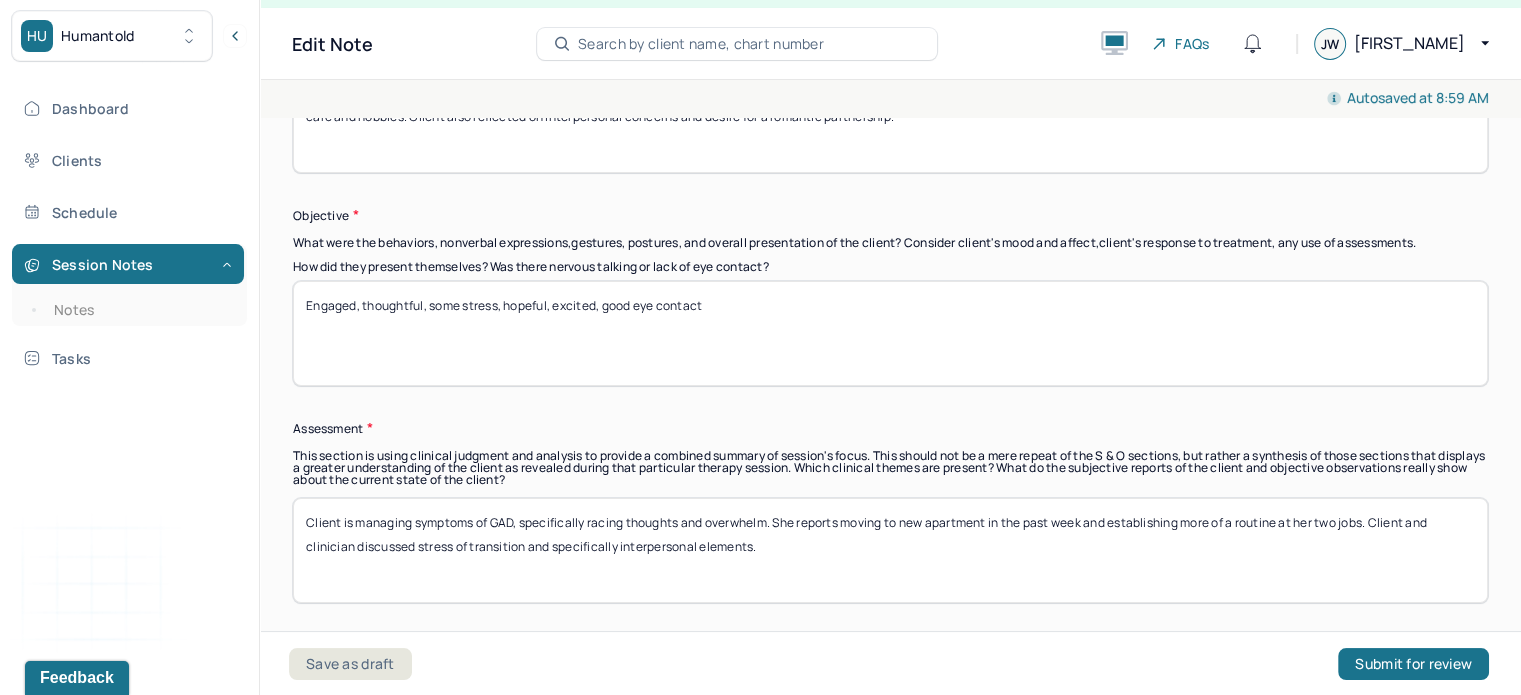 type on "Client reflected on very busy few weeks and feelings she is constantly running from one thing to the next. Client reported struggling with lack of consistency in her schedule and lack of leisure time for self care and hobbies. Client also reflected on interpersonal concerns and desire for a romantic partnership." 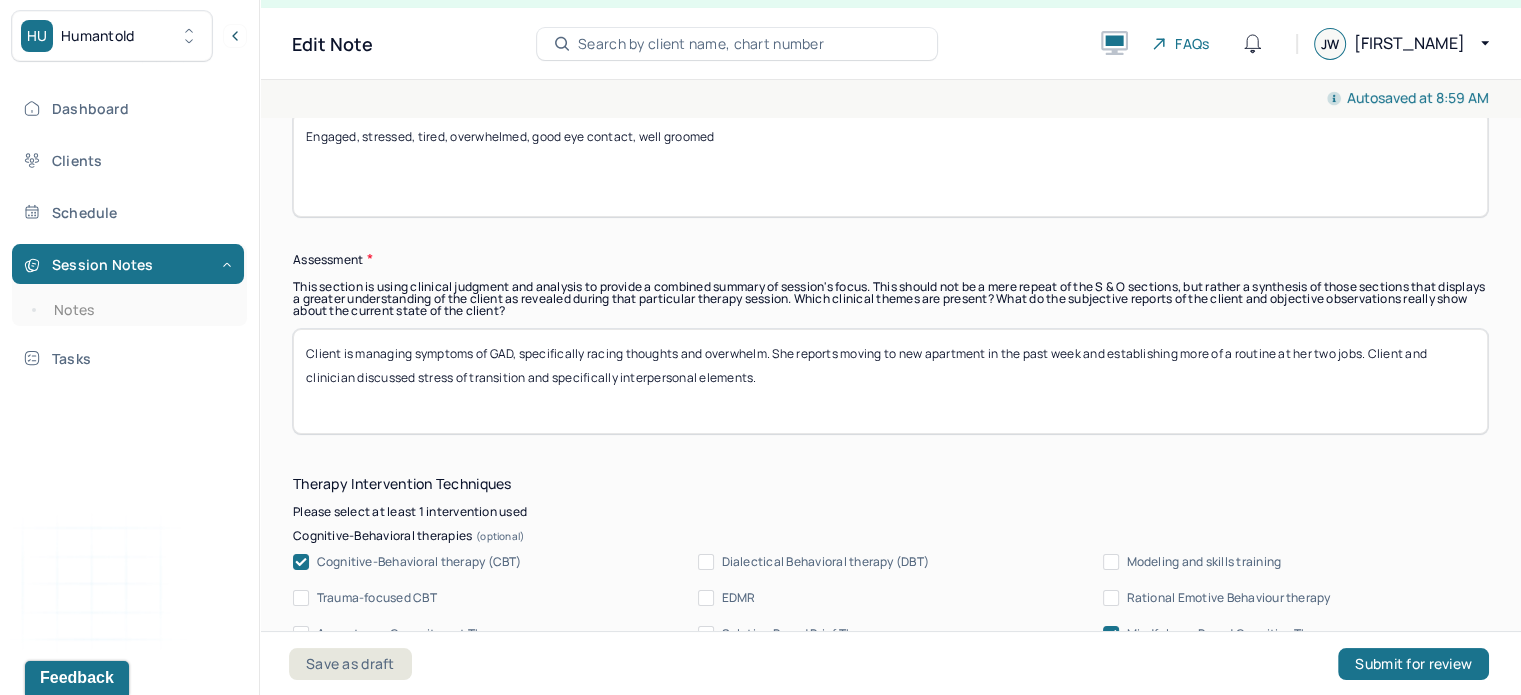 scroll, scrollTop: 1734, scrollLeft: 0, axis: vertical 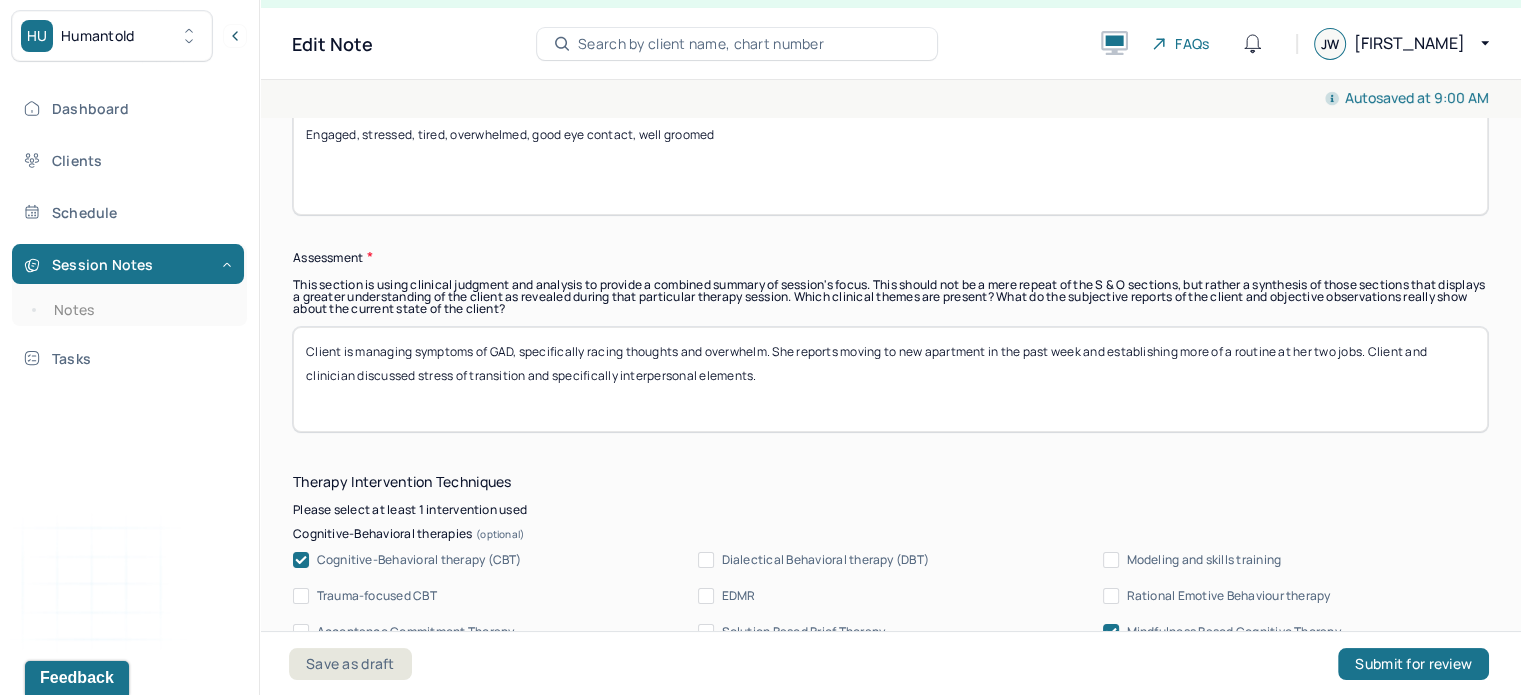 type on "Engaged, stressed, tired, overwhelmed, good eye contact, well groomed" 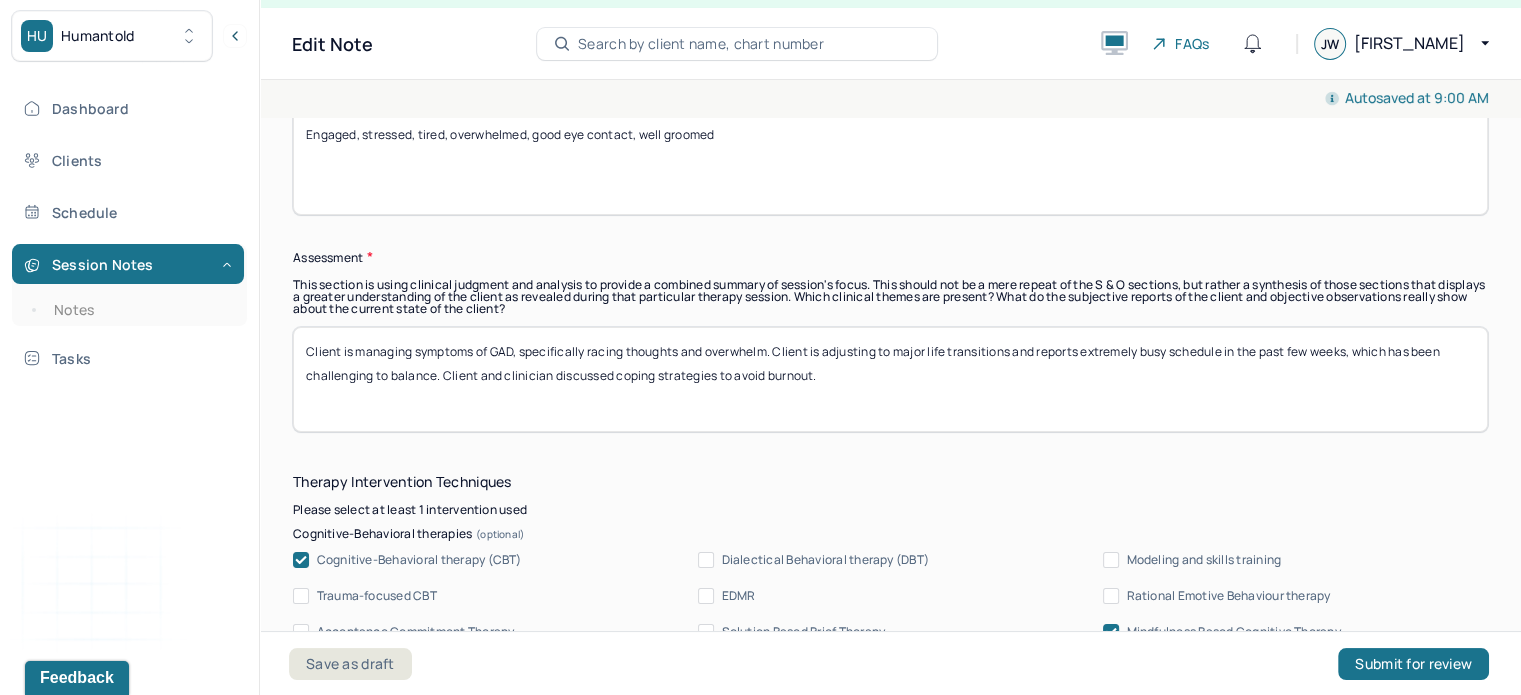 click on "Client is managing symptoms of GAD, specifically racing thoughts and overwhelm. Client is adjusting to major life transitions and reports extremely busy schedule in the past few weeks, which has been challenging to balance. Client and clinician discussed coping strategies to avoid potential burnout." at bounding box center (890, 379) 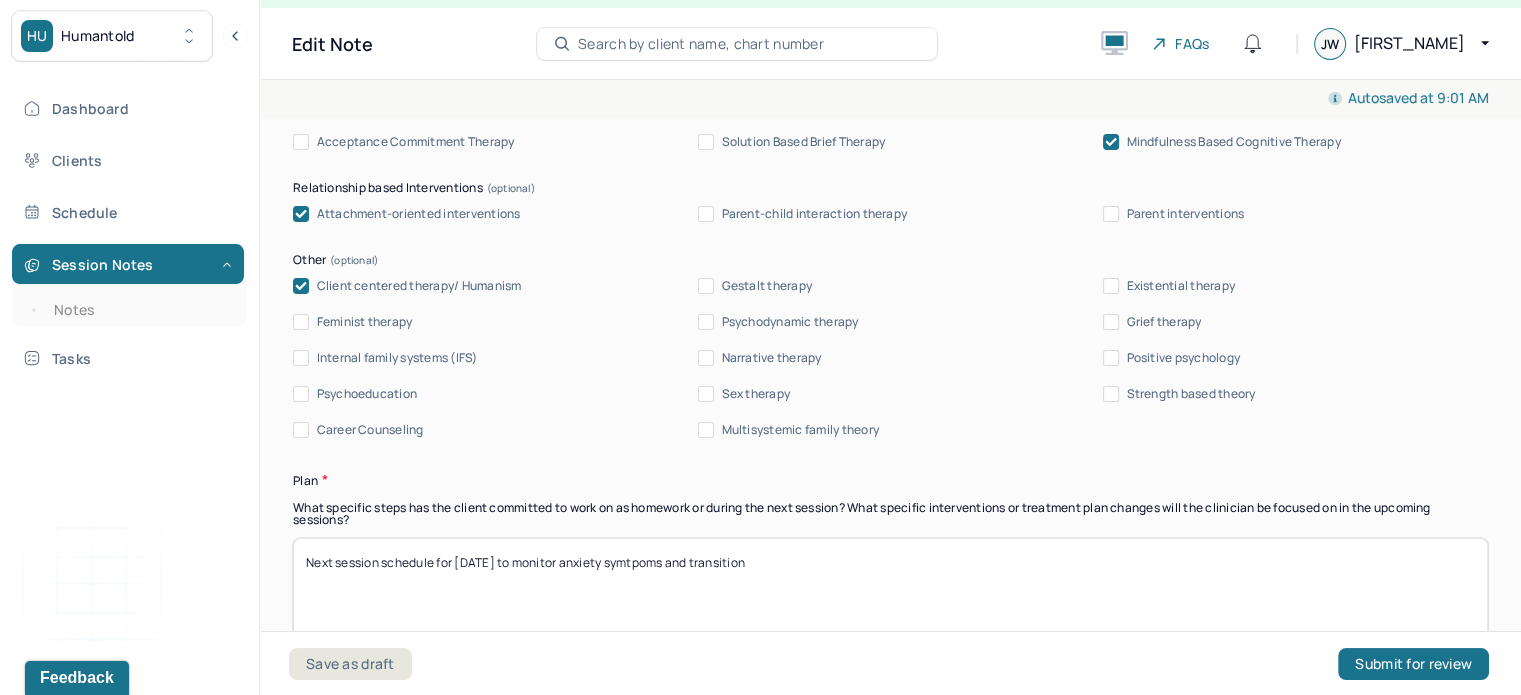 scroll, scrollTop: 2082, scrollLeft: 0, axis: vertical 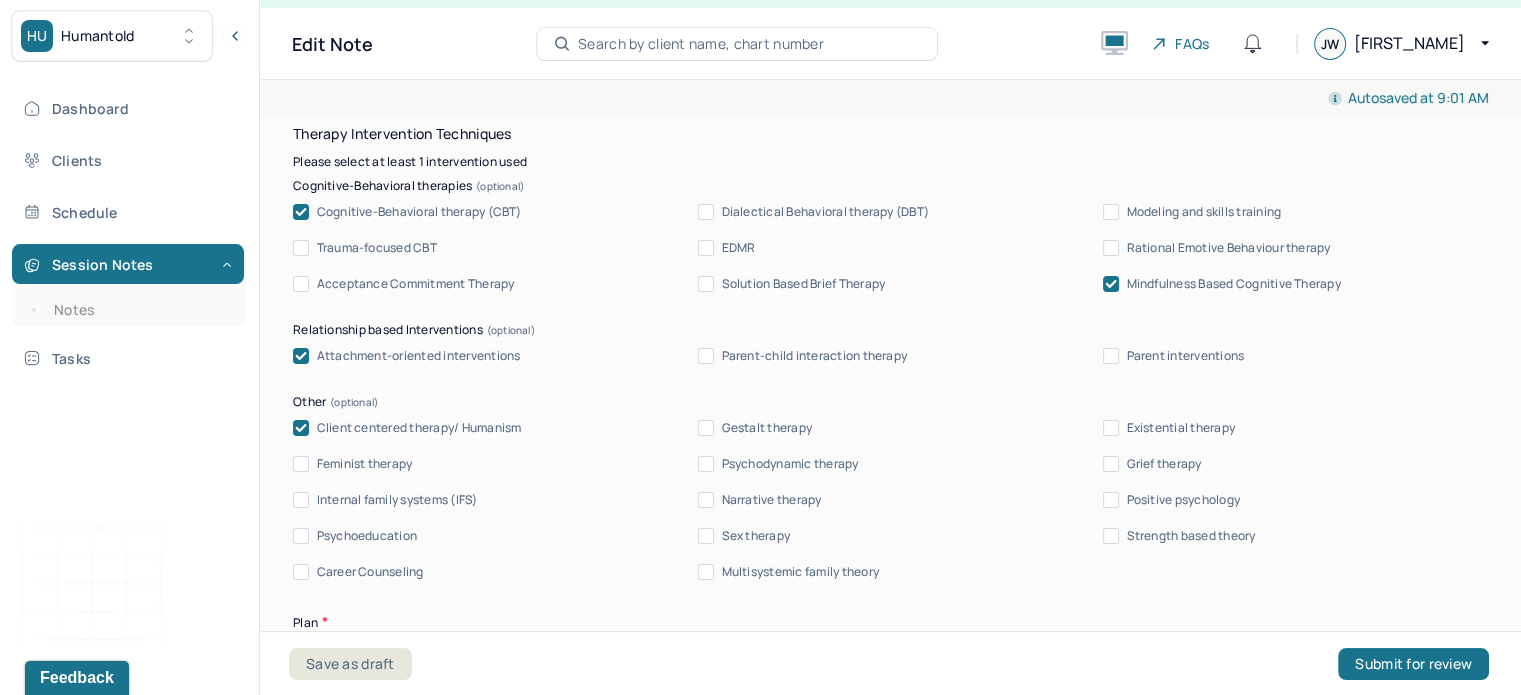 type on "Client is managing symptoms of GAD, specifically racing thoughts and overwhelm. Client is adjusting to major life transitions and reports extremely busy schedule in the past few weeks, which has been challenging to balance. Client and clinician discussed coping strategies to avoid burnout. Client and clinician also discussed relational patterns and client's desire for a romantic partnership." 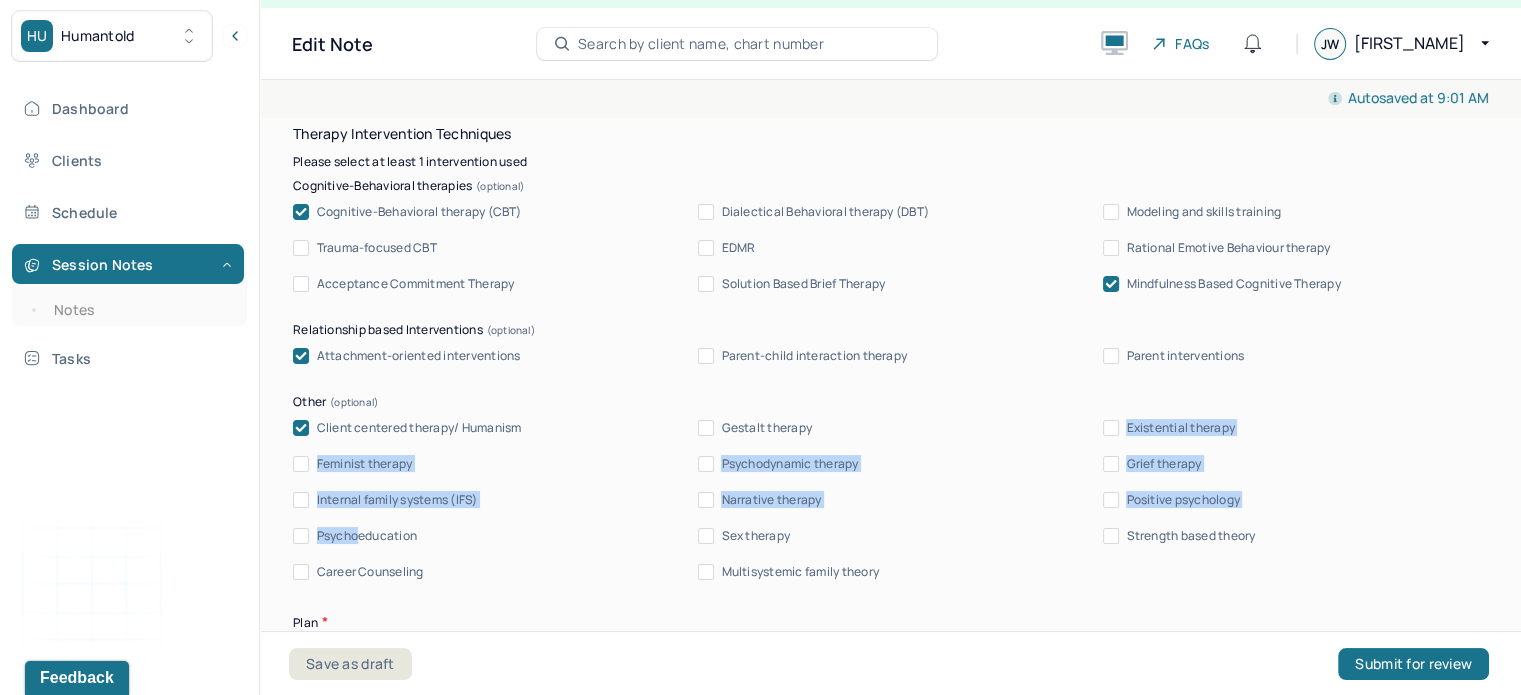 drag, startPoint x: 357, startPoint y: 532, endPoint x: 892, endPoint y: 430, distance: 544.6366 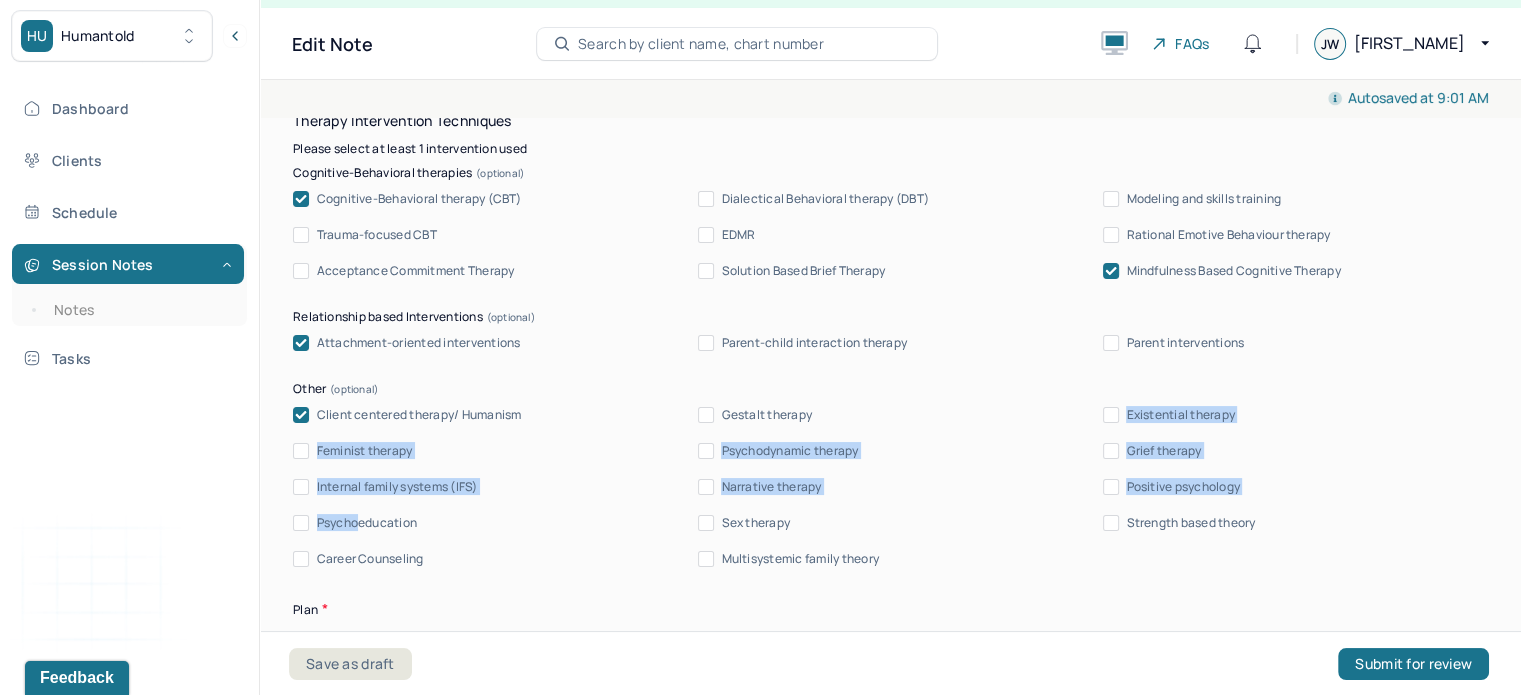 click on "Psychoeducation" at bounding box center [367, 523] 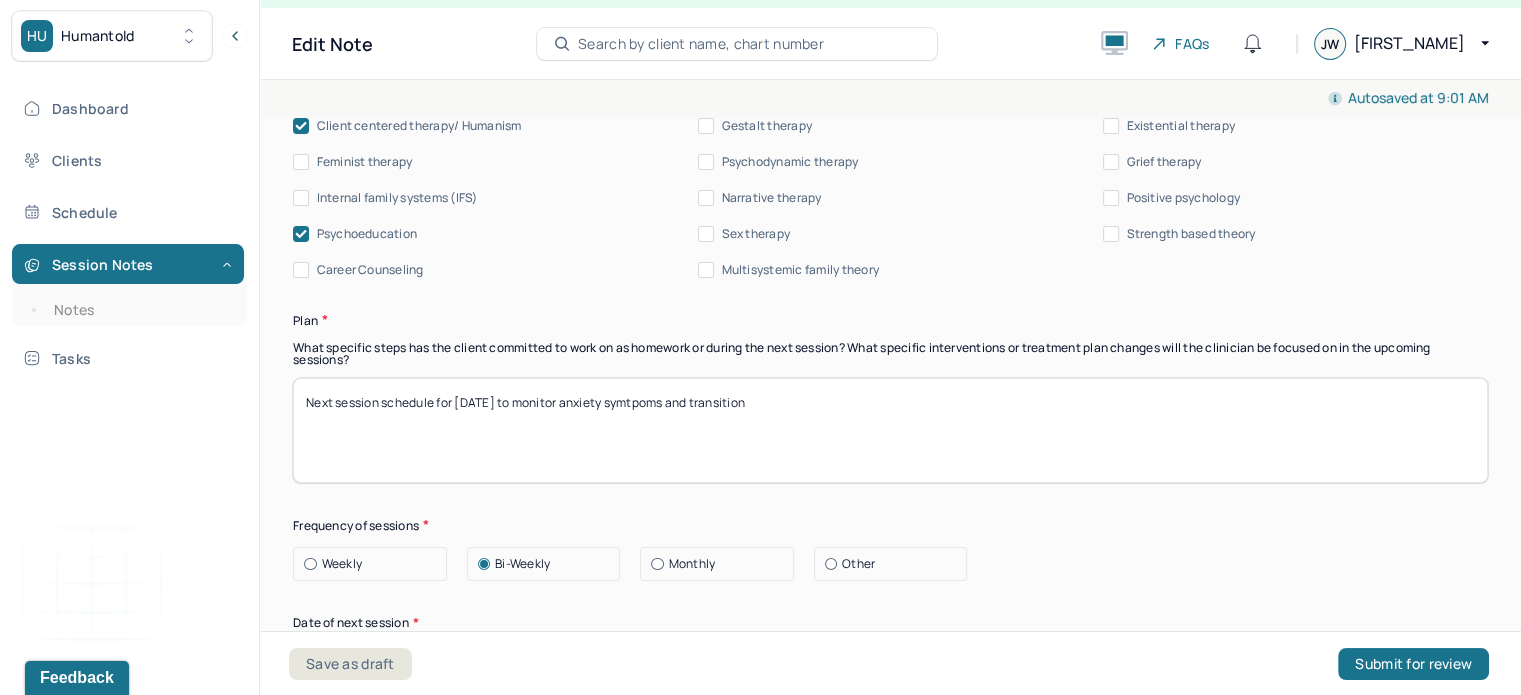 scroll, scrollTop: 2402, scrollLeft: 0, axis: vertical 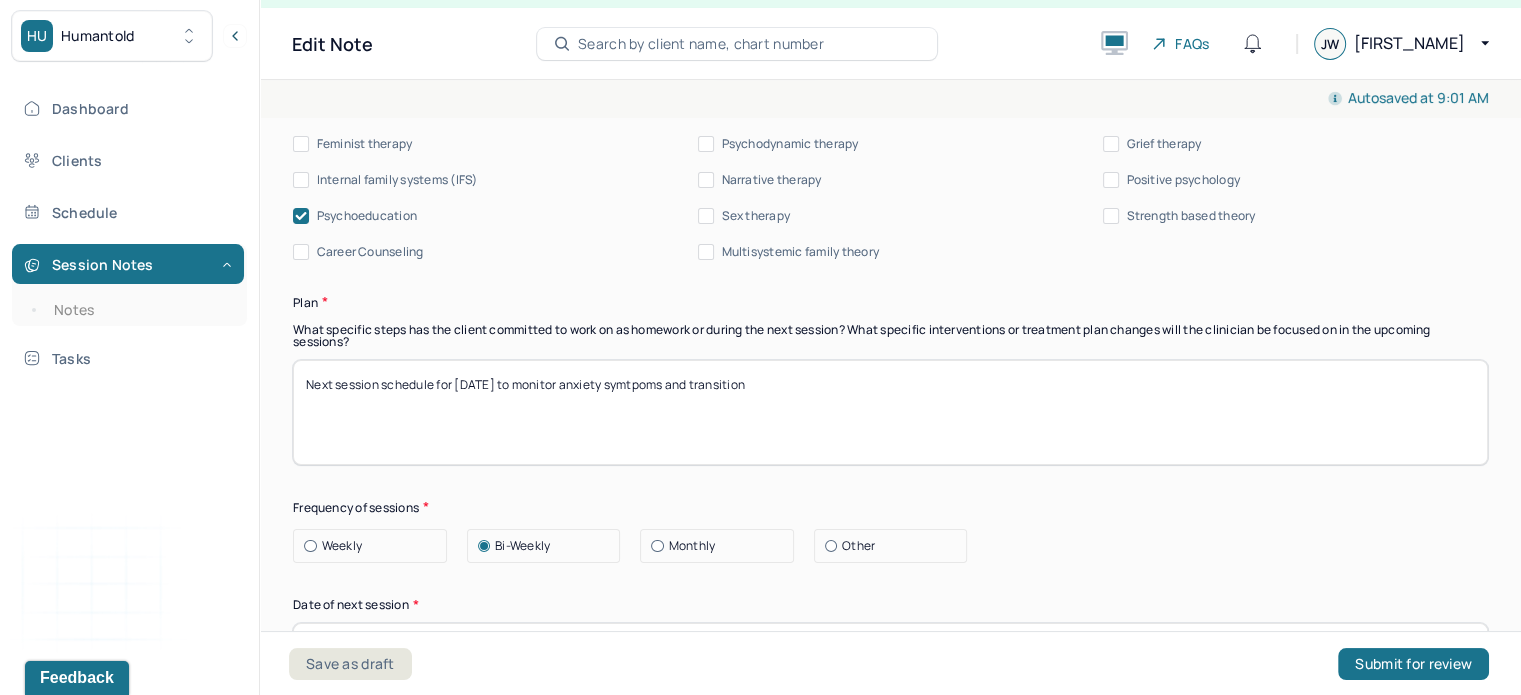 drag, startPoint x: 731, startPoint y: 395, endPoint x: 468, endPoint y: 395, distance: 263 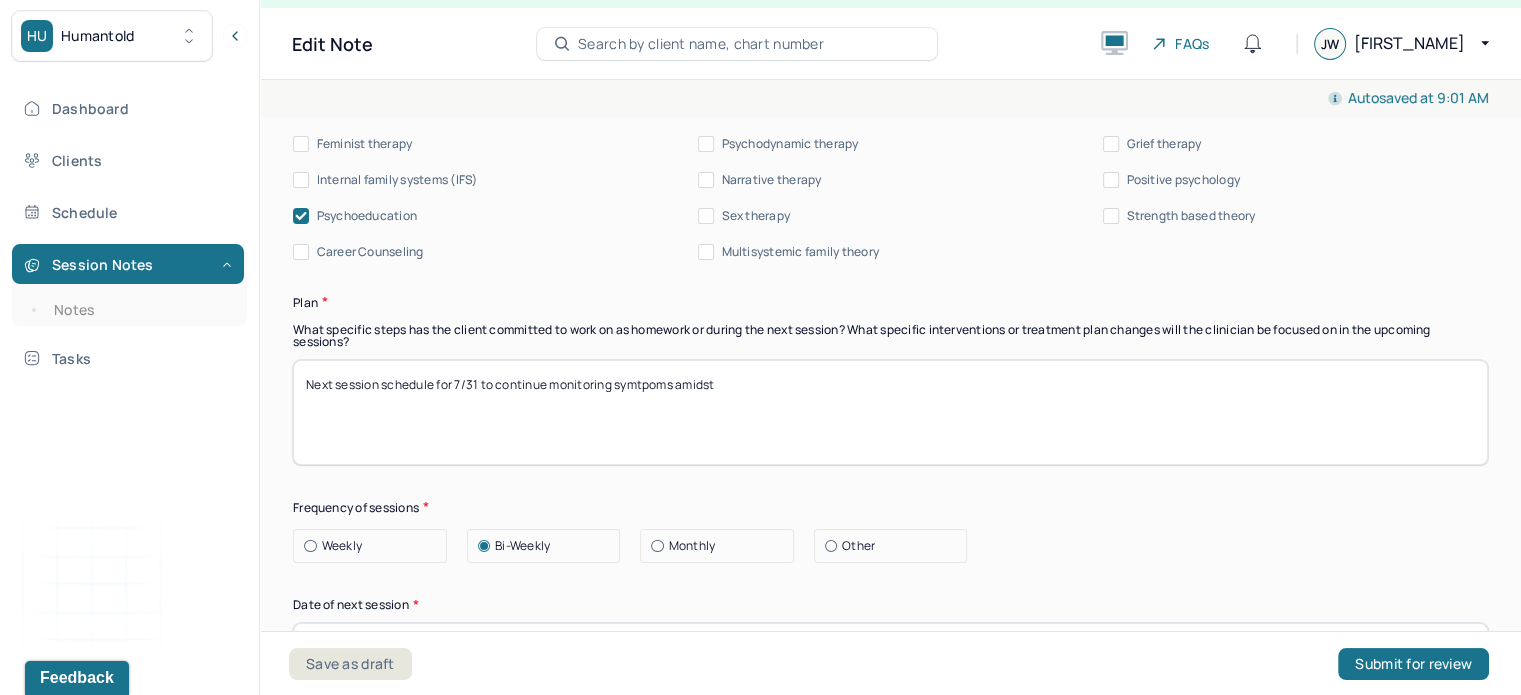 click on "Next session schedule for 7/31 to continue monitering symtpoms amidst" at bounding box center (890, 412) 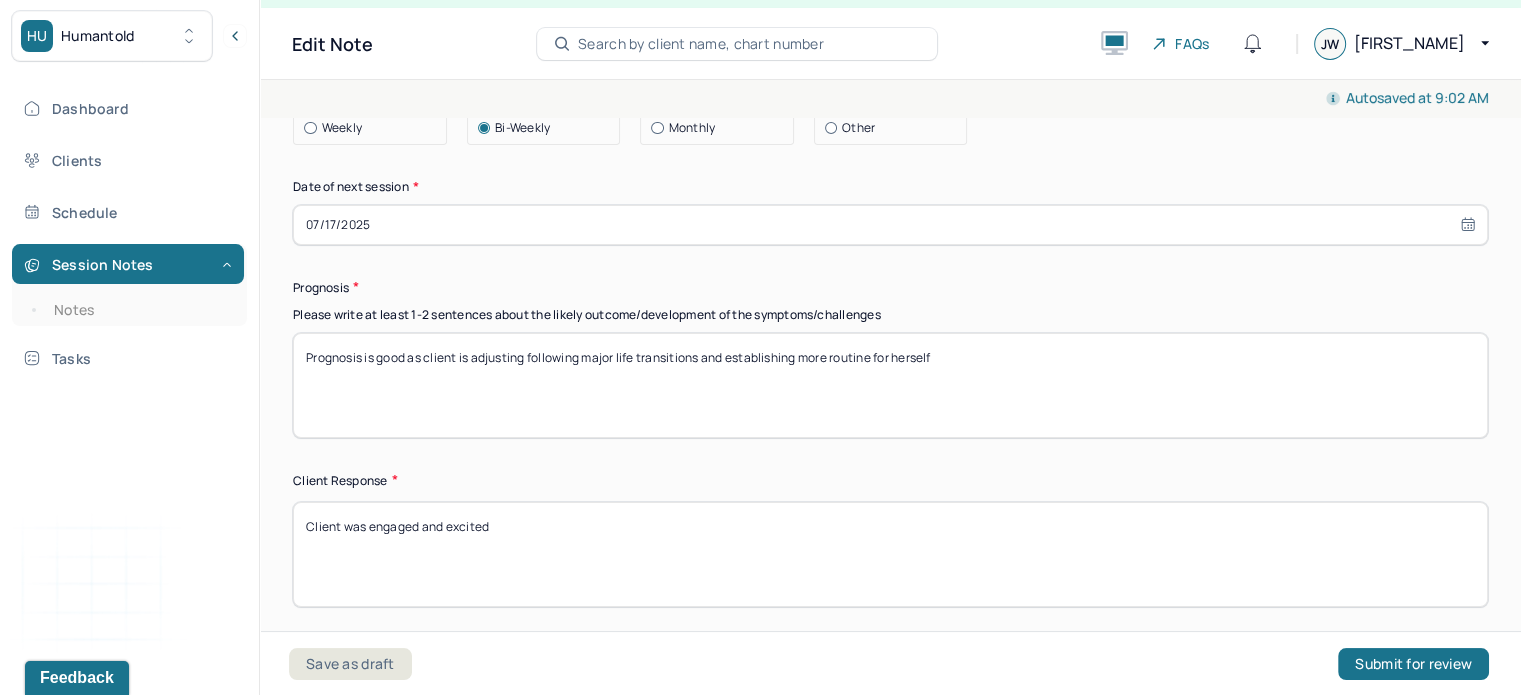 scroll, scrollTop: 2826, scrollLeft: 0, axis: vertical 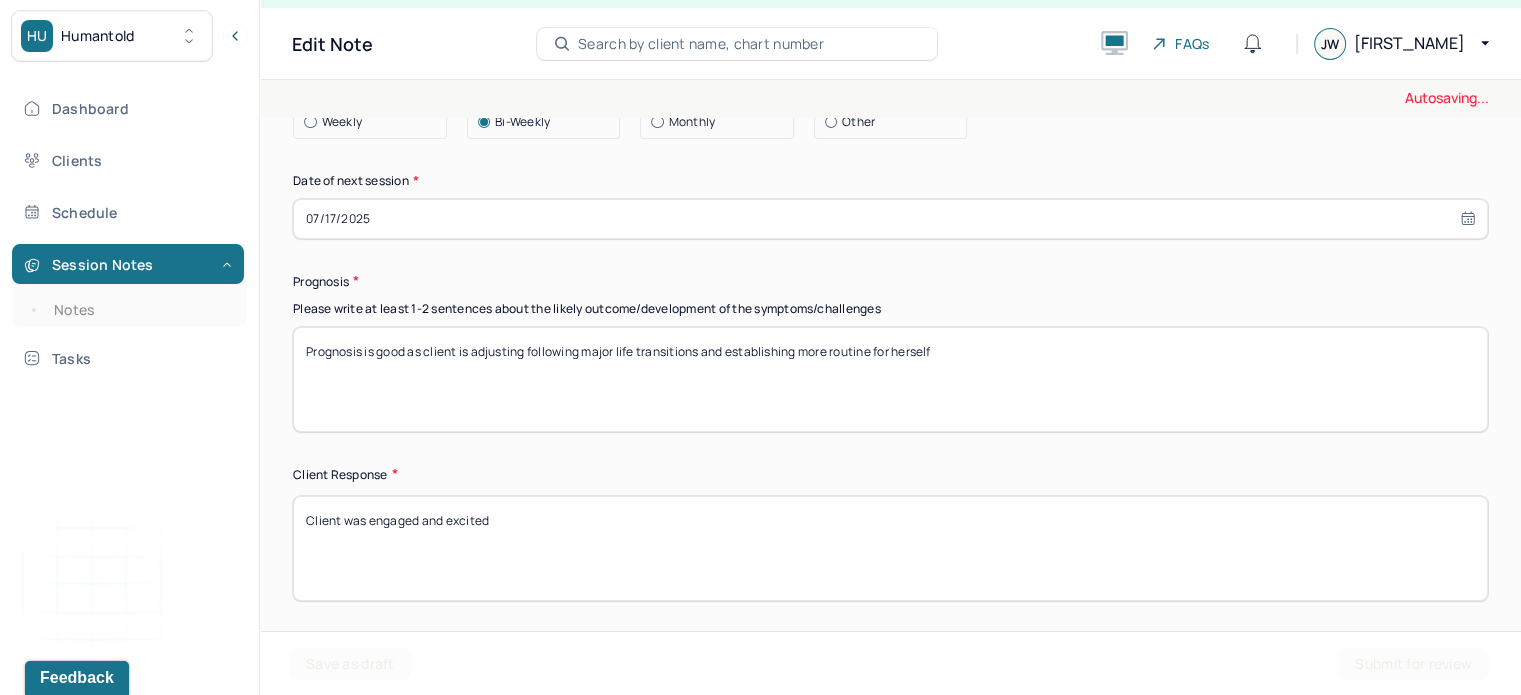 type on "Next session schedule for 7/31 to continue monitoring symtpoms amidst transitions and to complete TX review." 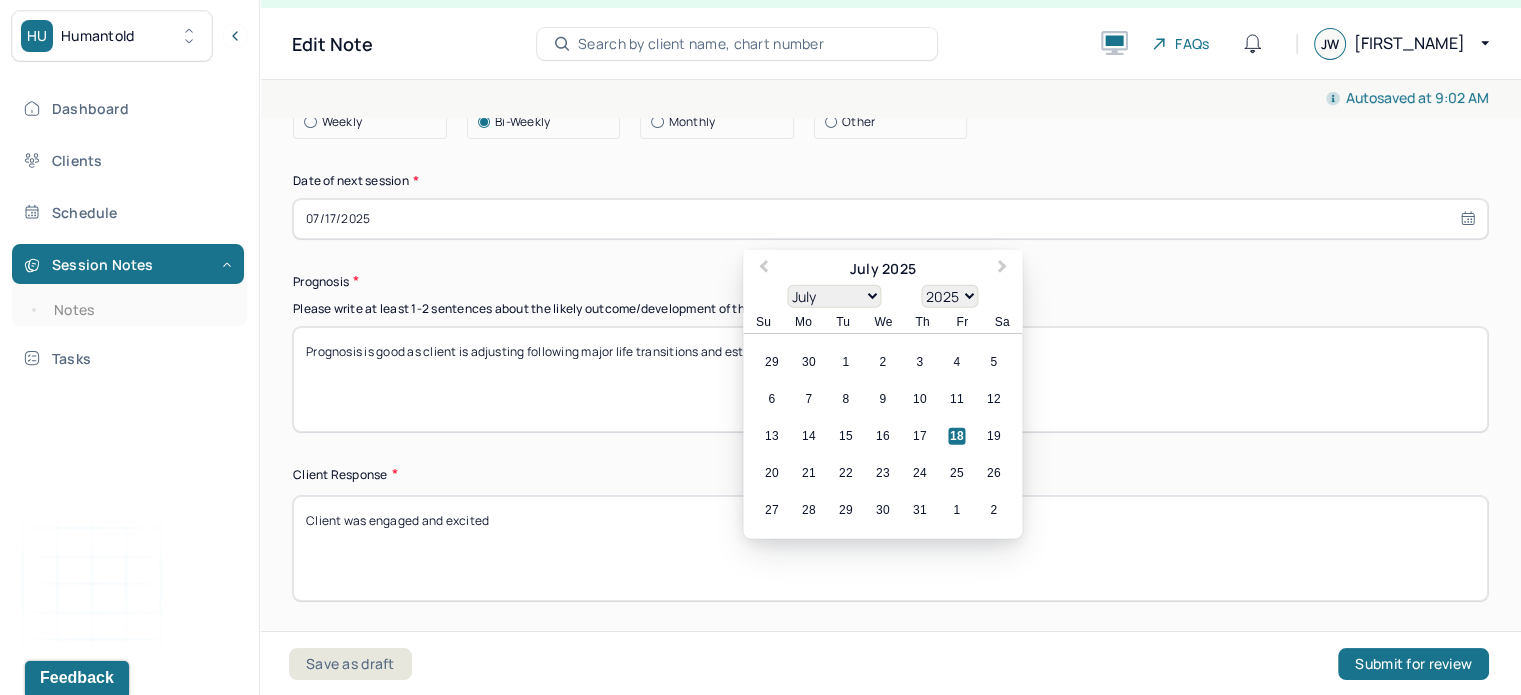 click on "07/17/2025" at bounding box center [890, 219] 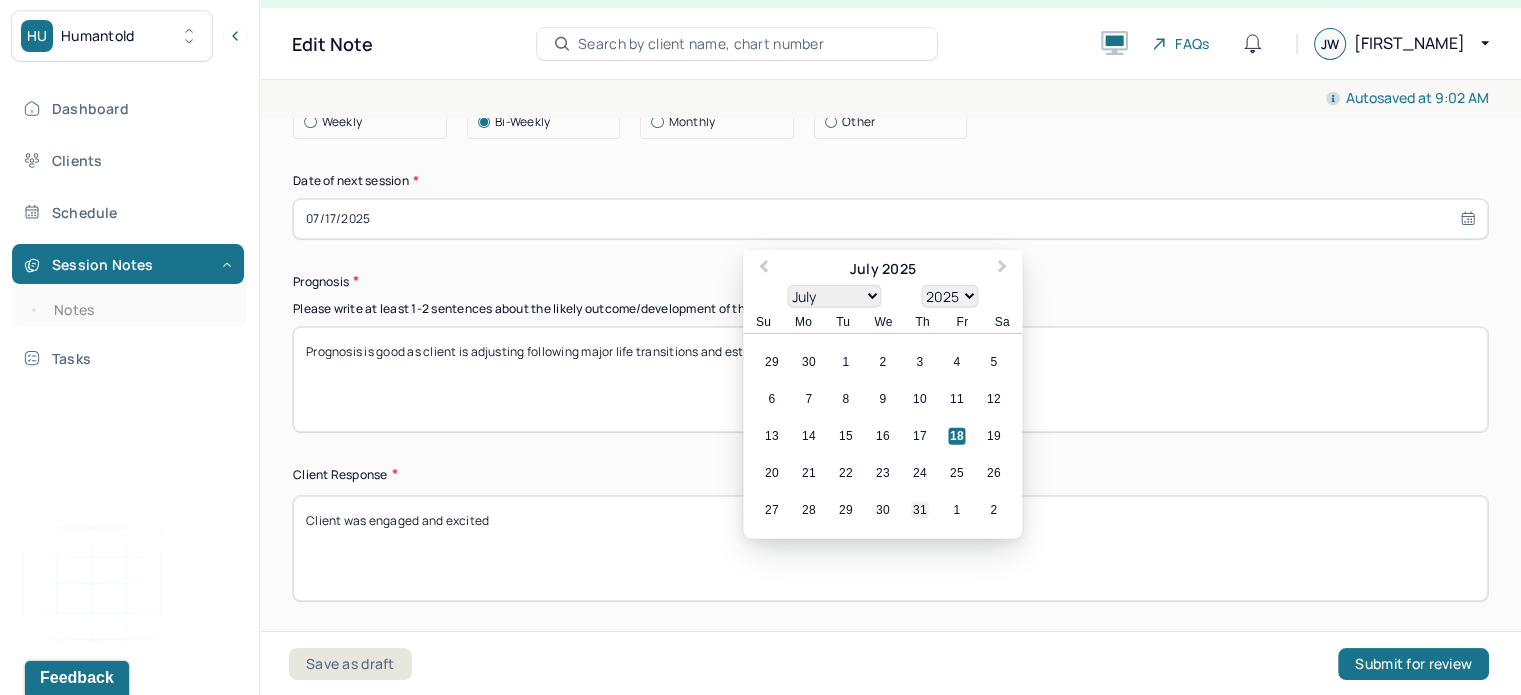 click on "31" at bounding box center (919, 509) 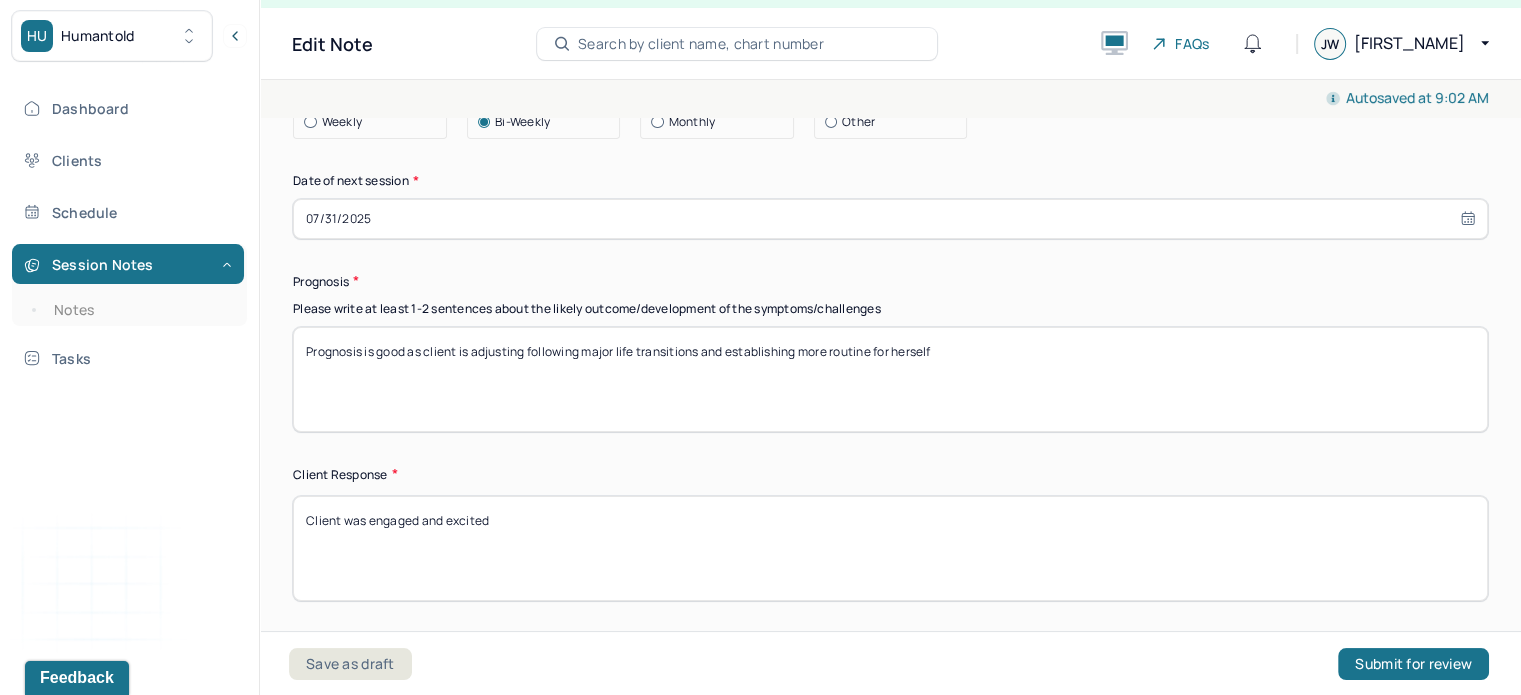 drag, startPoint x: 999, startPoint y: 341, endPoint x: 413, endPoint y: 407, distance: 589.705 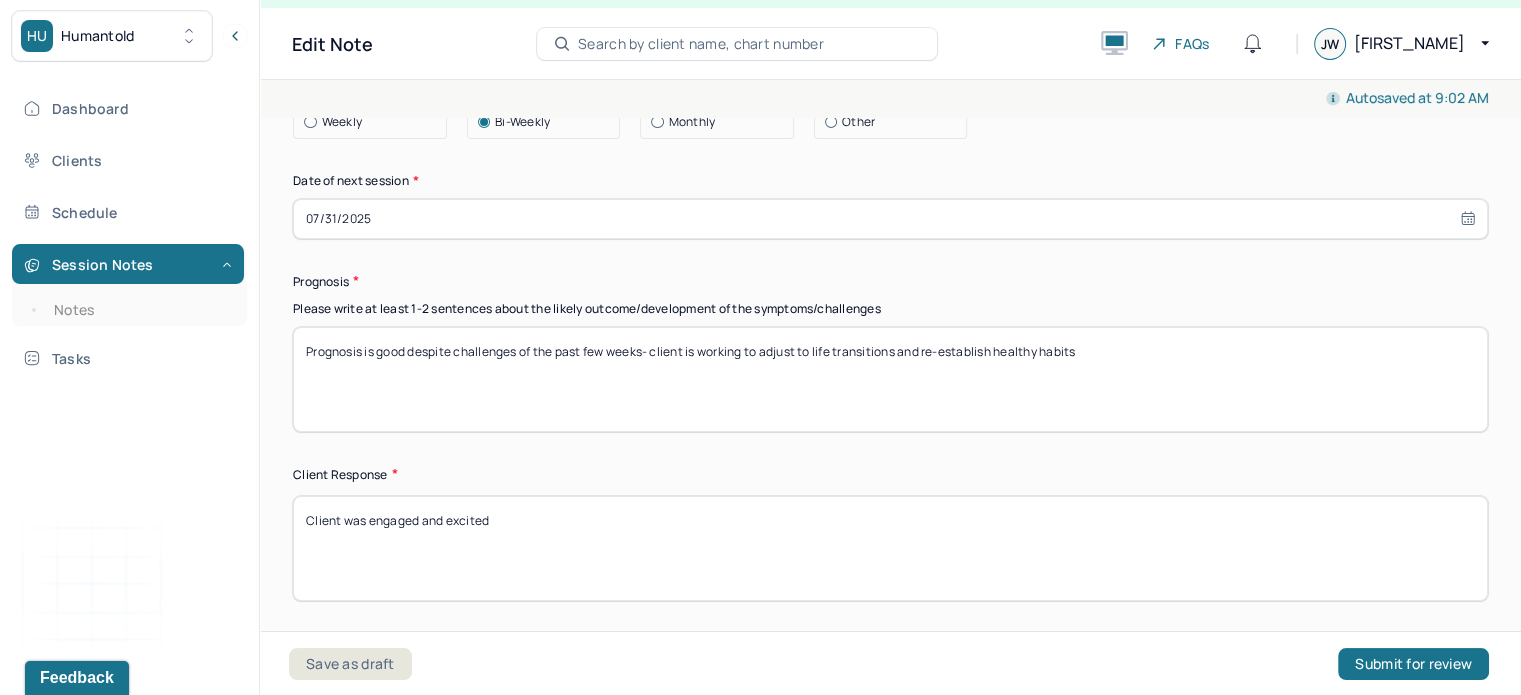 type on "Prognosis is good despite challenges of the past few weeks- client is working to adjust to life transitions and re-establish healthy habits" 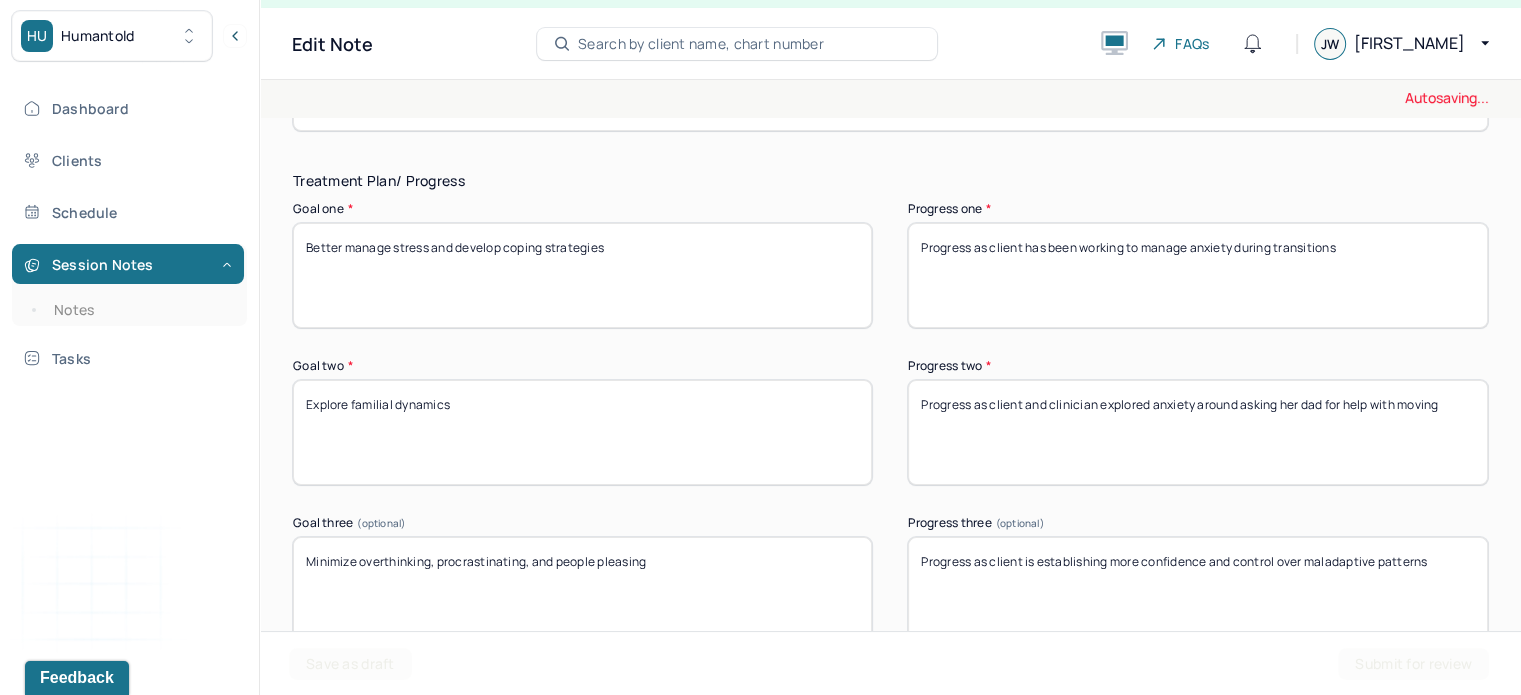 scroll, scrollTop: 3232, scrollLeft: 0, axis: vertical 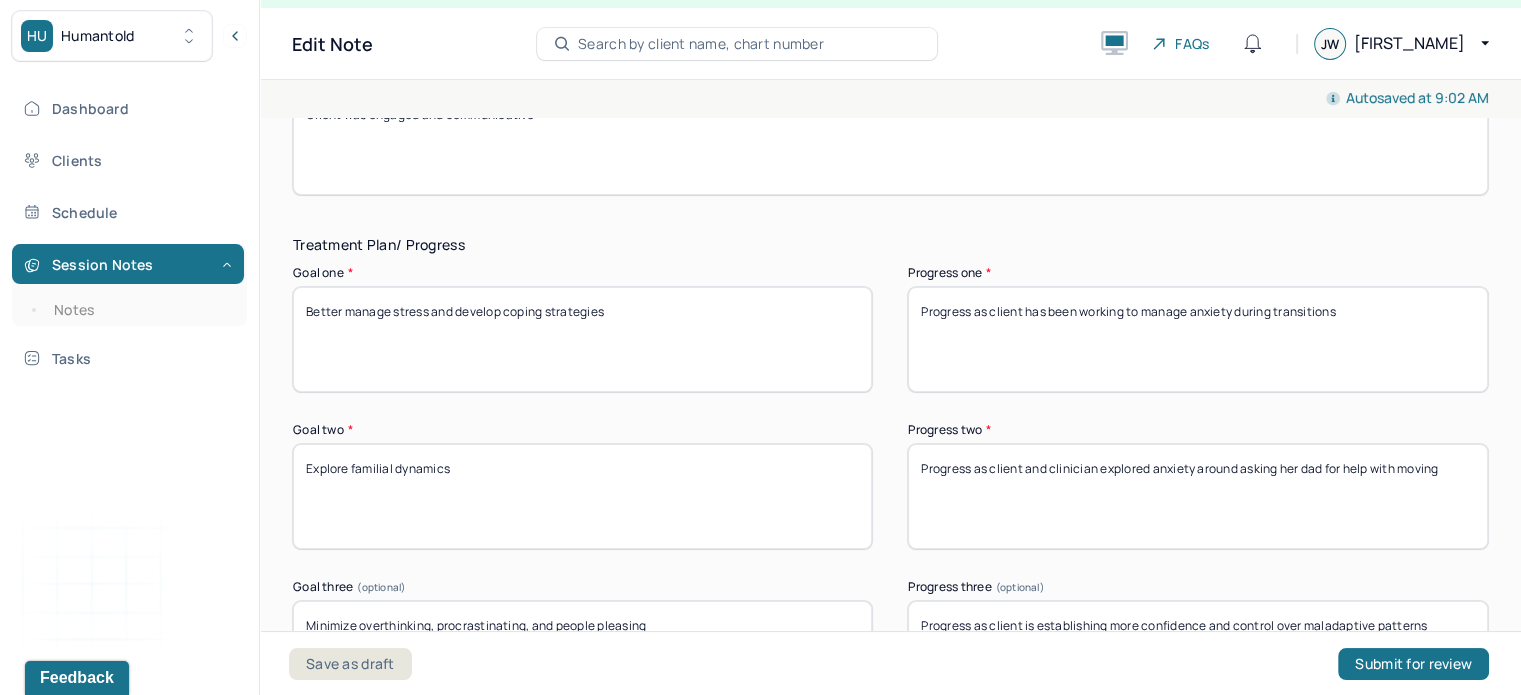 type on "Client was engaged and communicative" 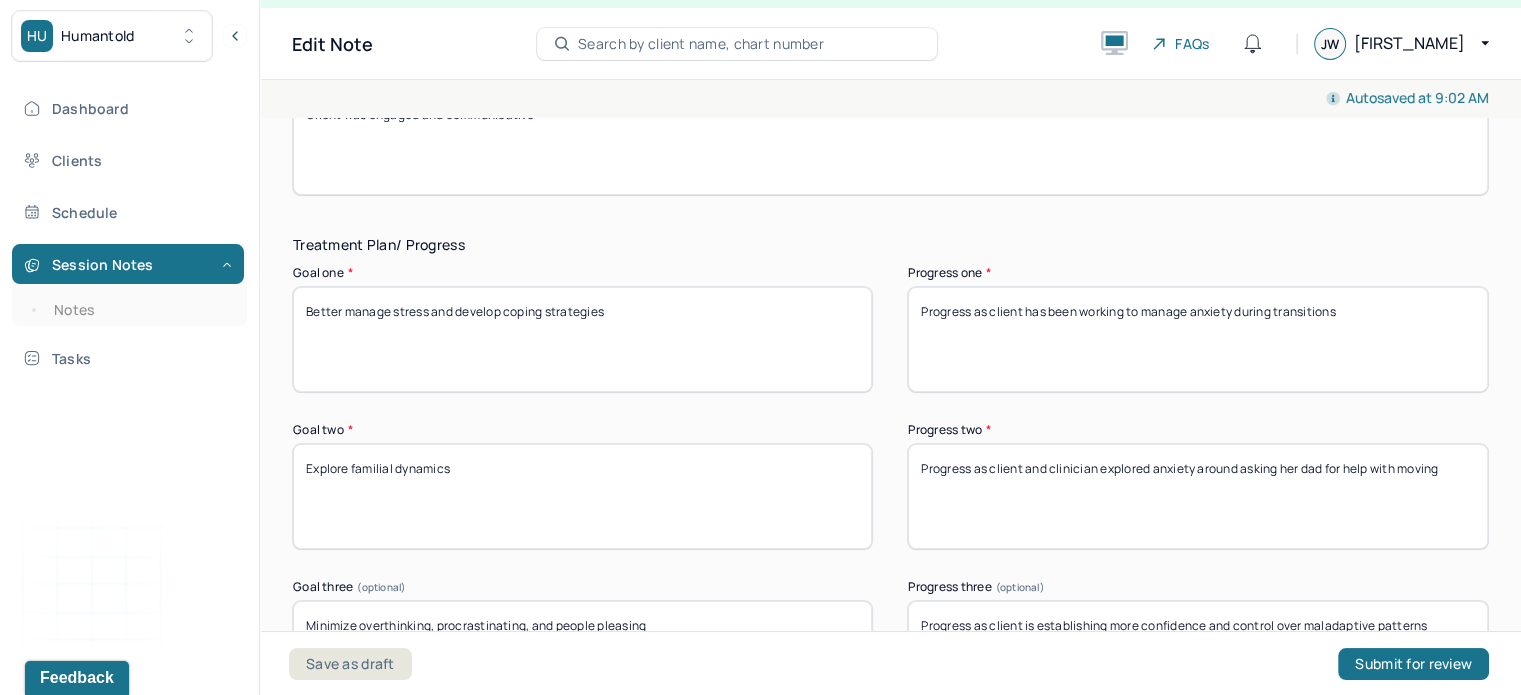 drag, startPoint x: 1352, startPoint y: 318, endPoint x: 1016, endPoint y: 340, distance: 336.71948 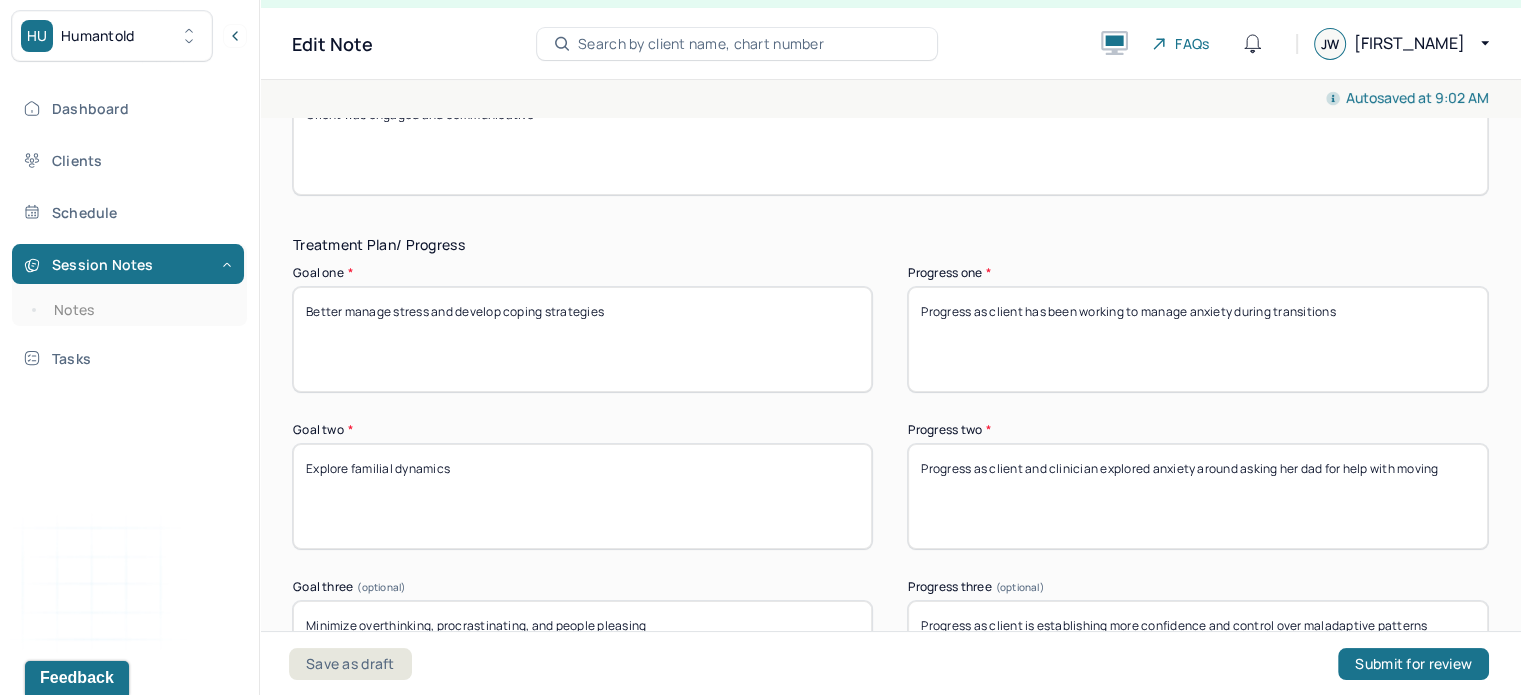 click on "Progress as client has been working to manage anxiety during transitions" at bounding box center (1197, 339) 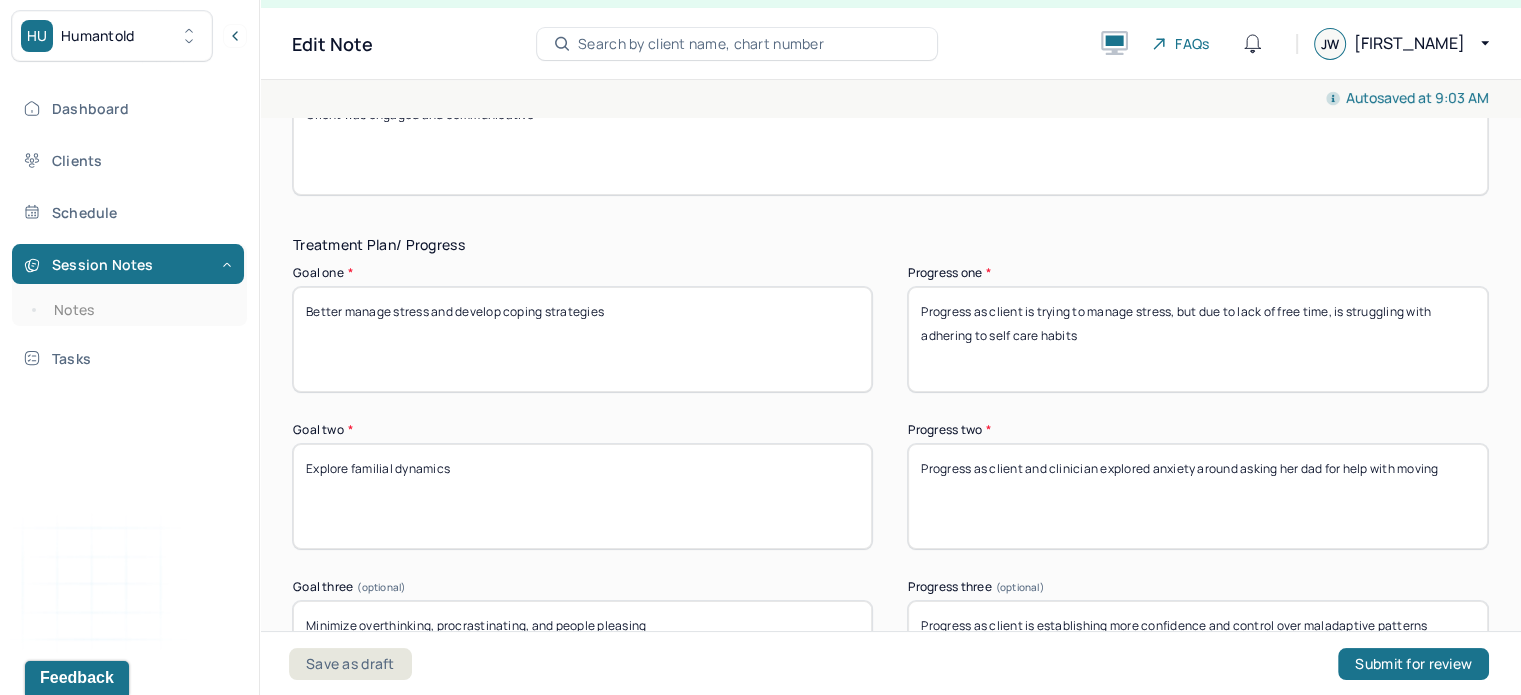 type on "Progress as client is trying to manage stress, but due to lack of free time, is struggling with adhering to self care habits" 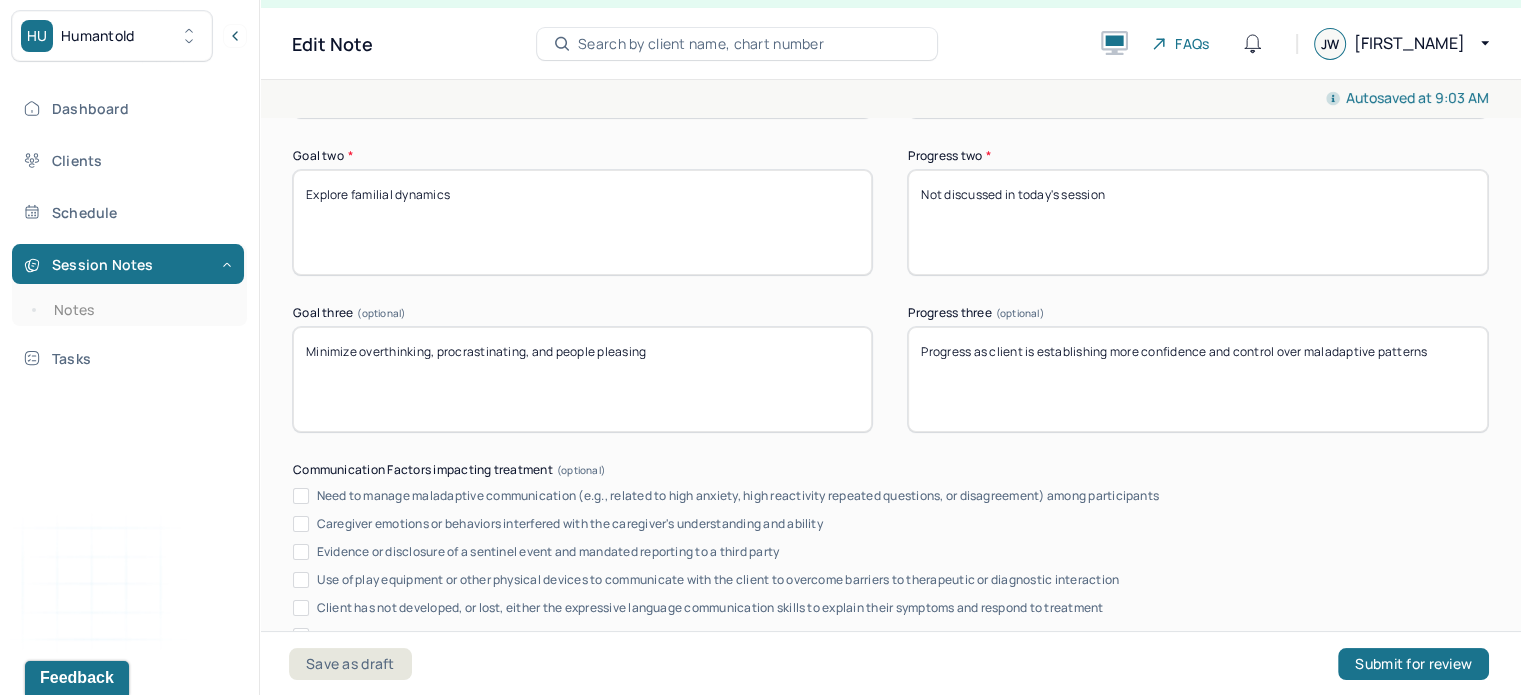 scroll, scrollTop: 3507, scrollLeft: 0, axis: vertical 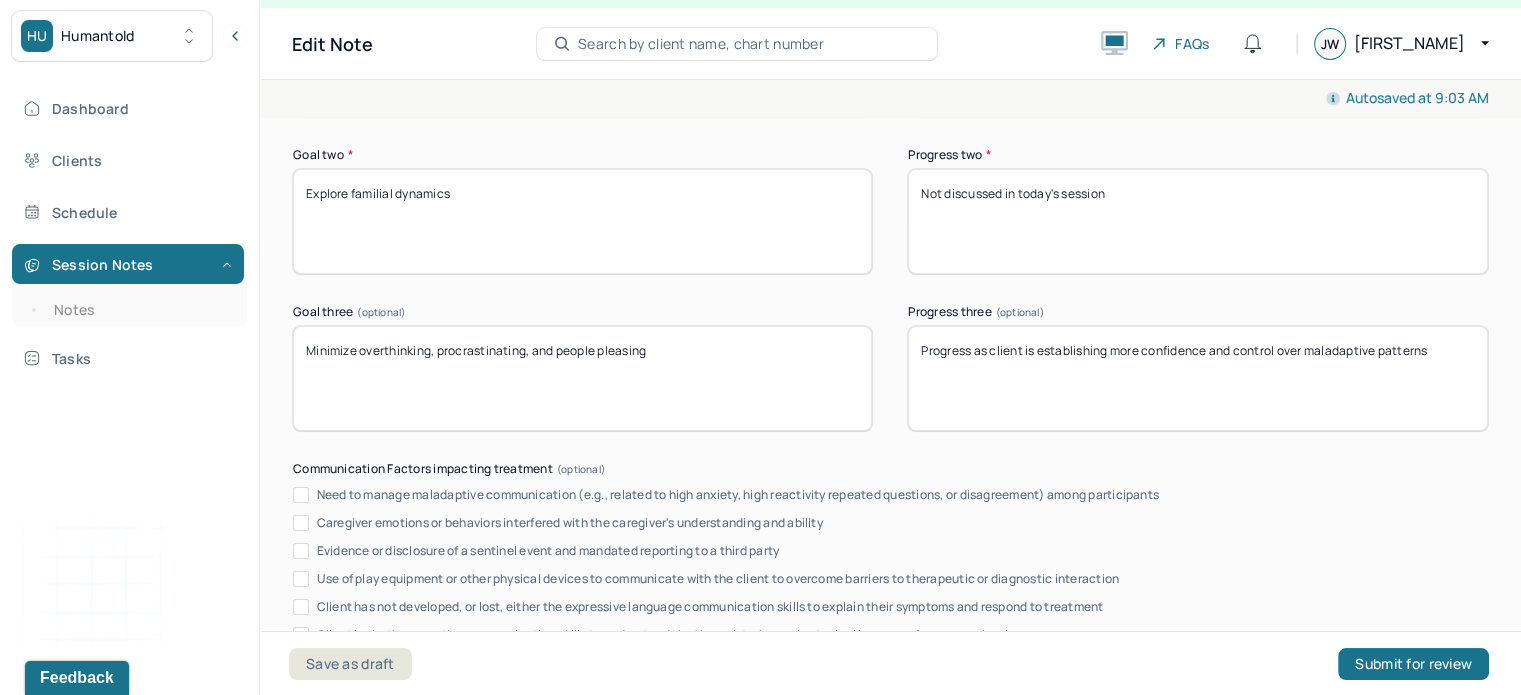 type on "Not discussed in today's session" 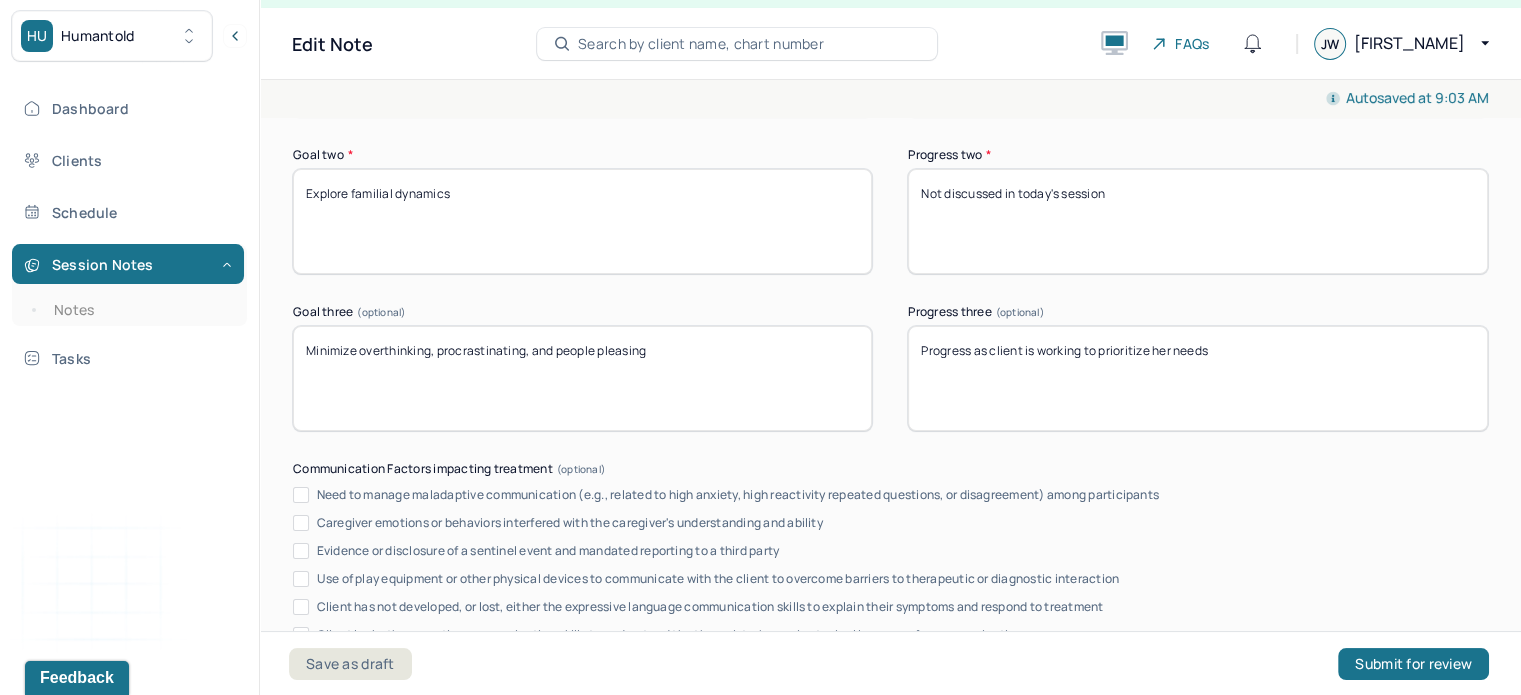 click on "Progress as client is working to prioriti her needs" at bounding box center [1197, 378] 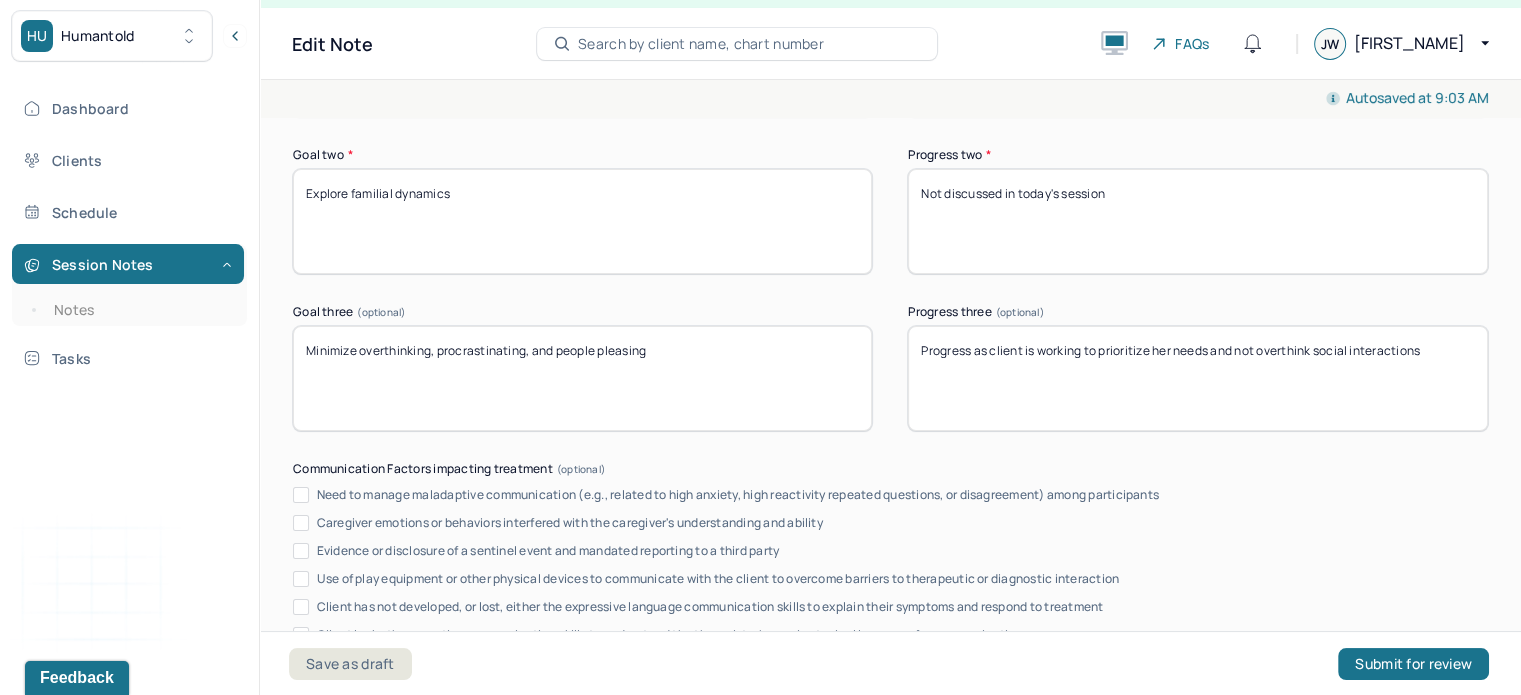 scroll, scrollTop: 3956, scrollLeft: 0, axis: vertical 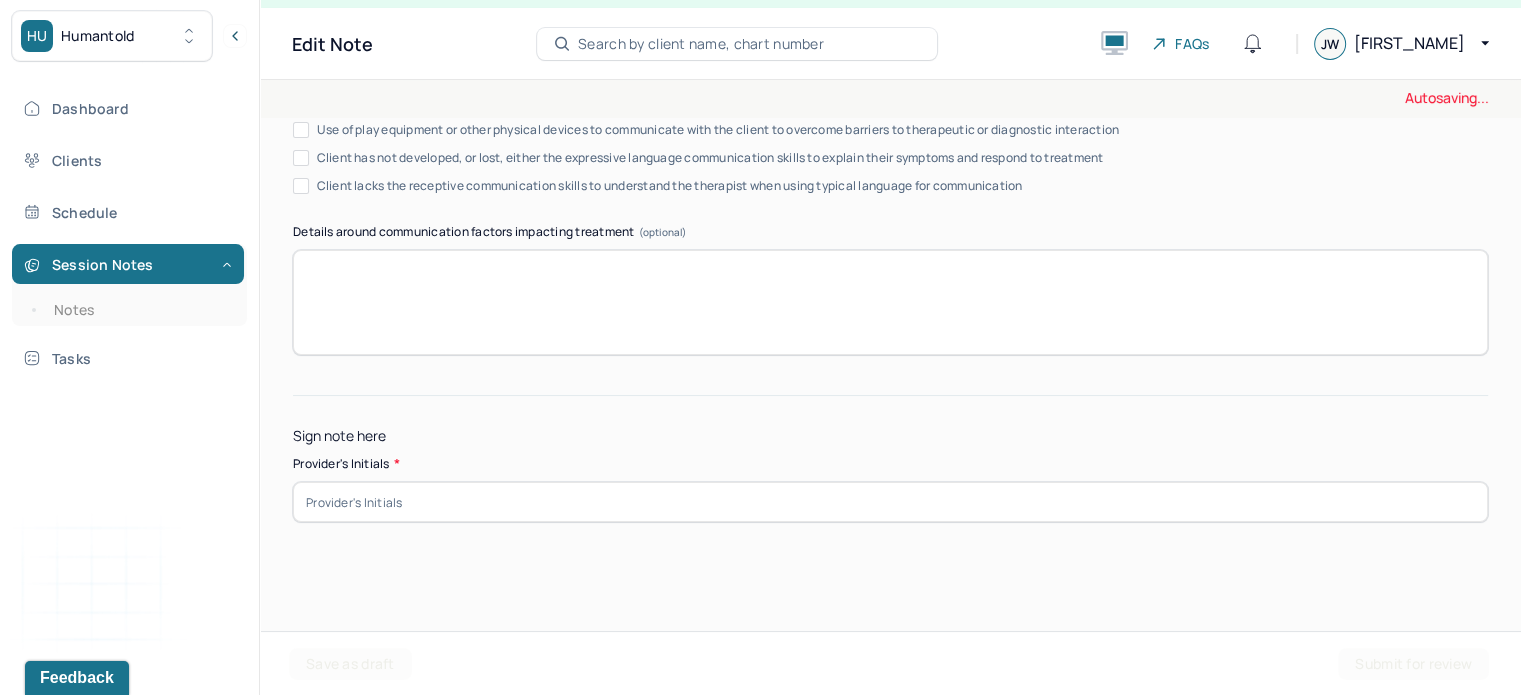 type on "Progress as client is working to prioritize her needs and not overthink social interactions" 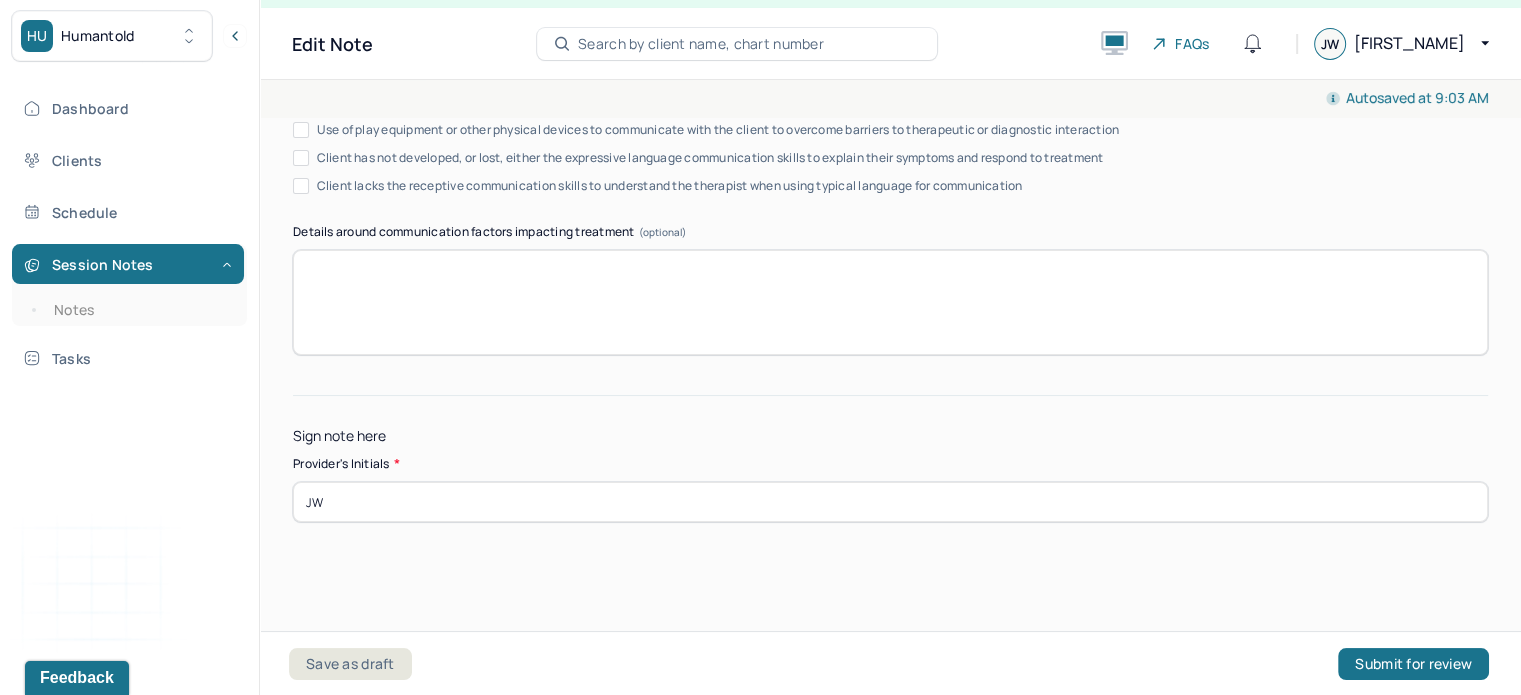 type on "JW" 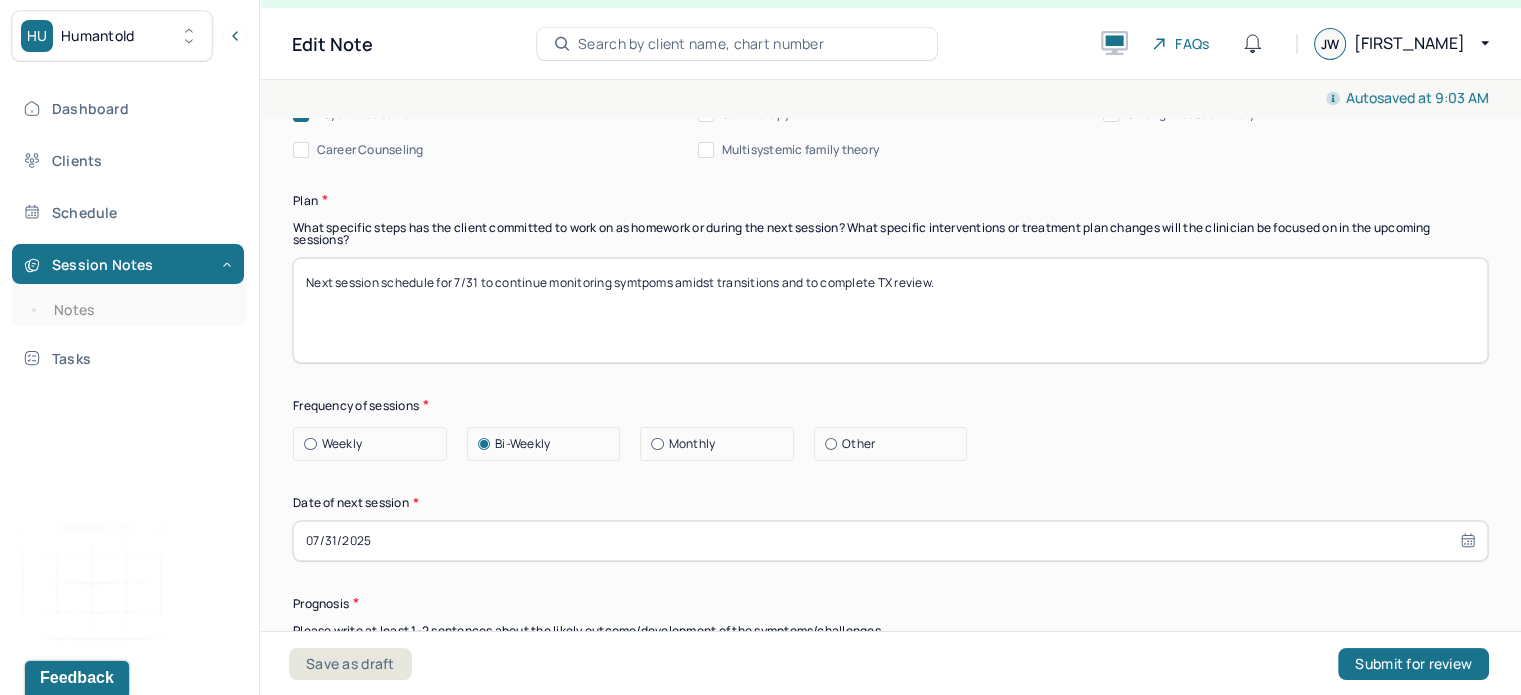 scroll, scrollTop: 2536, scrollLeft: 0, axis: vertical 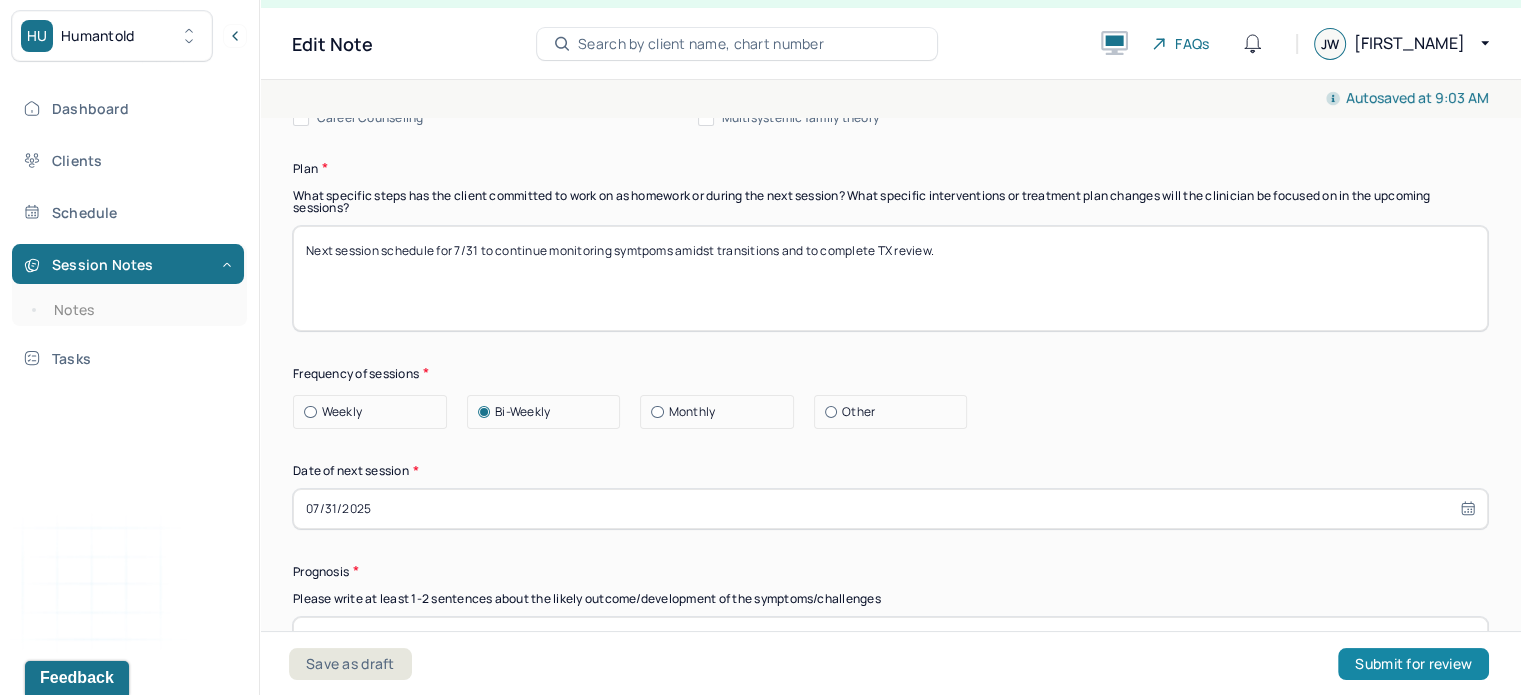 click on "Submit for review" at bounding box center [1413, 664] 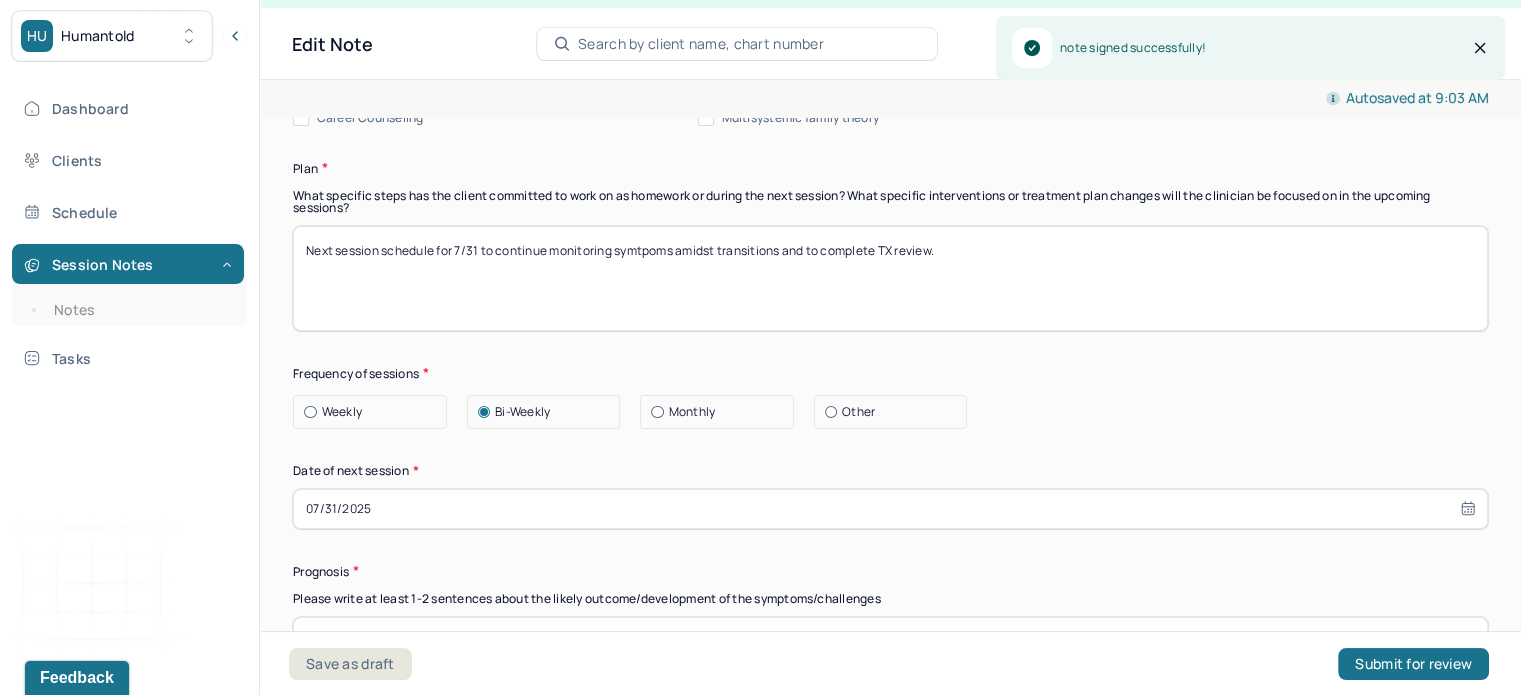 scroll, scrollTop: 0, scrollLeft: 0, axis: both 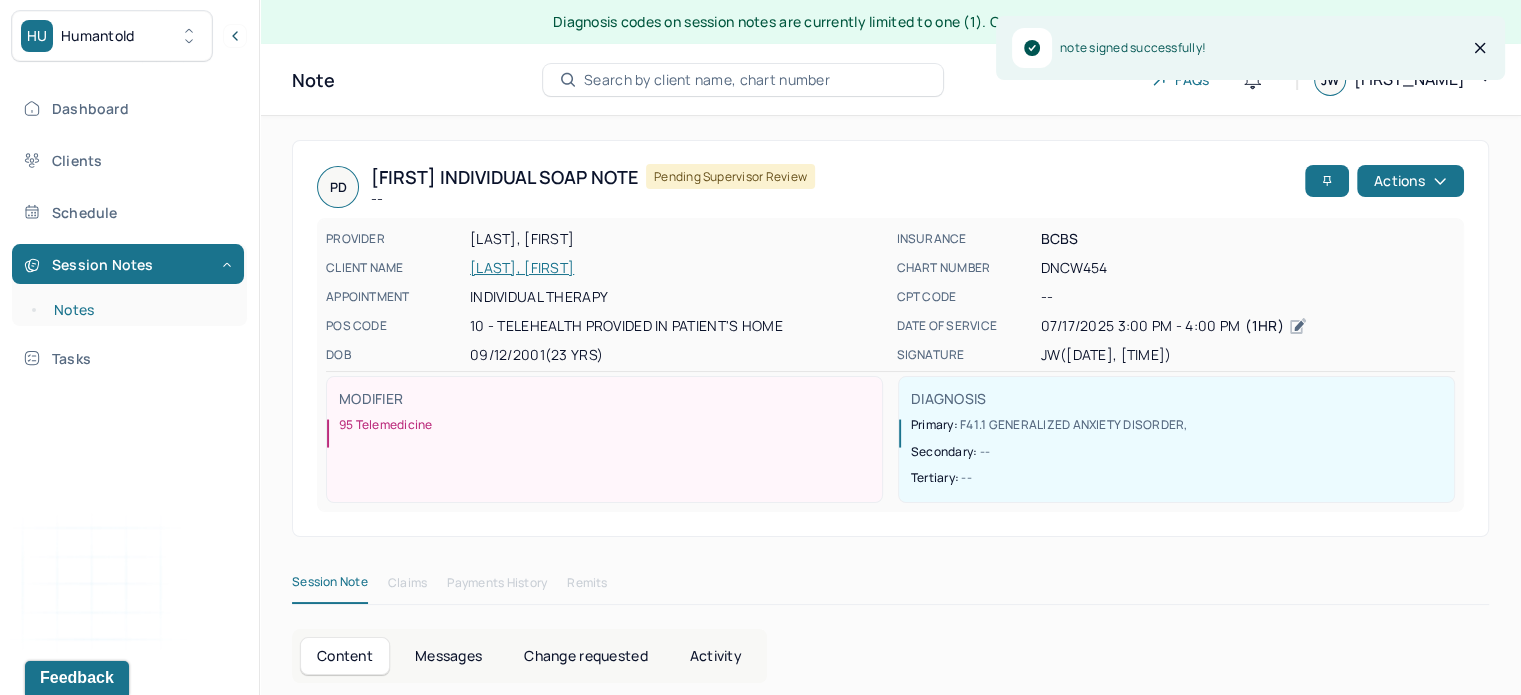 click on "Notes" at bounding box center (139, 310) 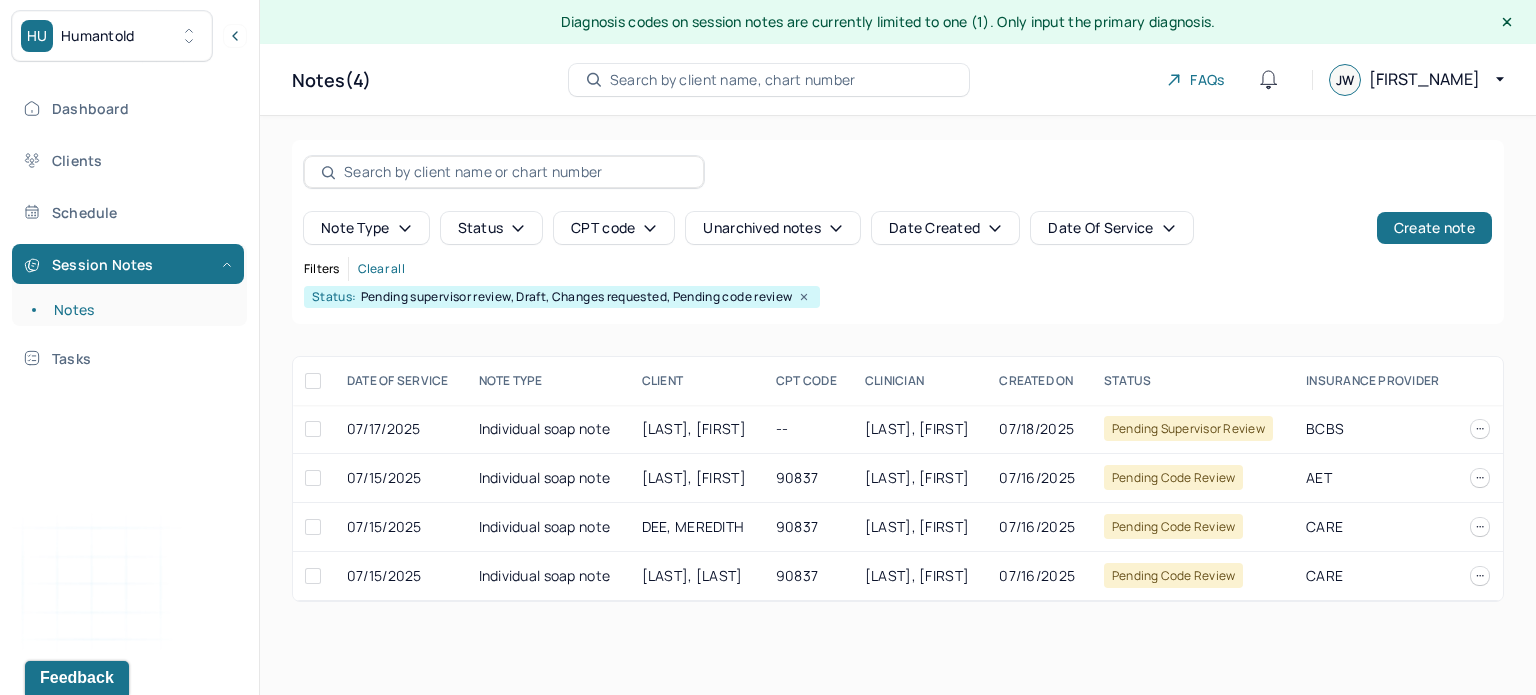 click on "Note type     Status     CPT code     Unarchived notes     Date Created     Date Of Service     Create note   Filters   Clear all   Status: Pending supervisor review, Draft, Changes requested, Pending code review" at bounding box center [898, 232] 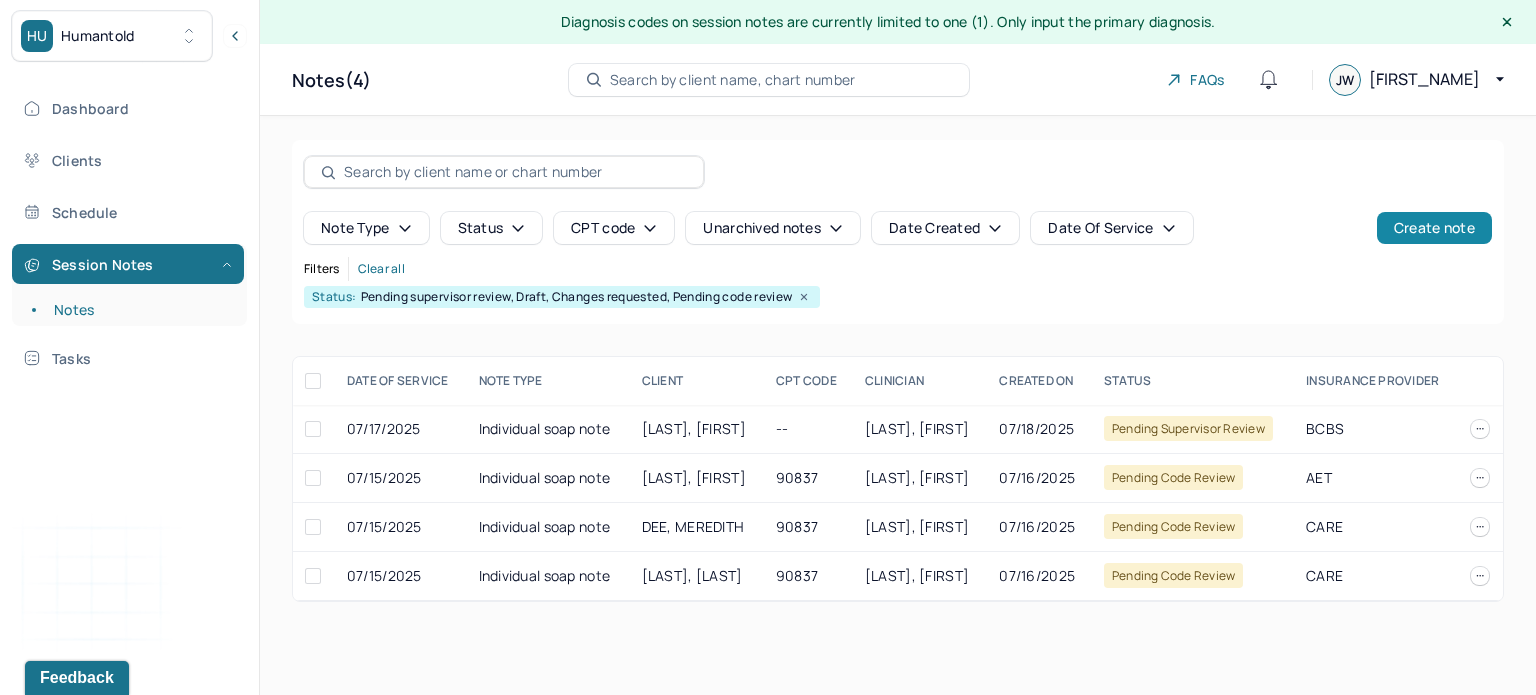 click on "Create note" at bounding box center (1434, 228) 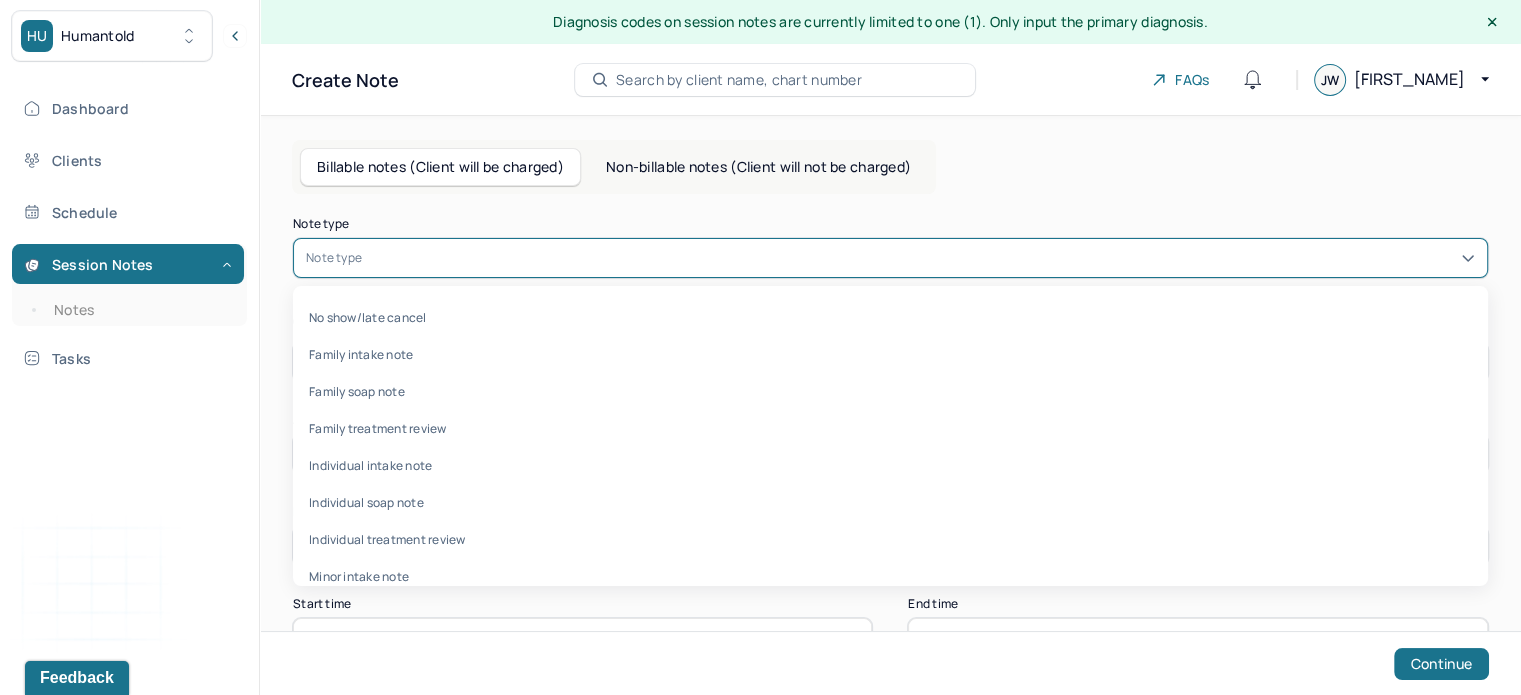 click on "Note type" at bounding box center [890, 258] 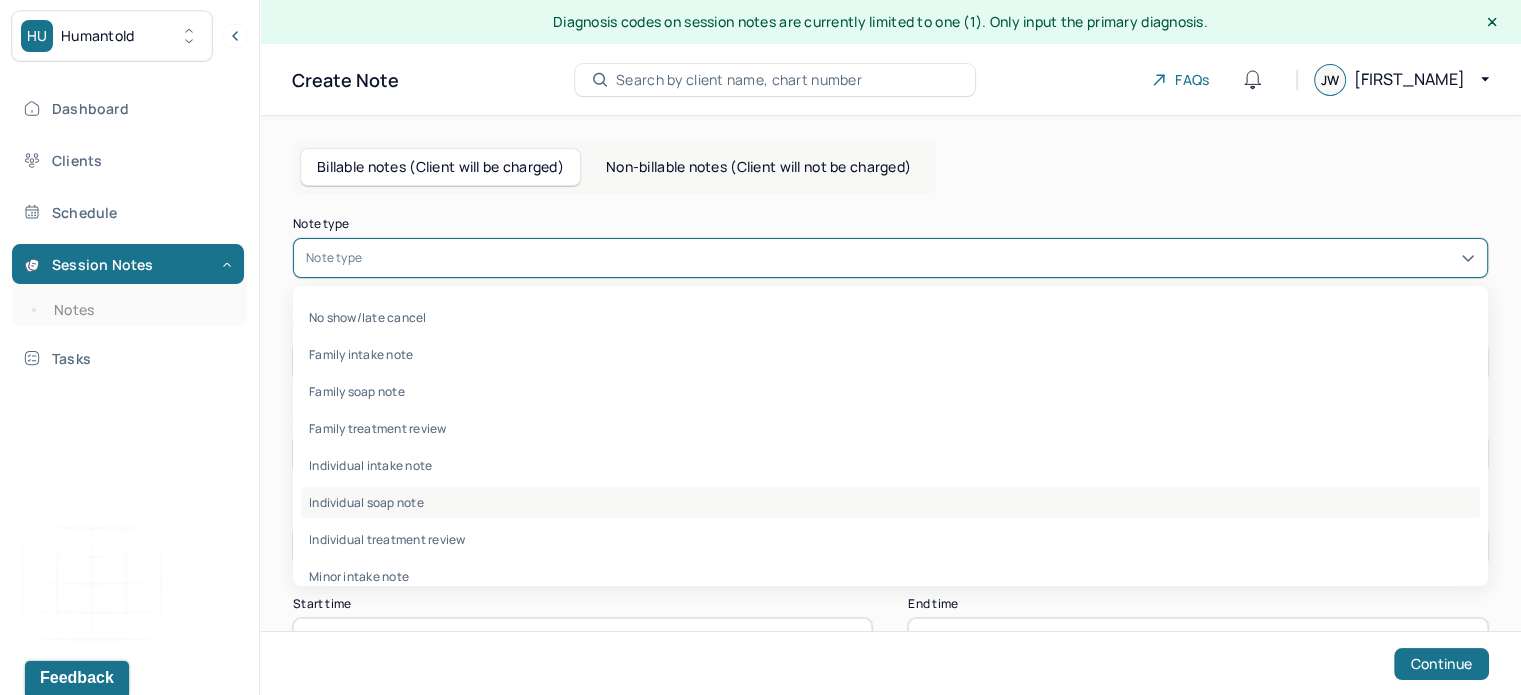 click on "Individual soap note" at bounding box center [890, 502] 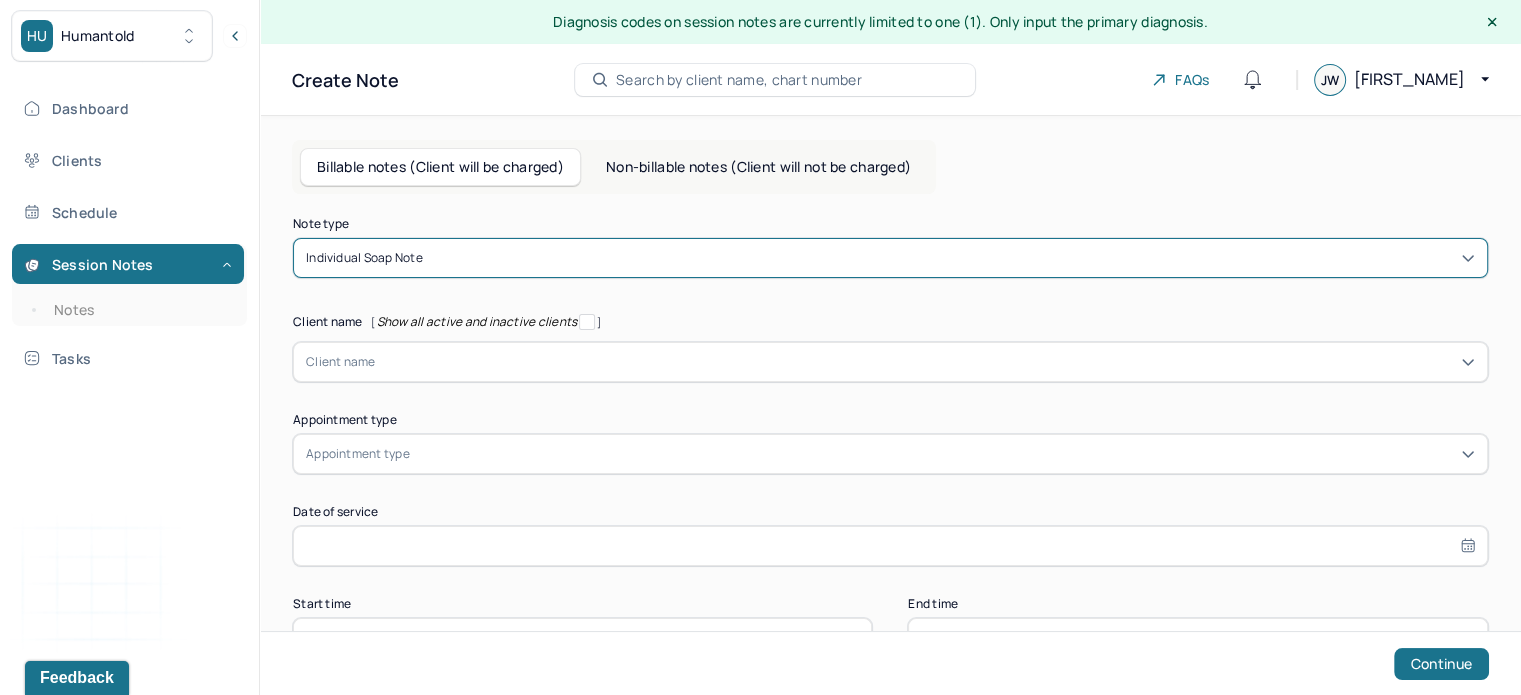 click at bounding box center (925, 362) 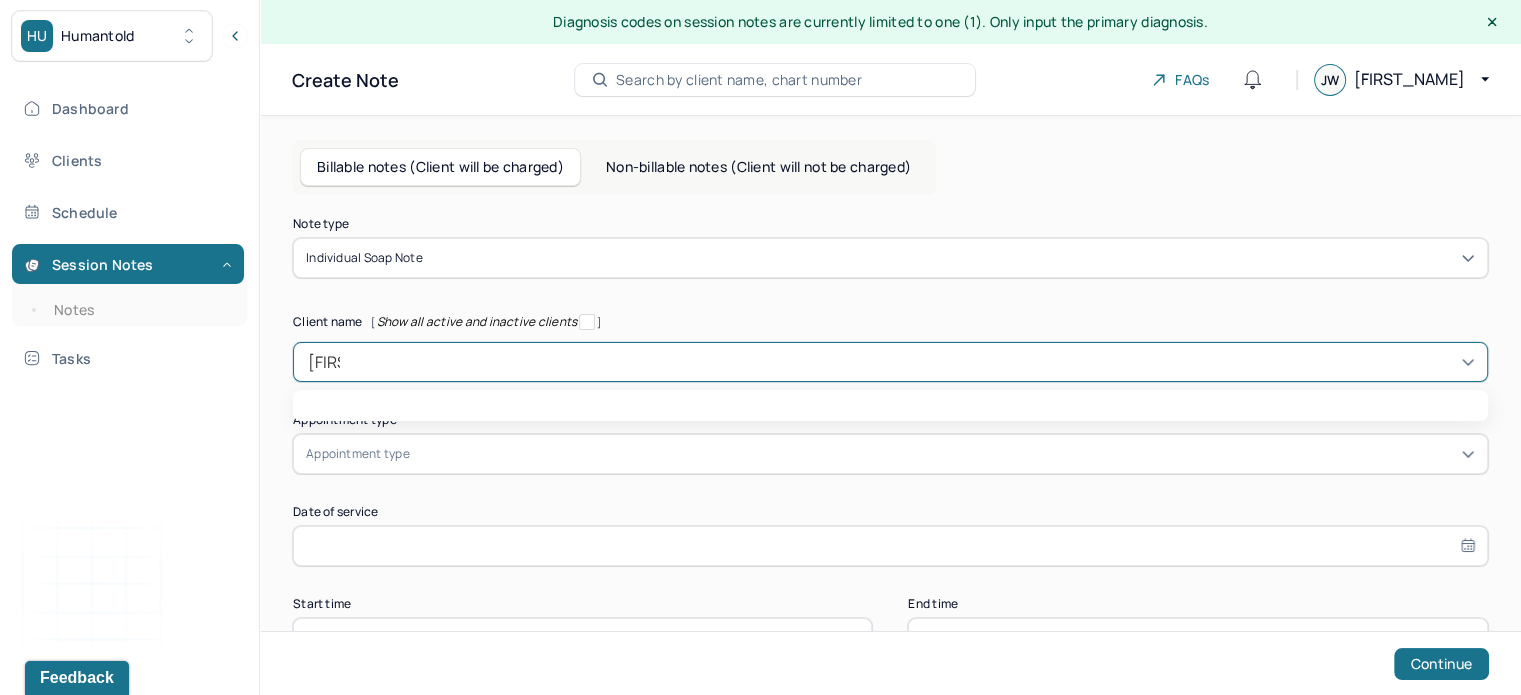 type on "[FIRST]" 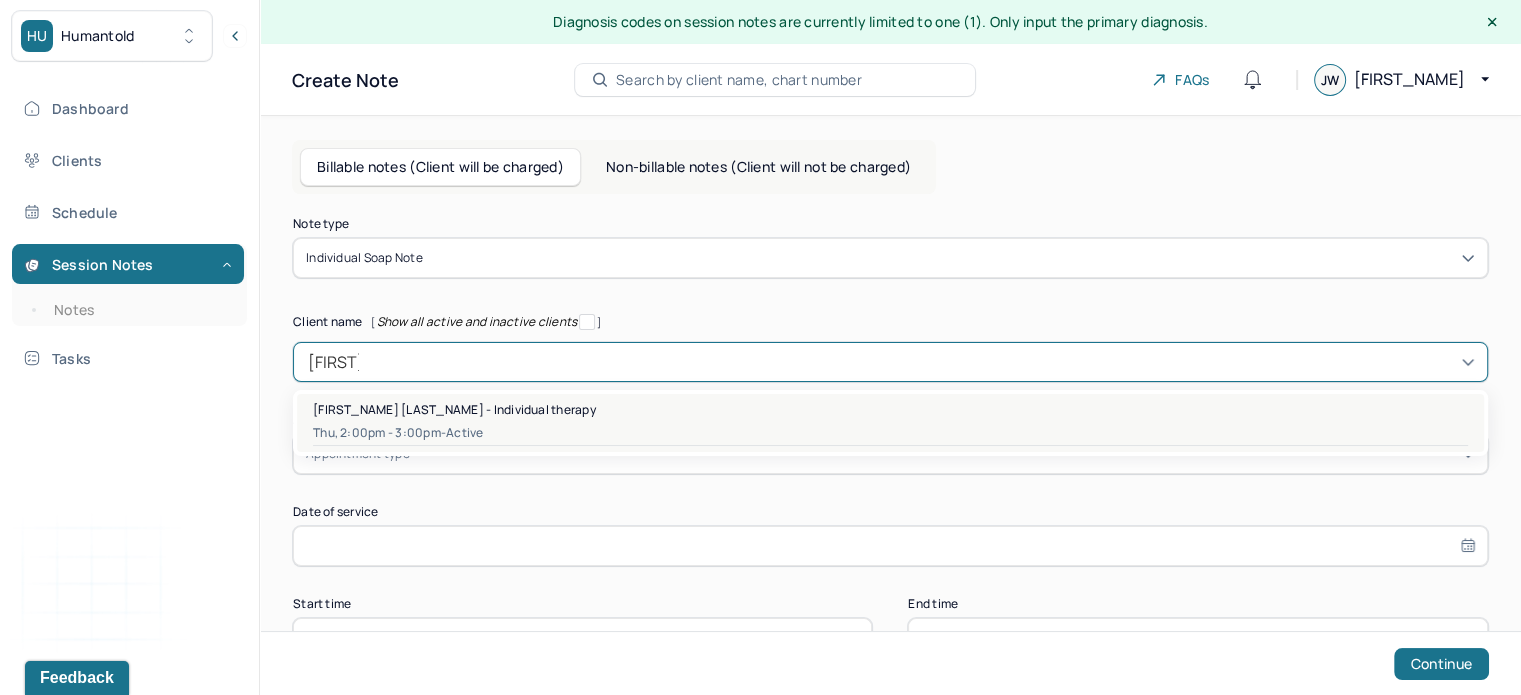 click on "[FIRST_NAME] [LAST_NAME] - Individual therapy" at bounding box center (454, 409) 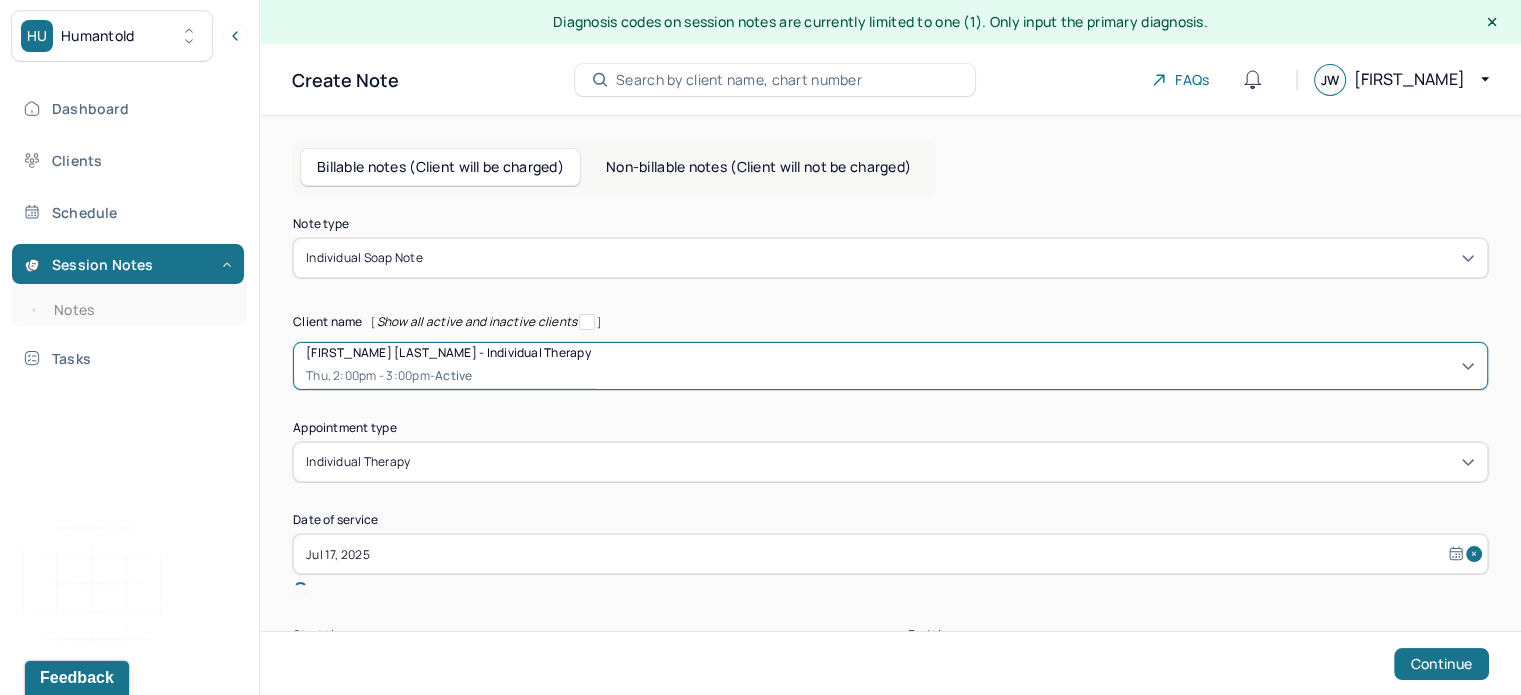 scroll, scrollTop: 76, scrollLeft: 0, axis: vertical 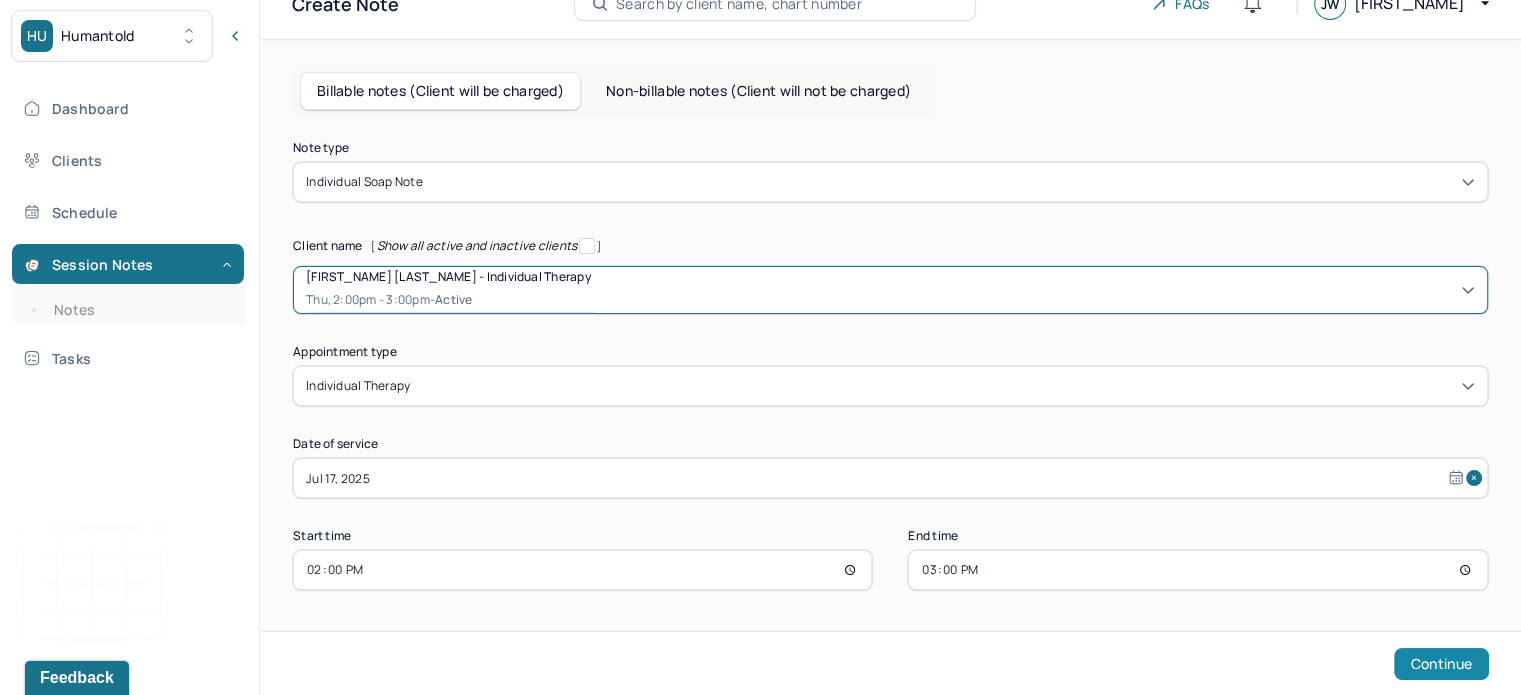 click on "Continue" at bounding box center (1441, 664) 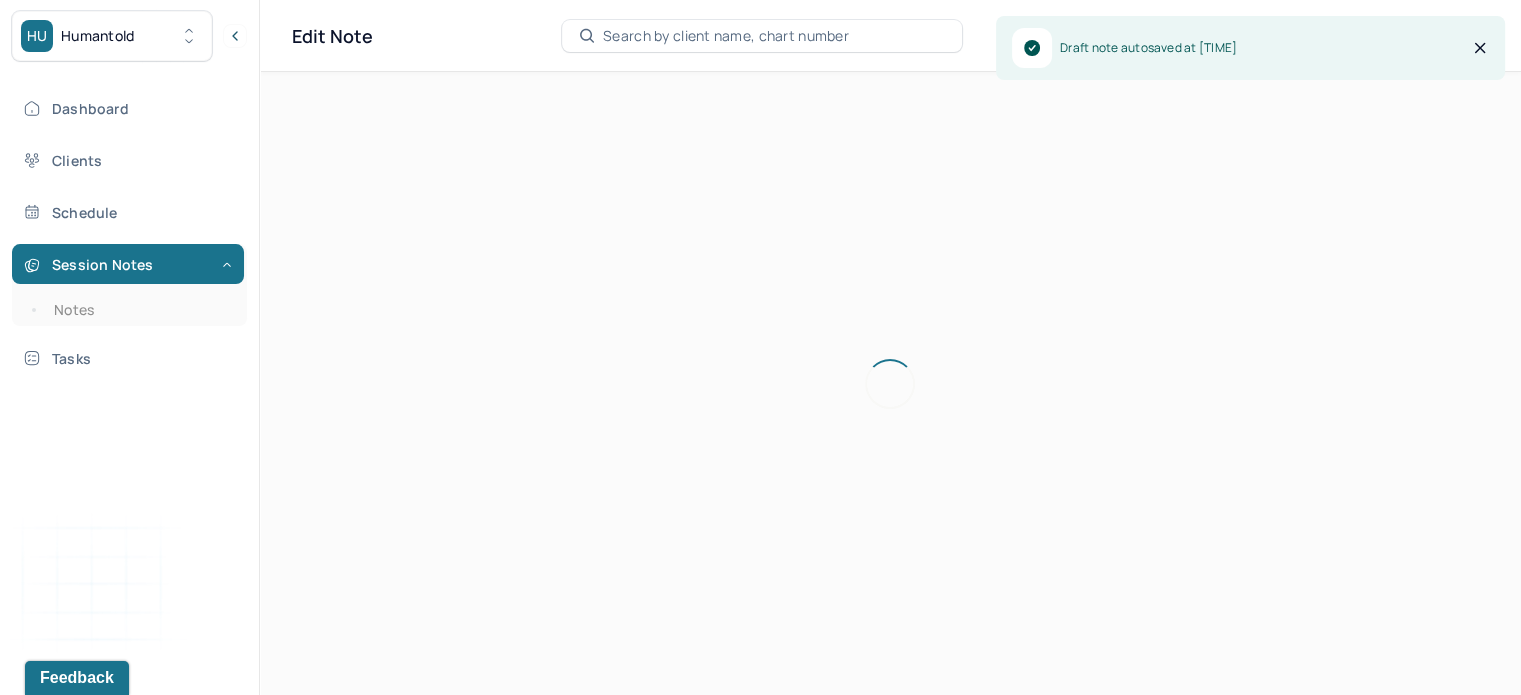 scroll, scrollTop: 36, scrollLeft: 0, axis: vertical 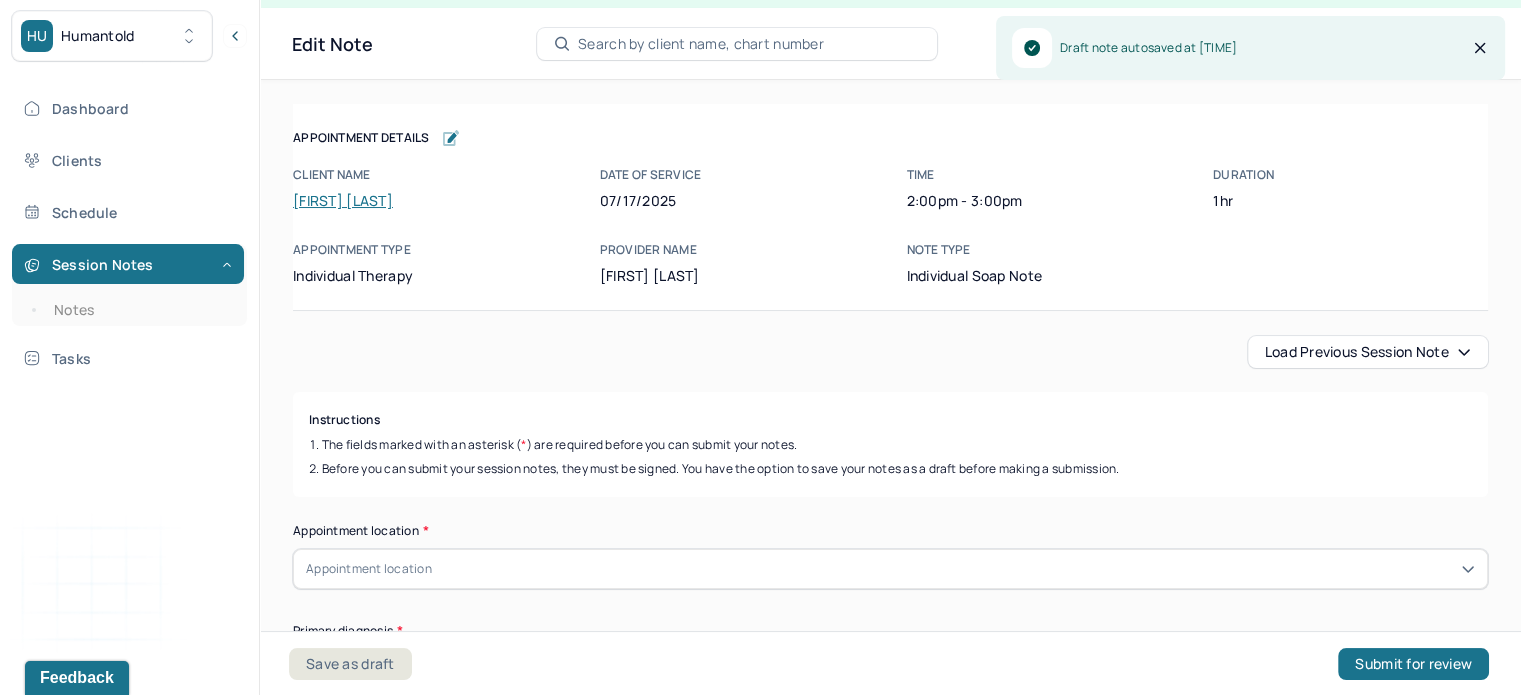 click on "Load previous session note" at bounding box center [1368, 352] 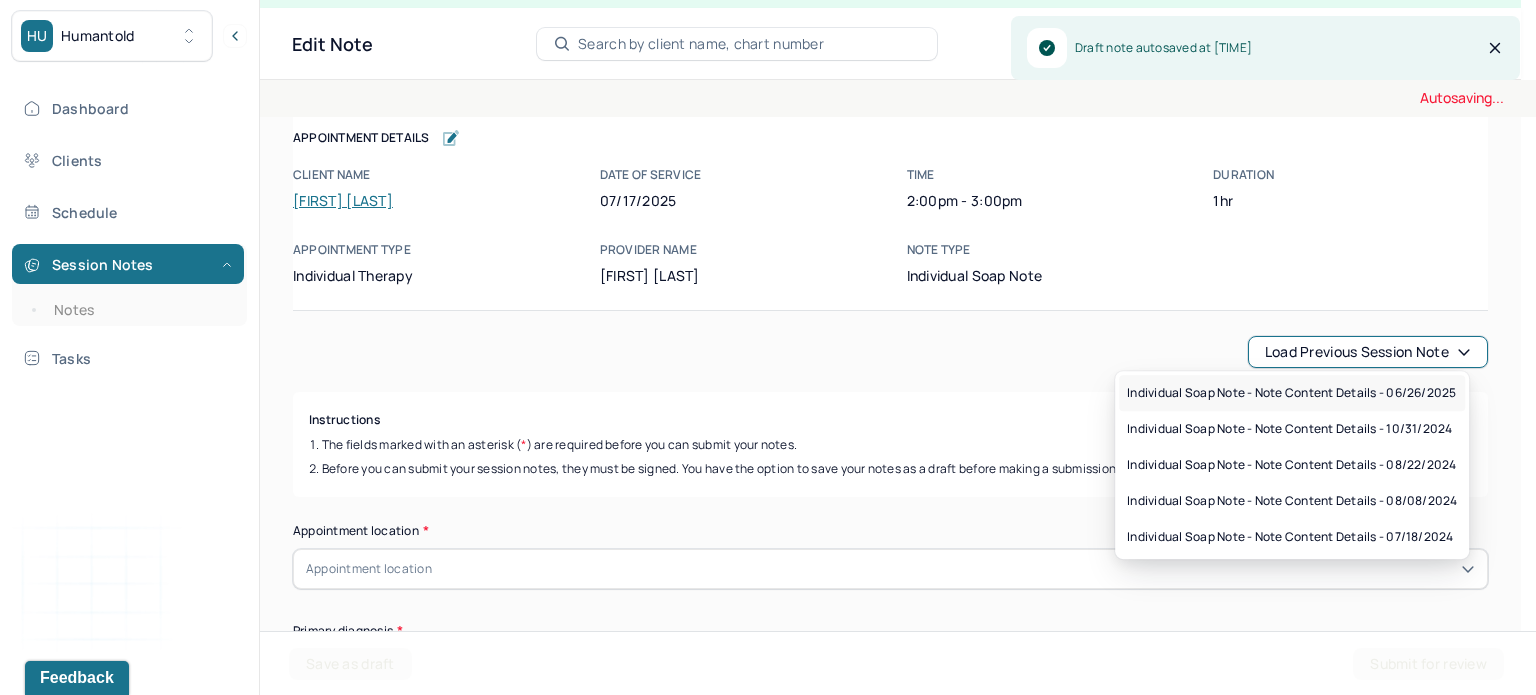 click on "Individual soap note   - Note content Details -   06/26/2025" at bounding box center [1291, 393] 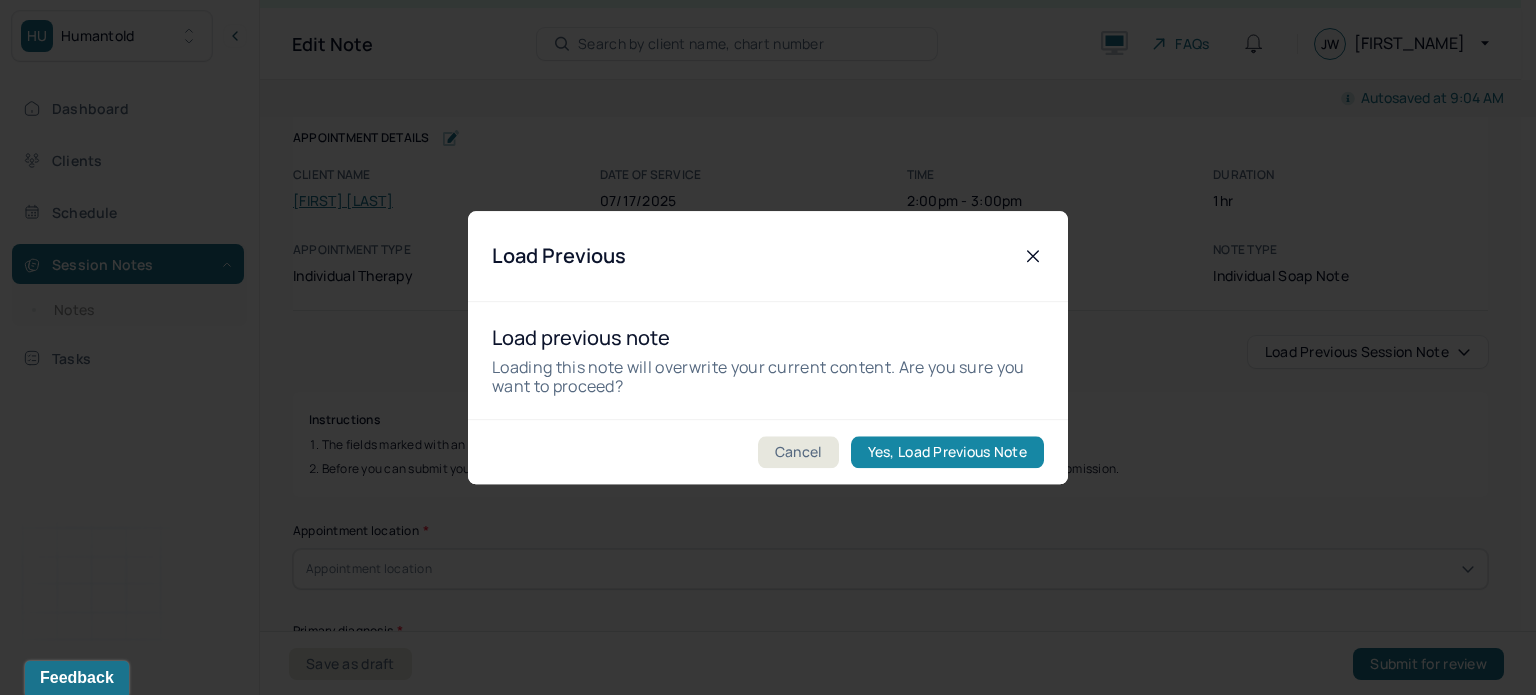click on "Yes, Load Previous Note" at bounding box center [947, 452] 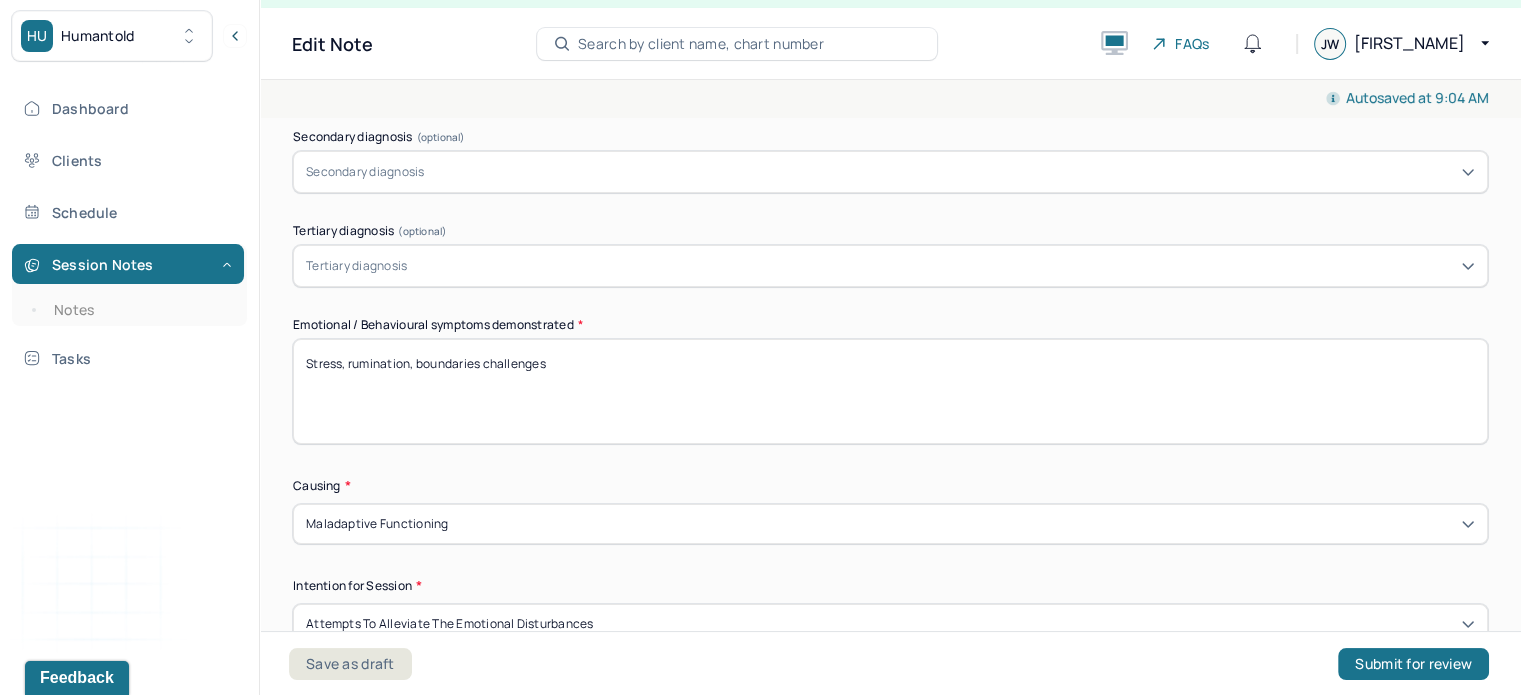 scroll, scrollTop: 902, scrollLeft: 0, axis: vertical 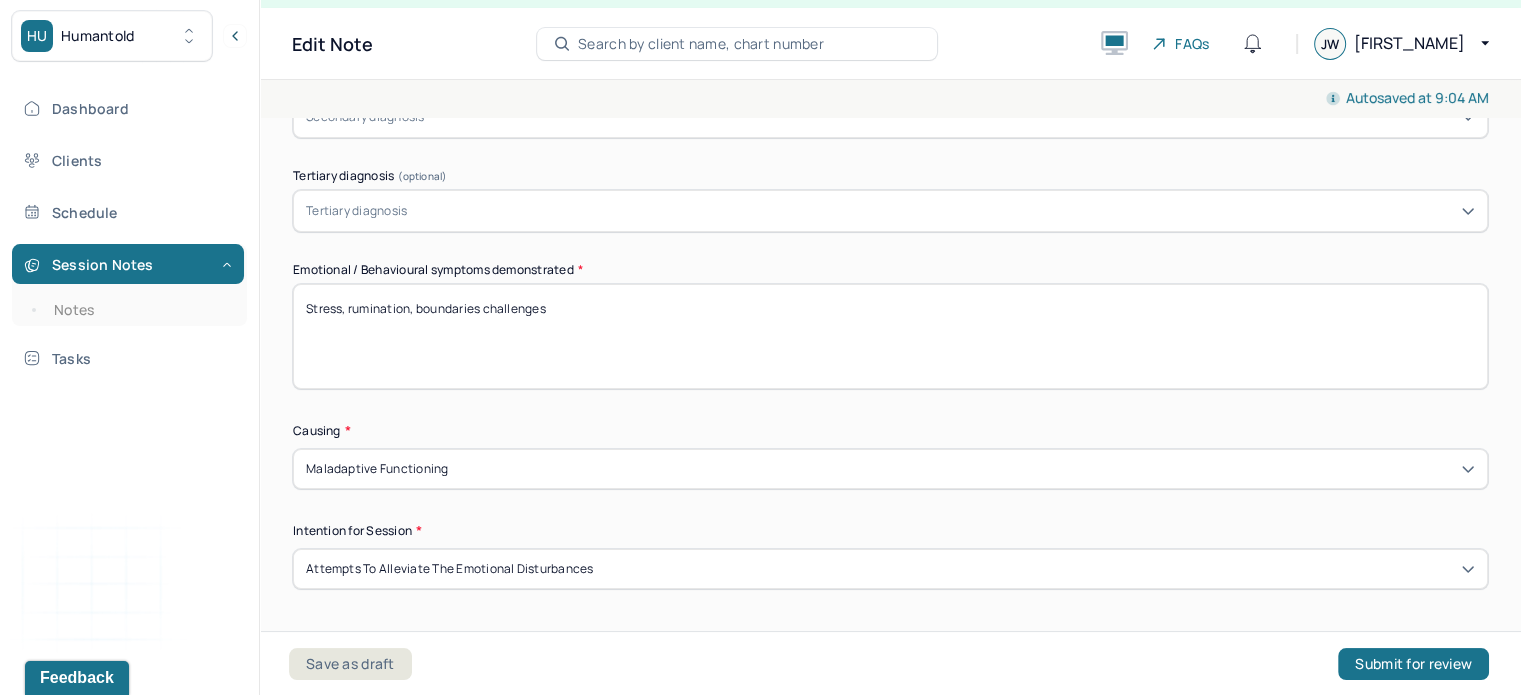 drag, startPoint x: 599, startPoint y: 298, endPoint x: 420, endPoint y: 290, distance: 179.17868 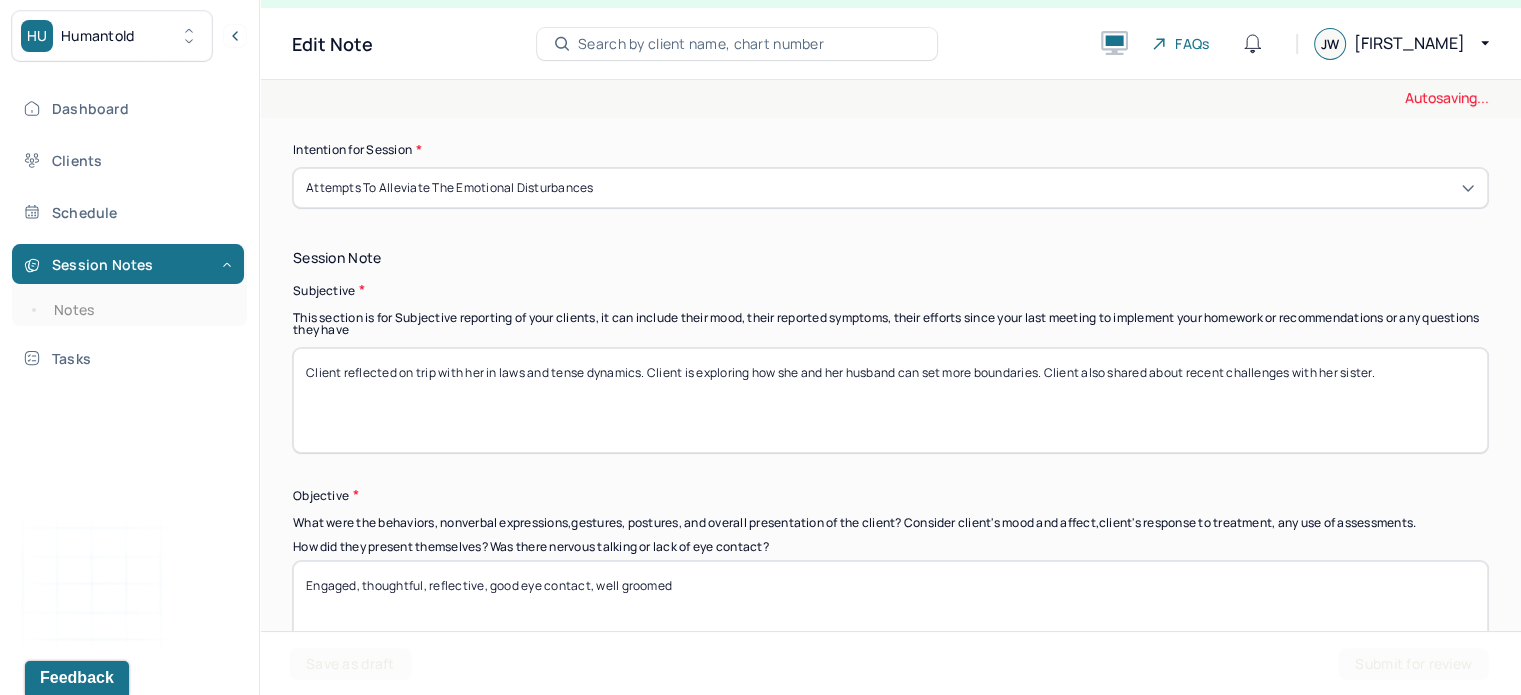 scroll, scrollTop: 1310, scrollLeft: 0, axis: vertical 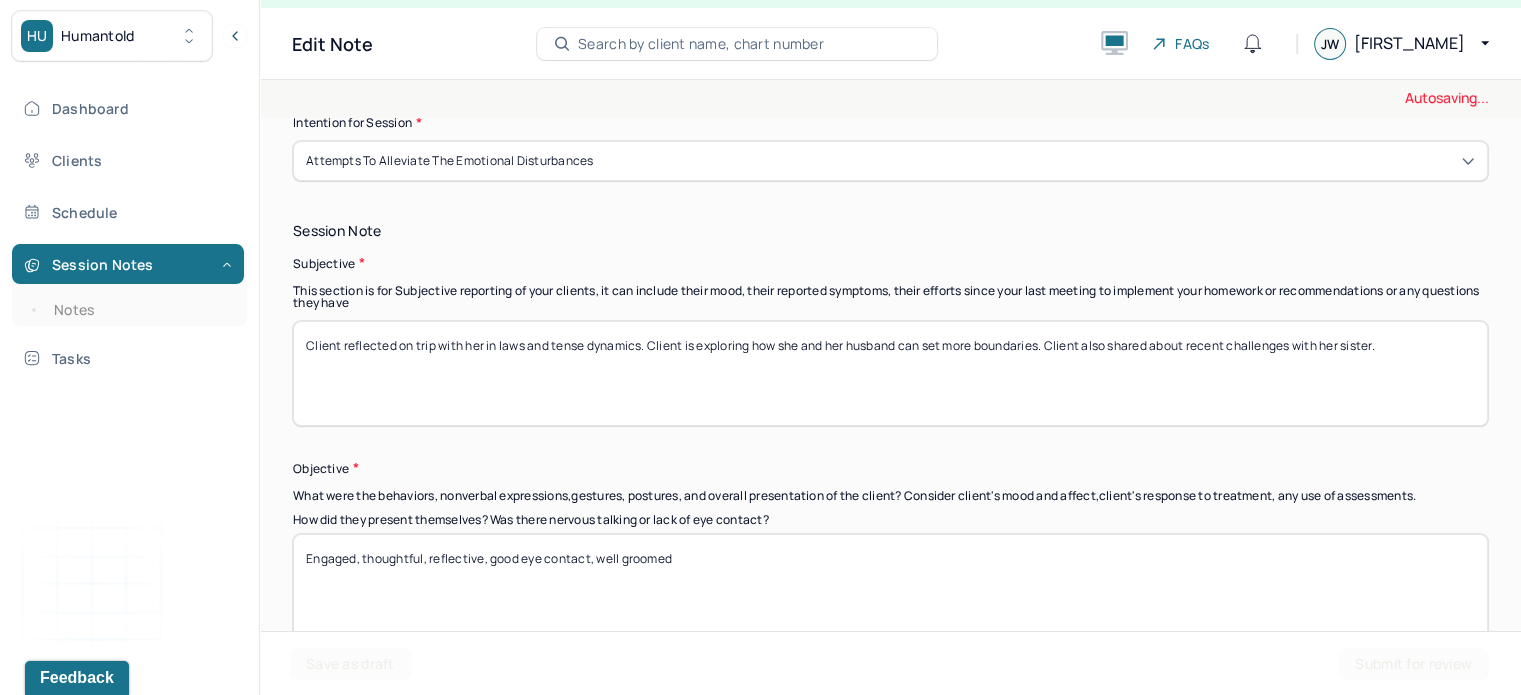 type on "Stress, rumination, interpersonal challenges" 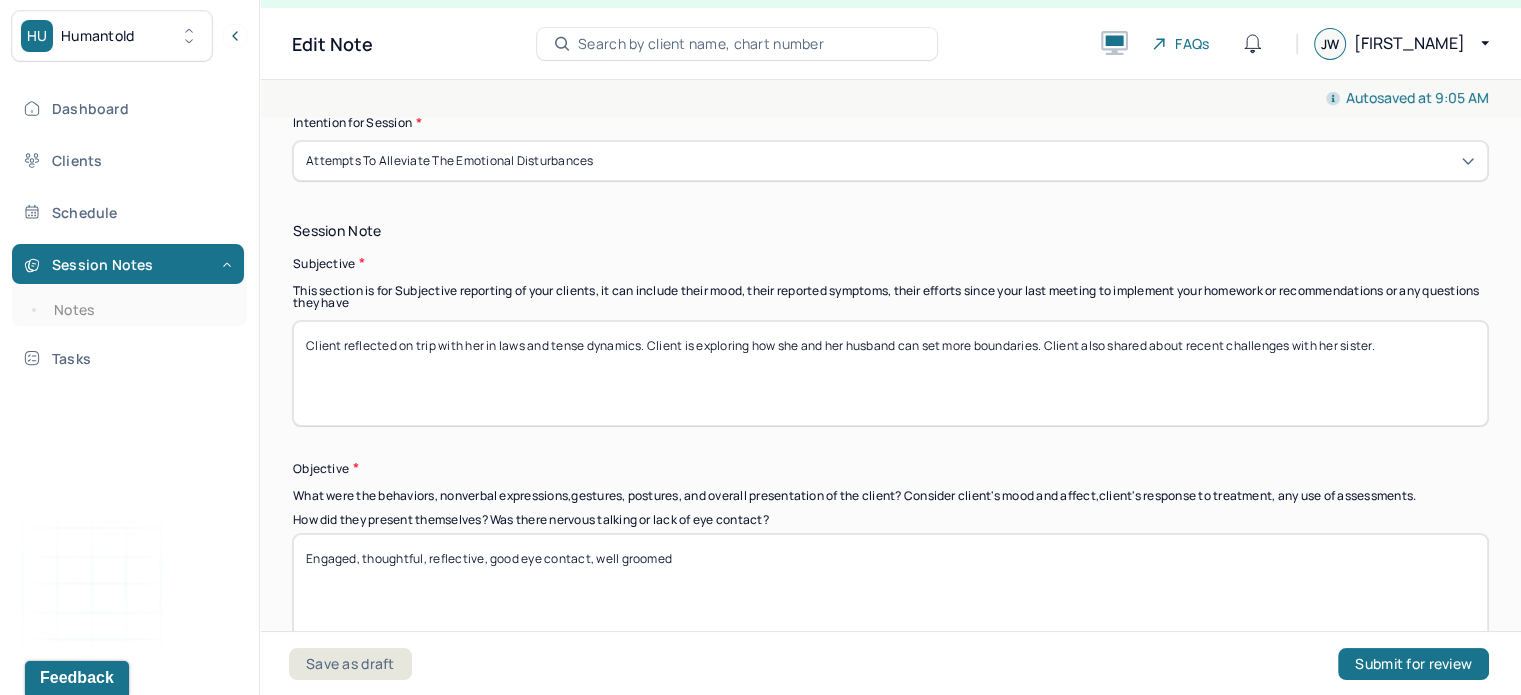 drag, startPoint x: 1394, startPoint y: 343, endPoint x: 351, endPoint y: 368, distance: 1043.2996 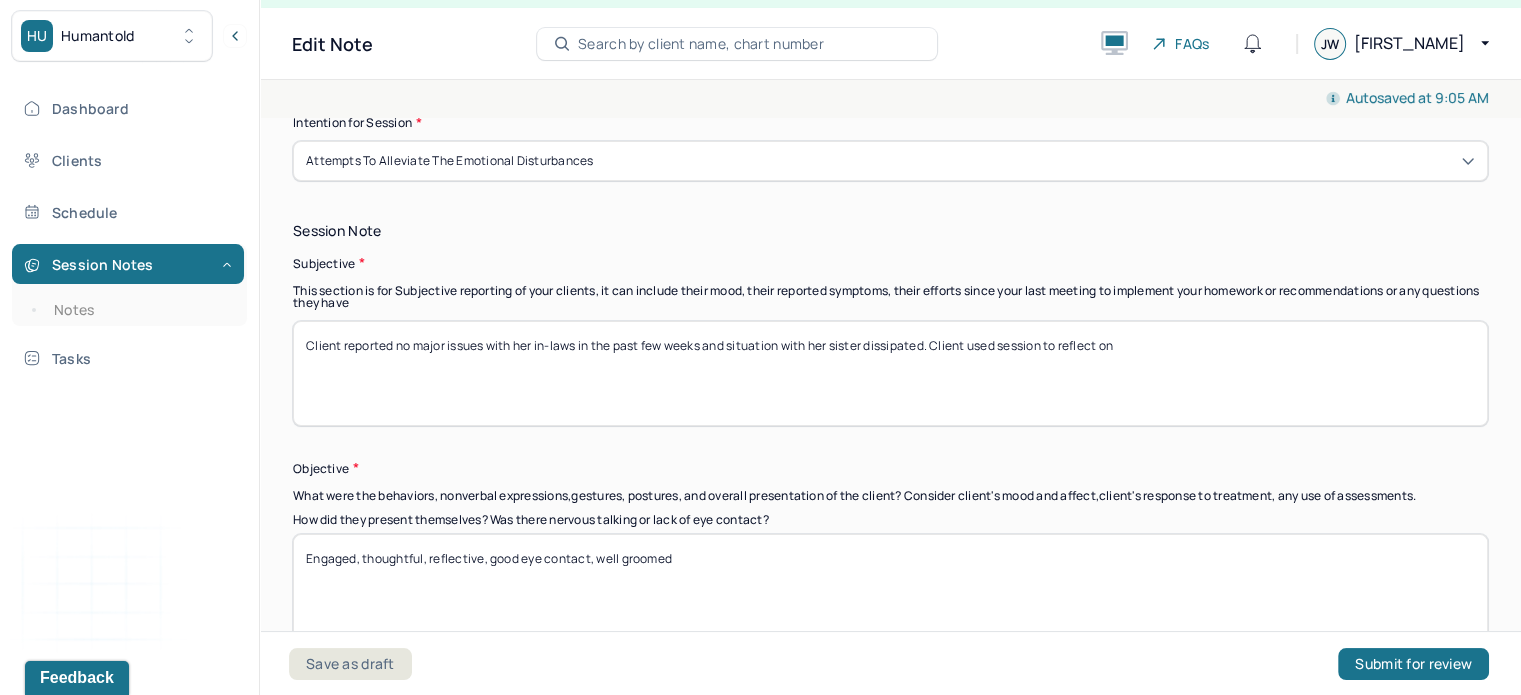 click on "Client reported no major issues with her in-laws in the past few weeks and situation with her sister dissipated. Client used session ot reflect on" at bounding box center (890, 373) 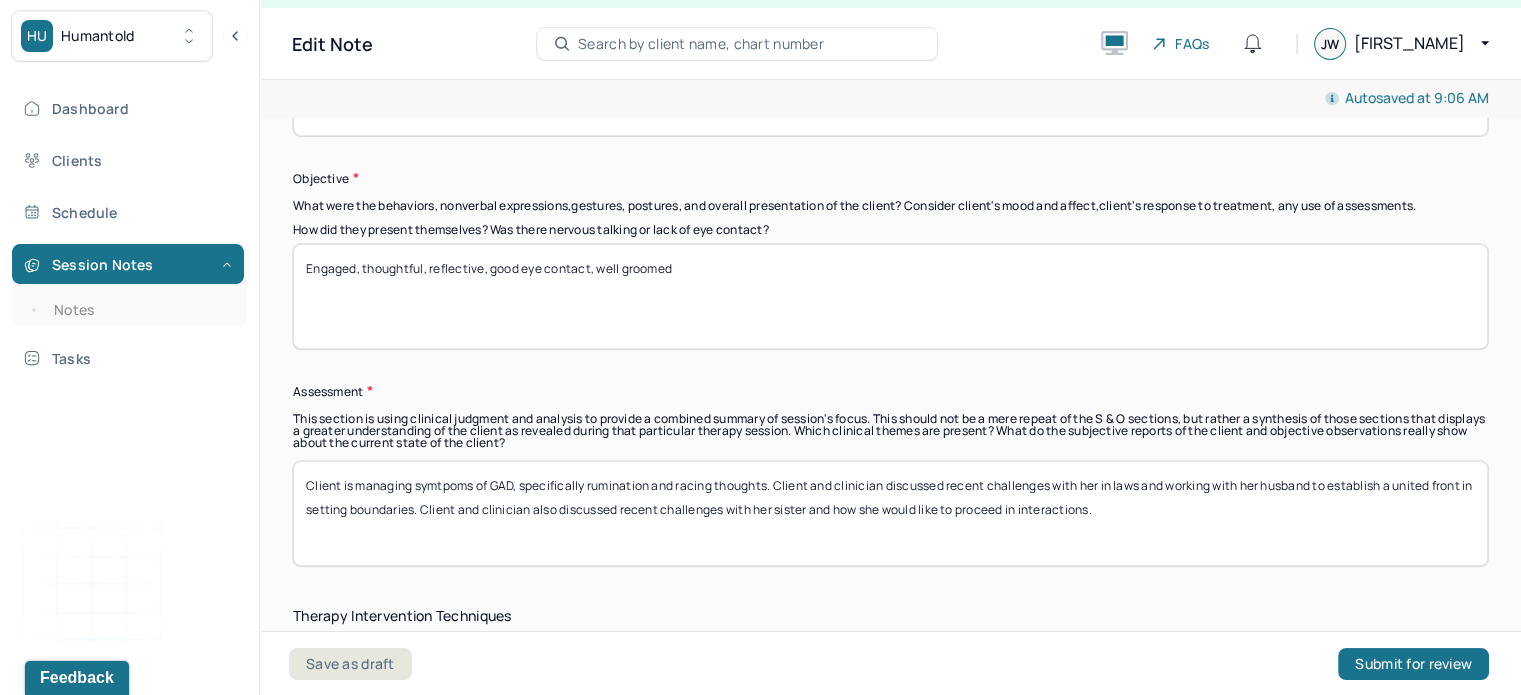 scroll, scrollTop: 1602, scrollLeft: 0, axis: vertical 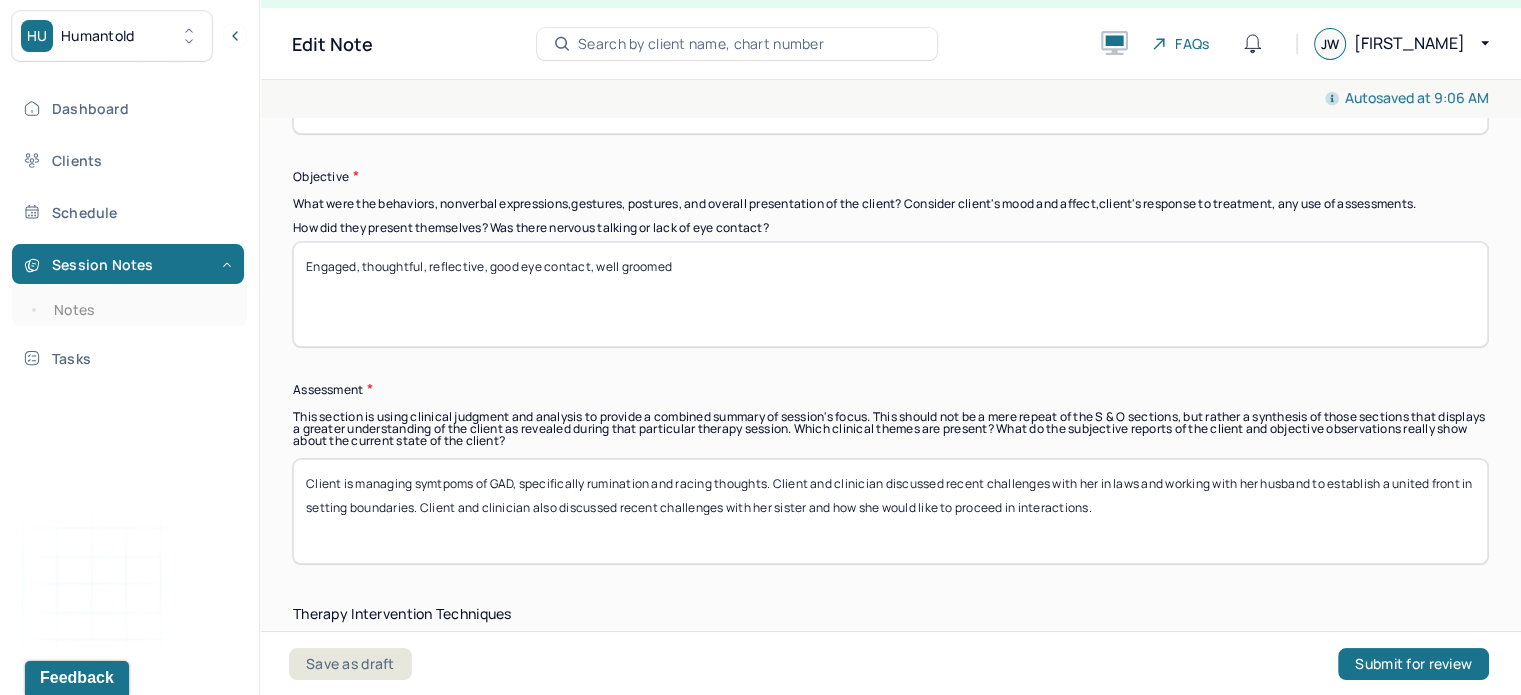 type on "Client reported no major issues with her in-laws in the past few weeks and situation with her sister dissipated. Client used session to reflect on news of her best friend moving out of the city and starting a new job. Client expressed feelings of confusion, concern, and sadness." 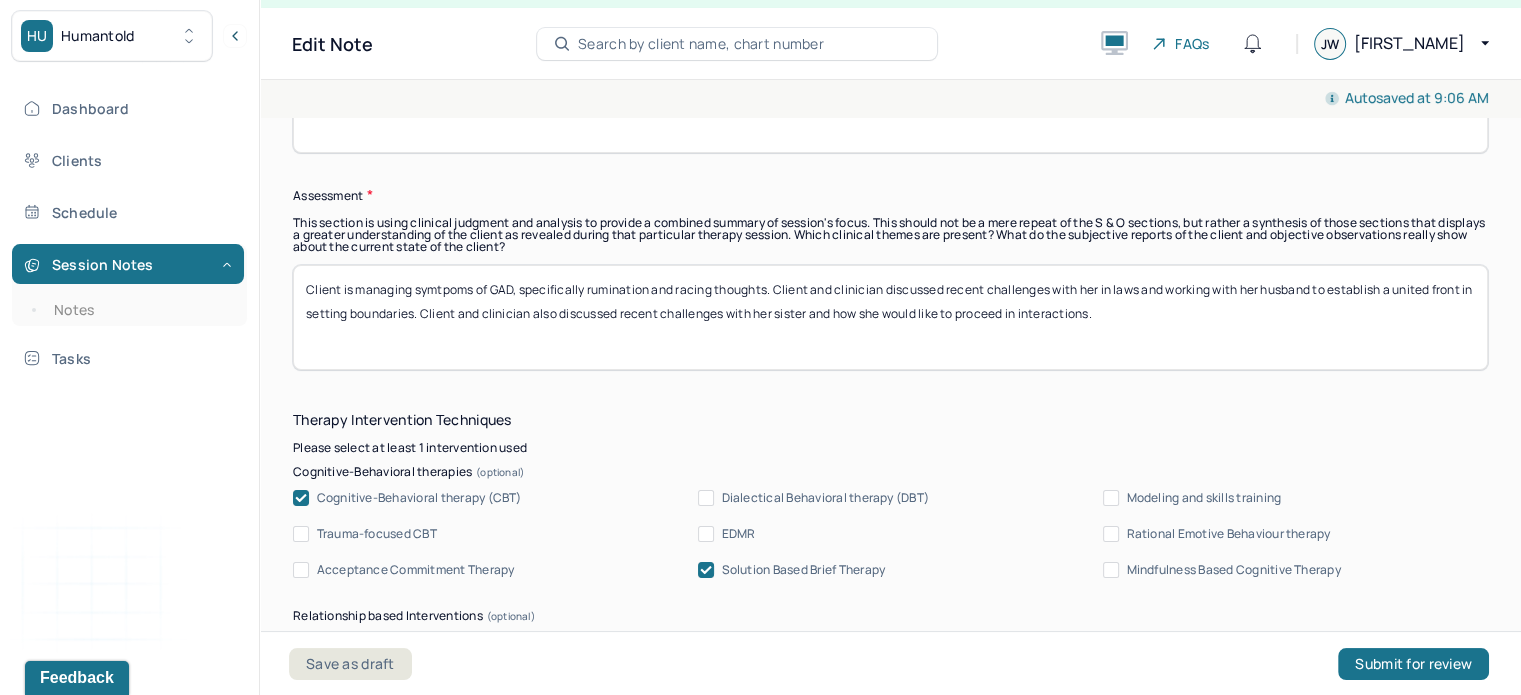 scroll, scrollTop: 1798, scrollLeft: 0, axis: vertical 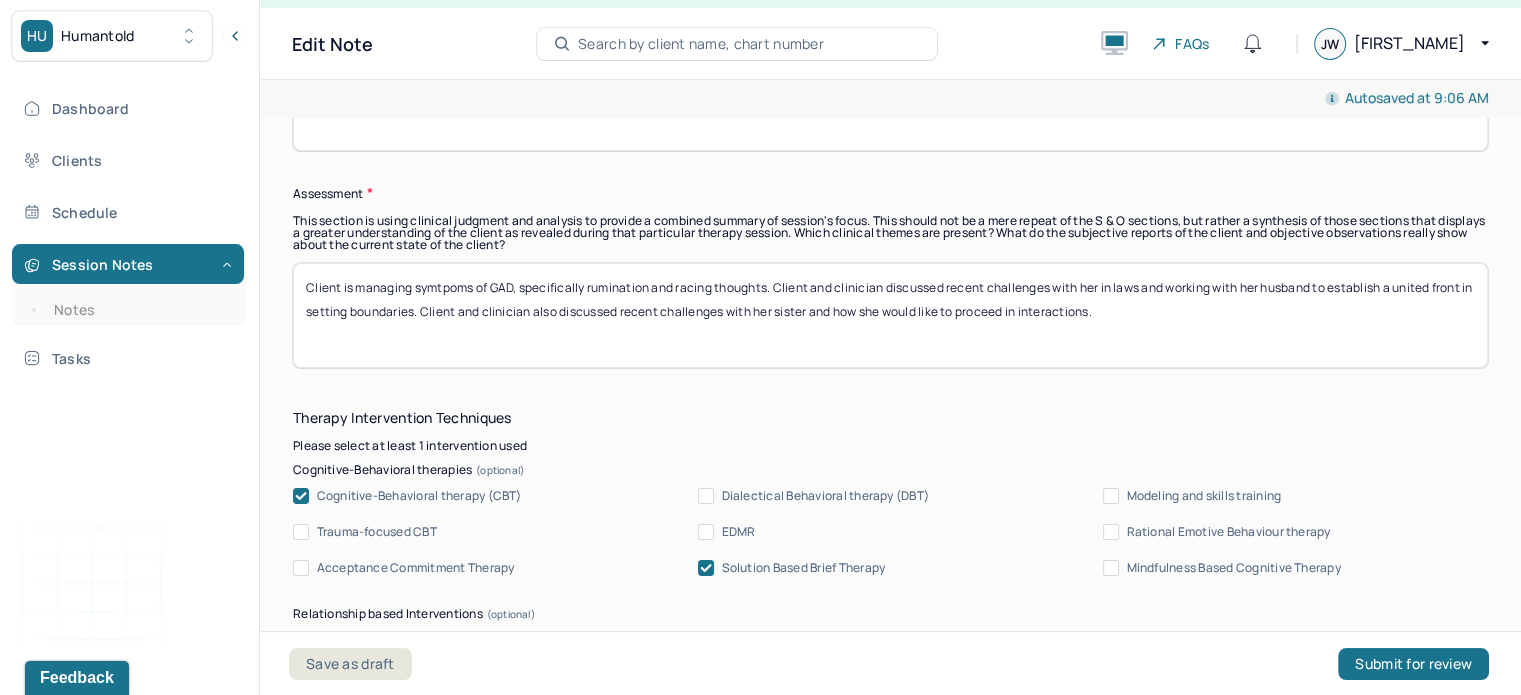 type on "Engaged, reflective, briefly tearful, good eye contact, well groomed" 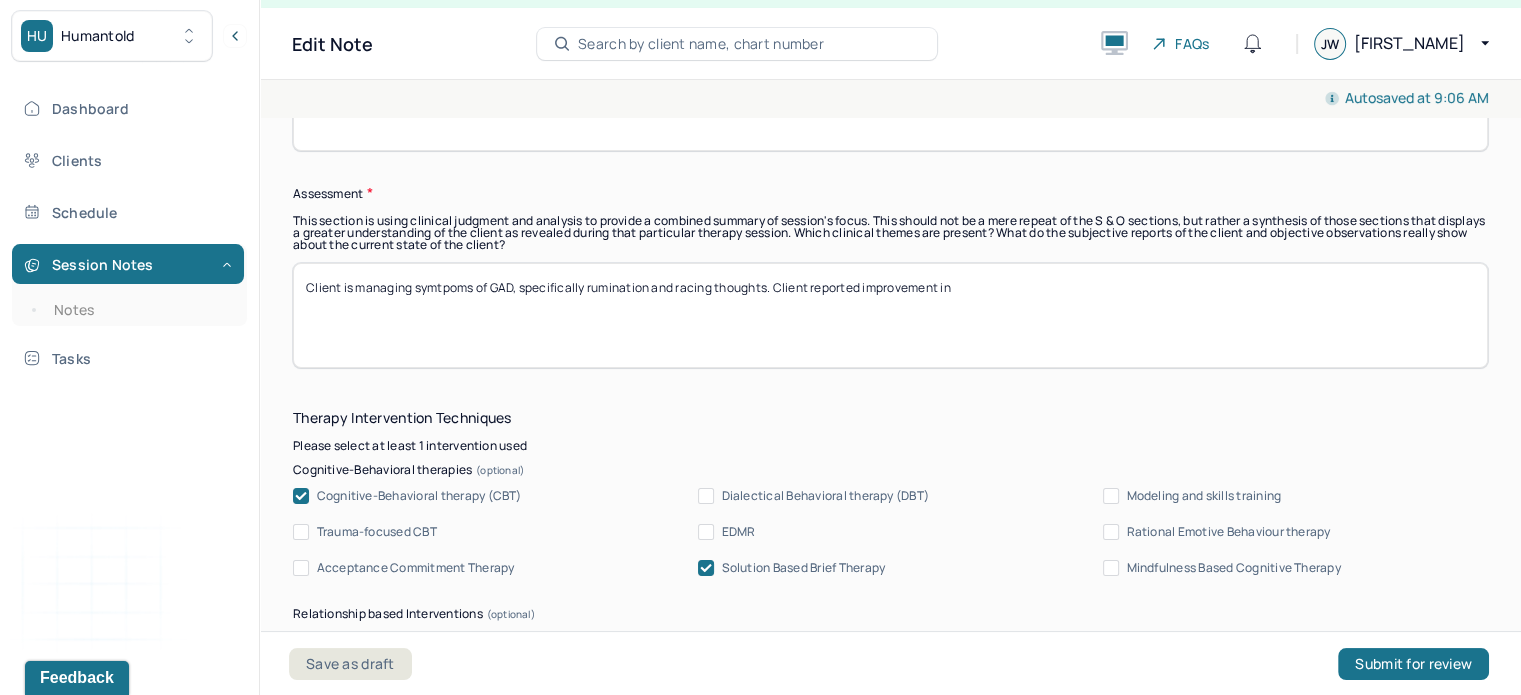 click on "Client is managing symtpoms of GAD, specifically rumination and racing thoughts. Client reported imrpvoement in" at bounding box center (890, 315) 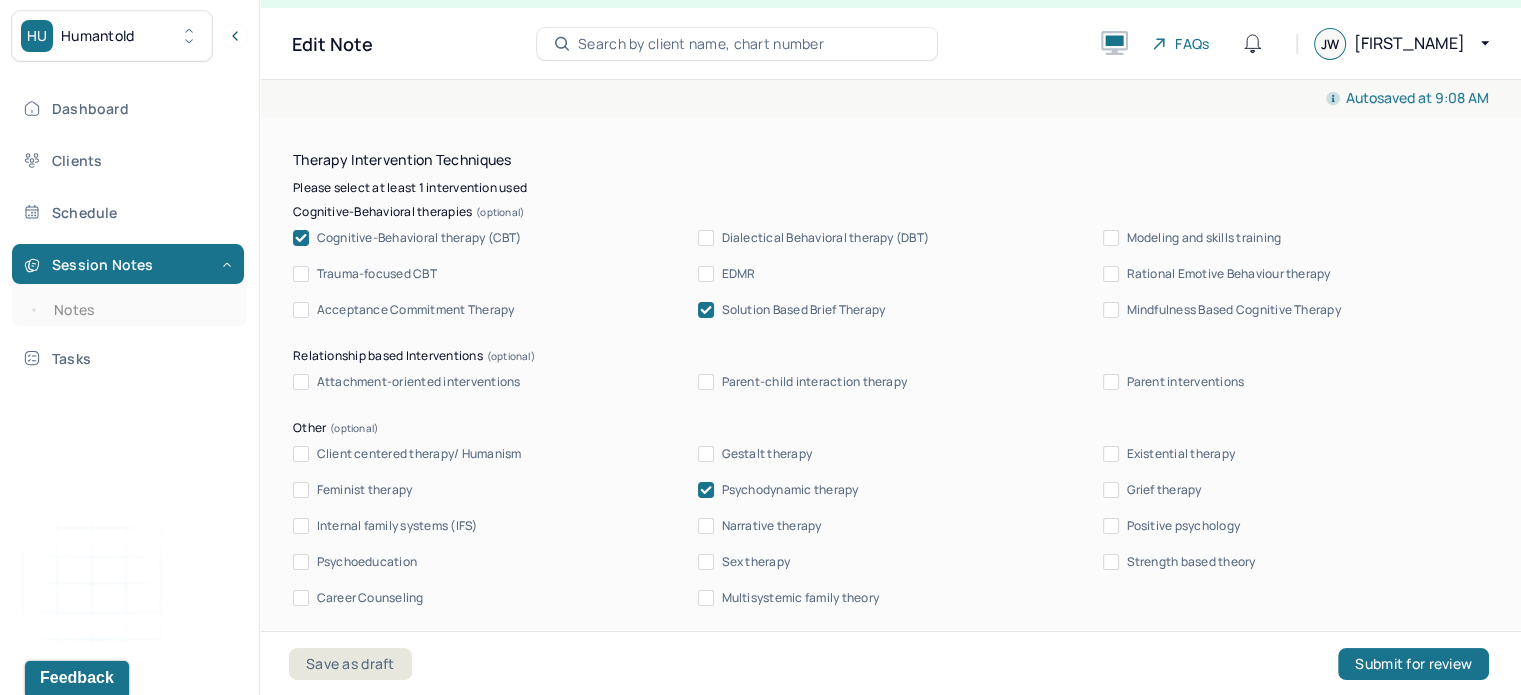 scroll, scrollTop: 2112, scrollLeft: 0, axis: vertical 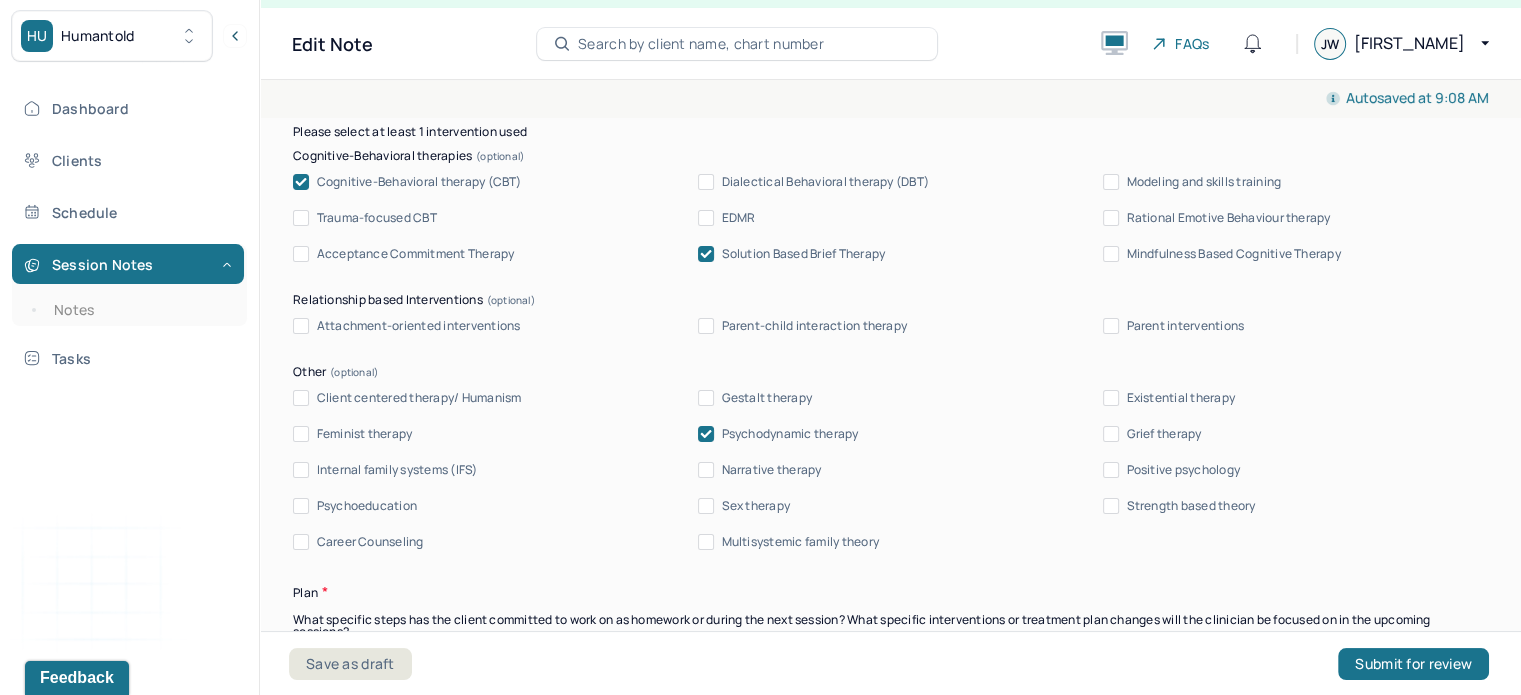 type on "Client is managing symtpoms of GAD, specifically rumination and racing thoughts. Client reported improvement in situation with her in-laws and that issue with her sister discussed last session has dissipated. Client and clinician processed news of her best friend moving out of the city- clinician guided client in tapping into feelings of grief and sadness around this upcoming transition and clarifying what she would like to communicate to her friend." 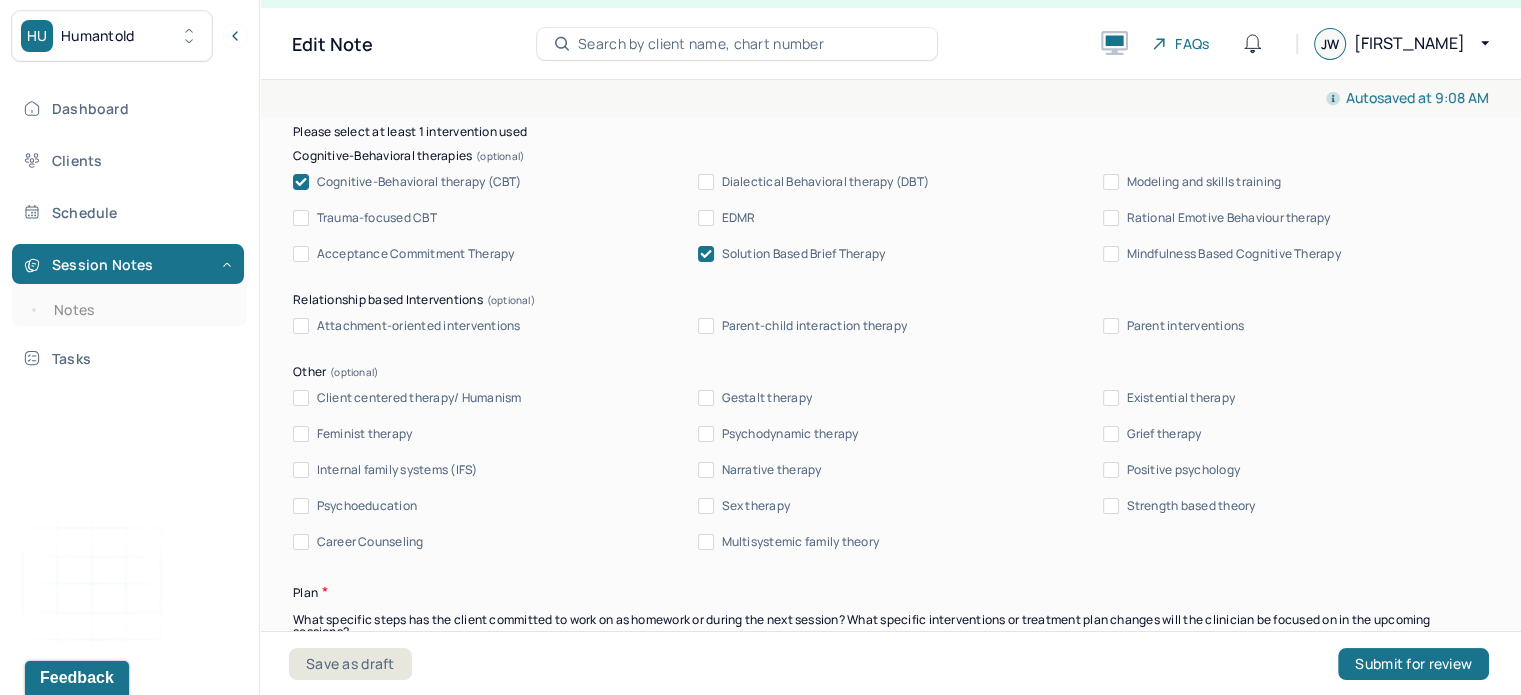 click on "Client centered therapy/ Humanism" at bounding box center [419, 398] 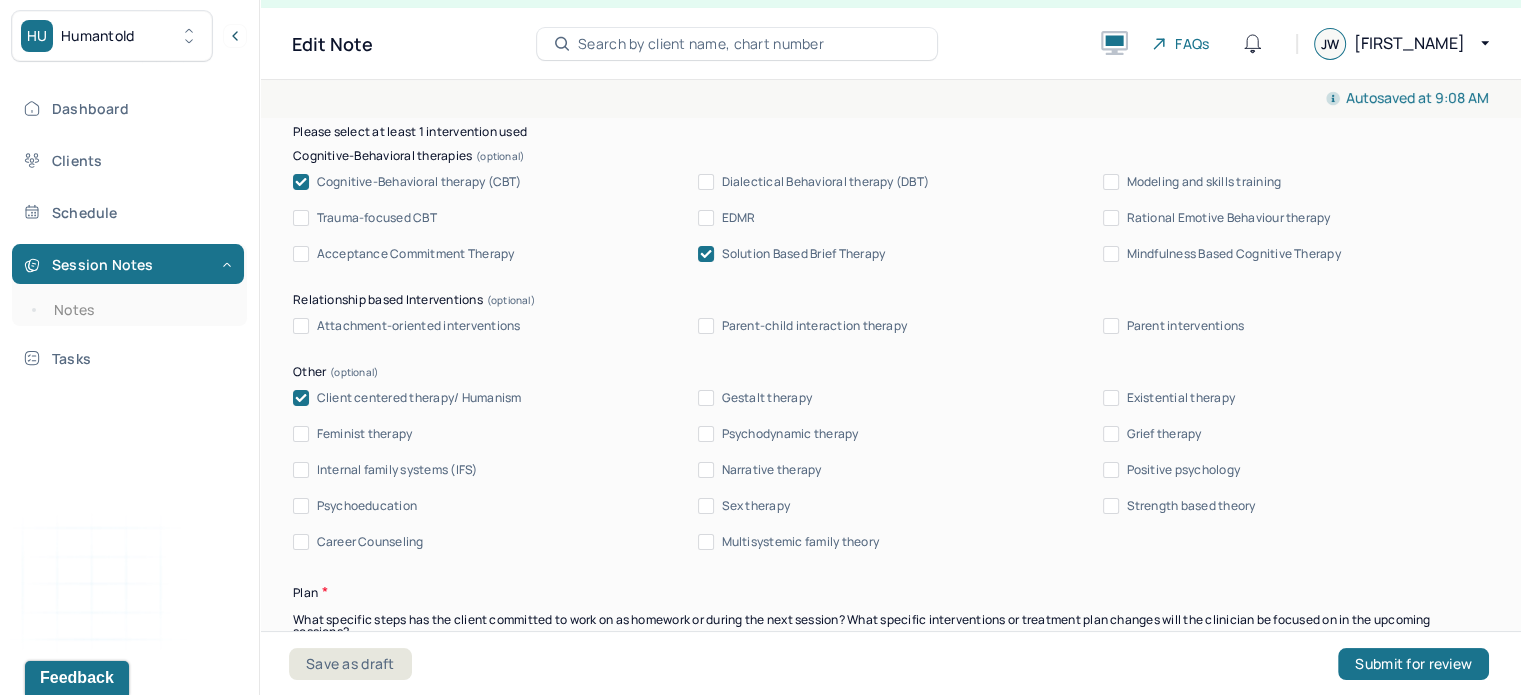 click on "Attachment-oriented interventions" at bounding box center [419, 326] 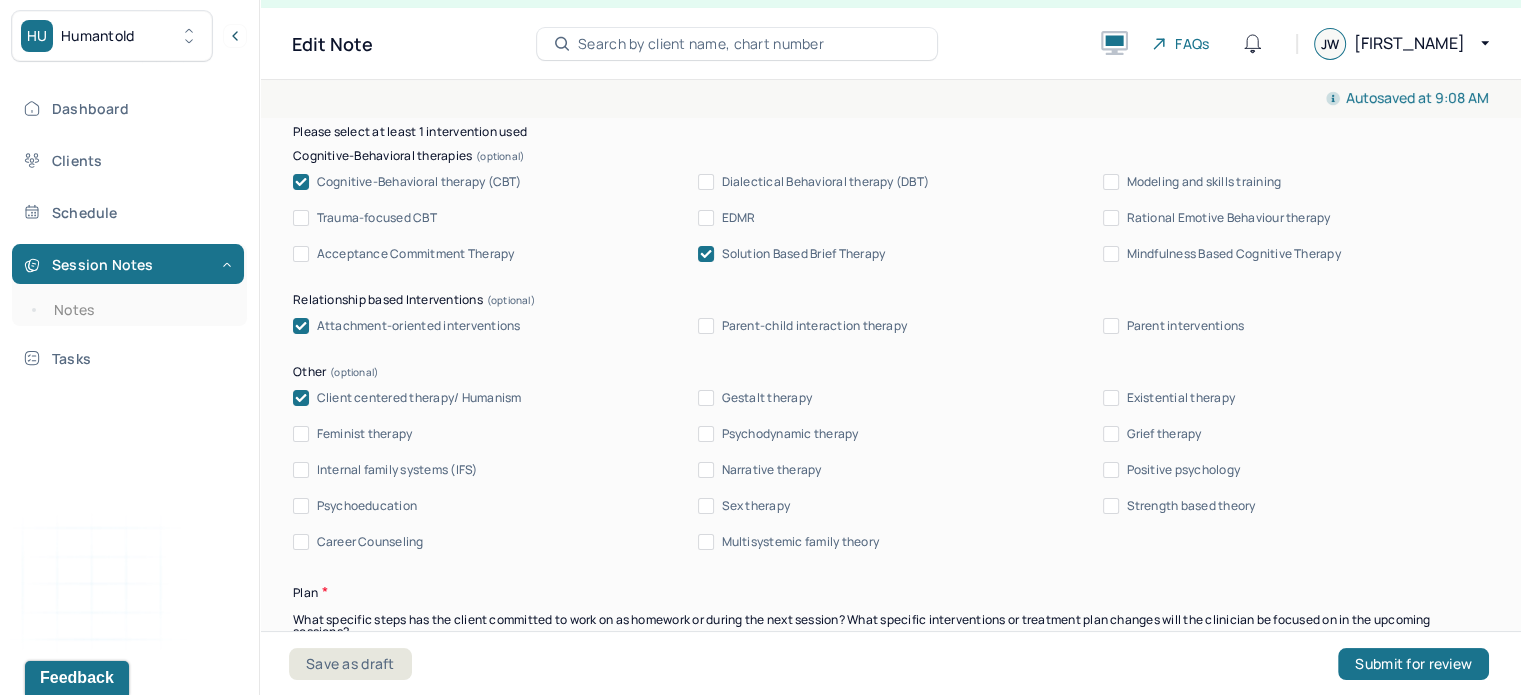 click on "Attachment-oriented interventions" at bounding box center (419, 326) 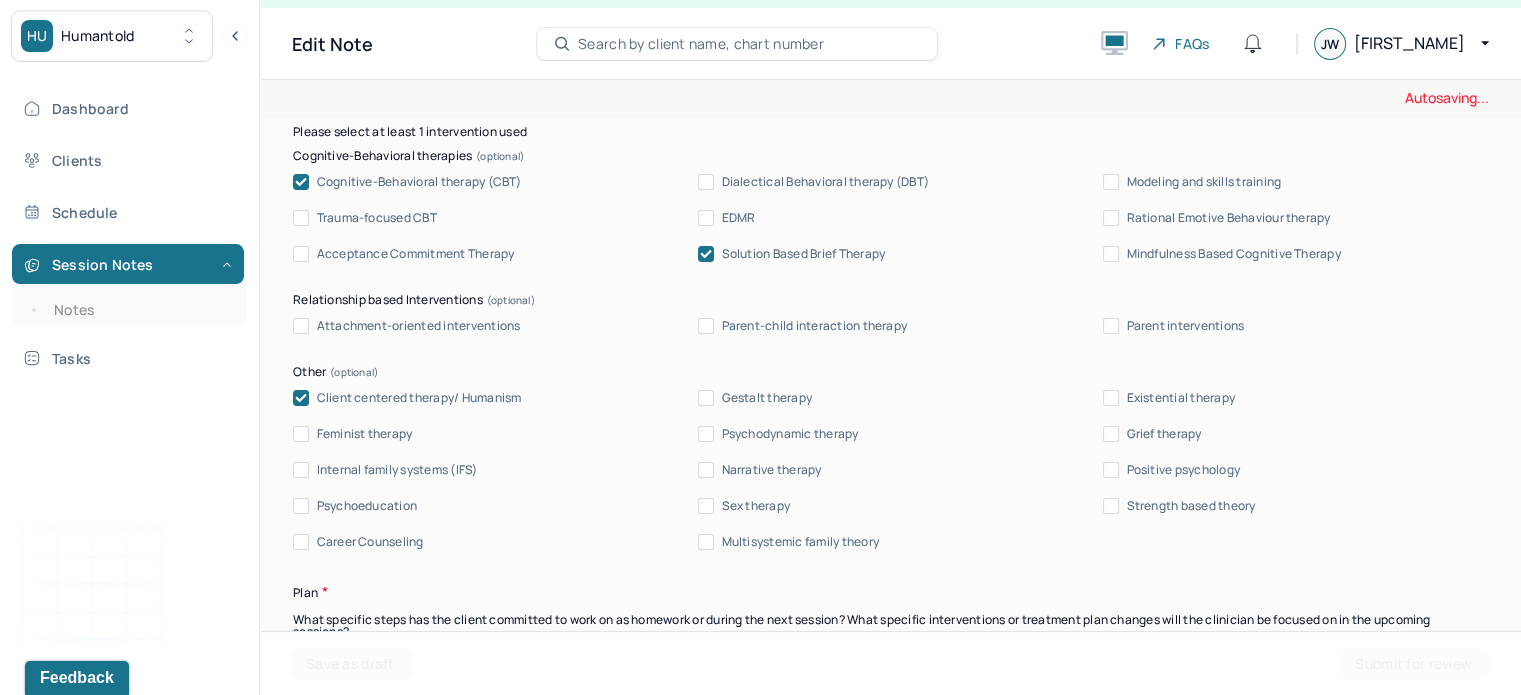 click on "Grief therapy" at bounding box center (1163, 434) 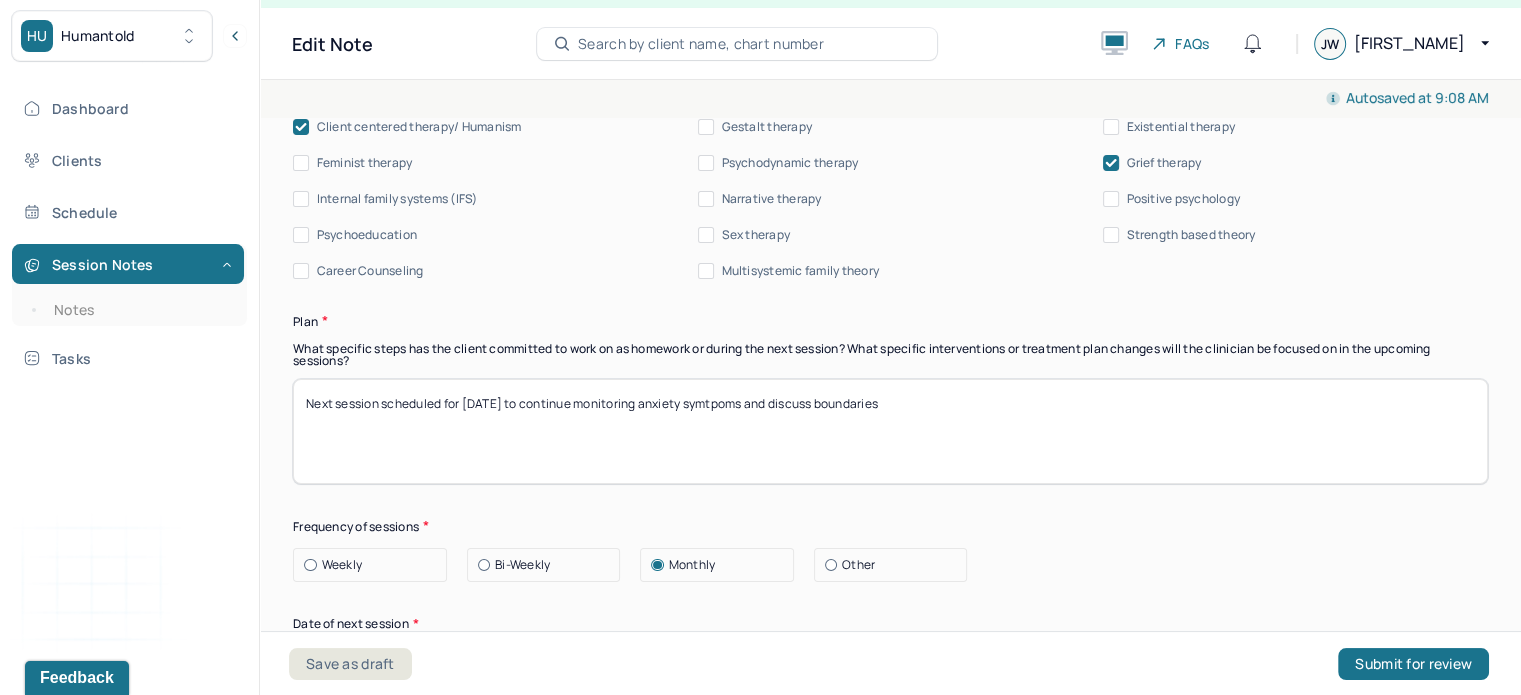 scroll, scrollTop: 2384, scrollLeft: 0, axis: vertical 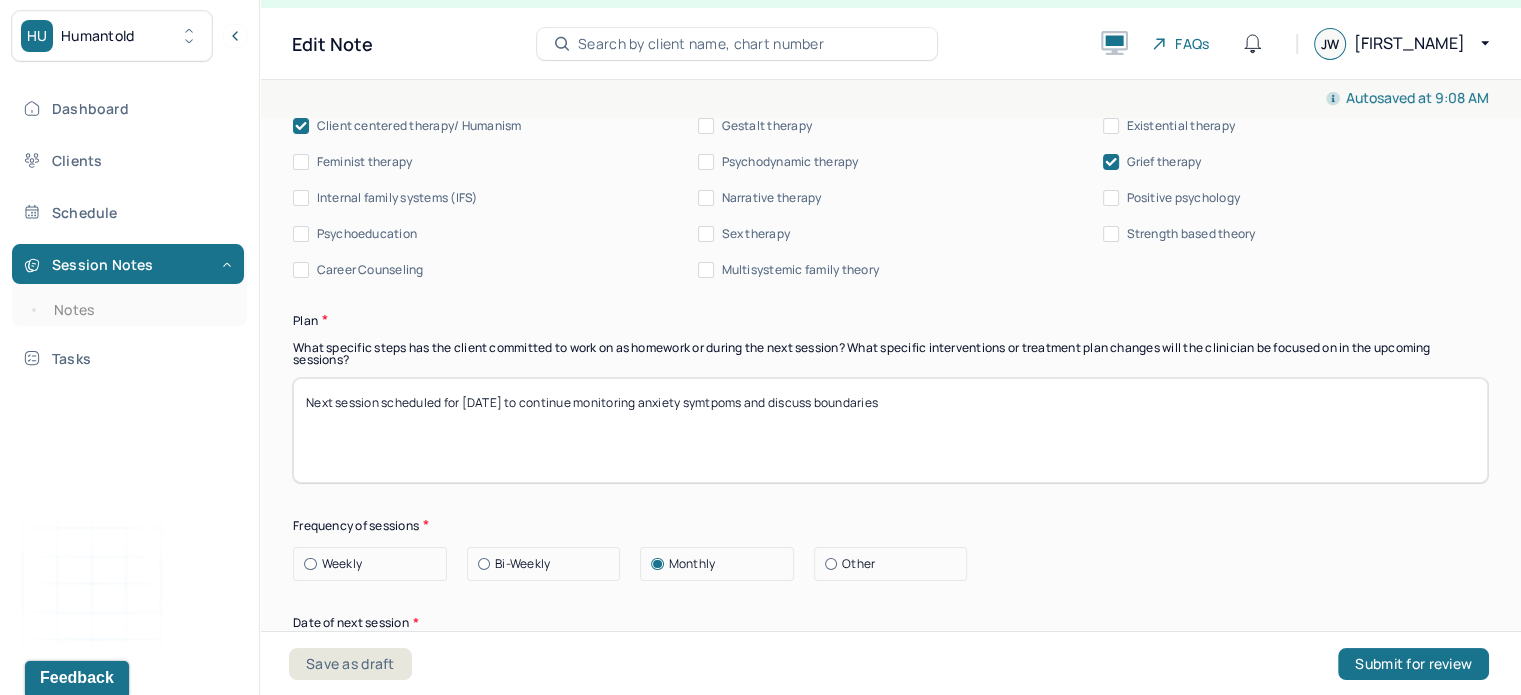 drag, startPoint x: 657, startPoint y: 434, endPoint x: 609, endPoint y: 423, distance: 49.24429 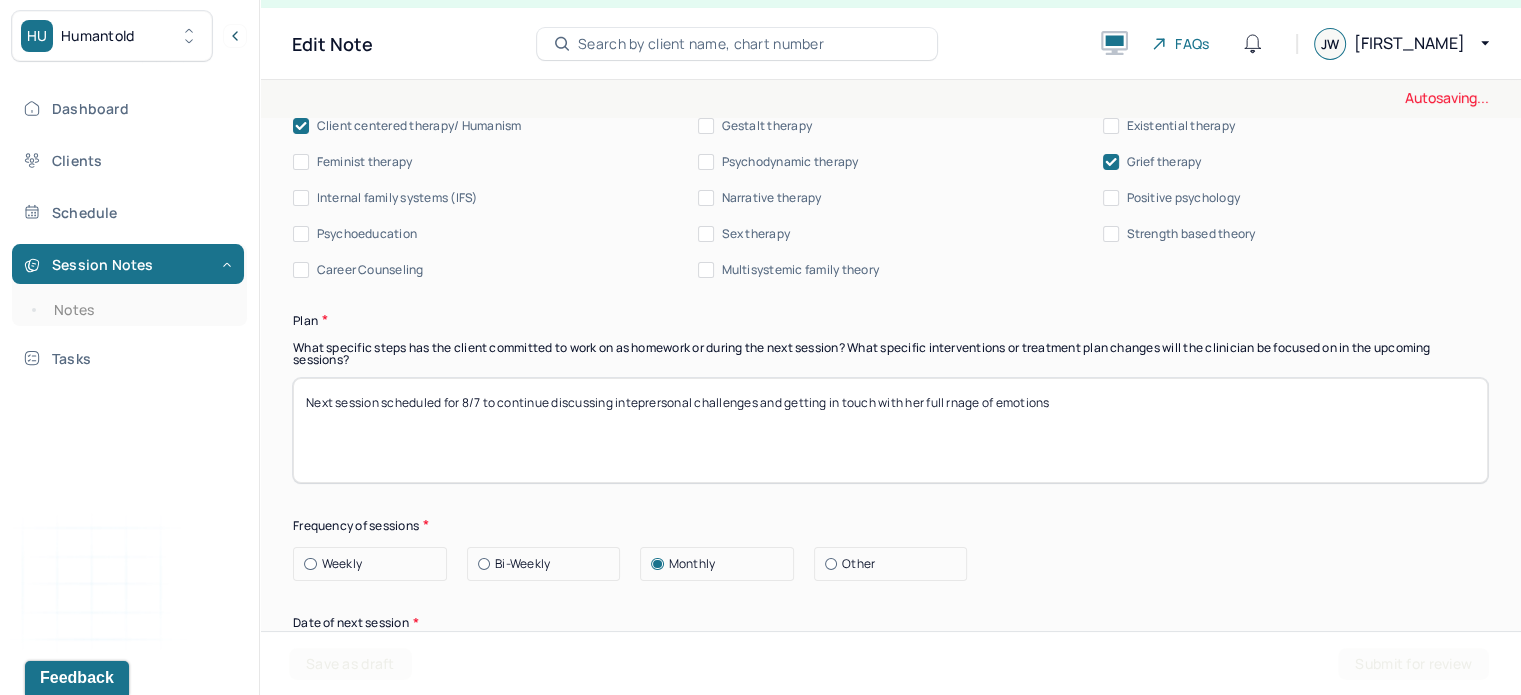 click on "Next session scheduled for [DATE] to" at bounding box center [890, 430] 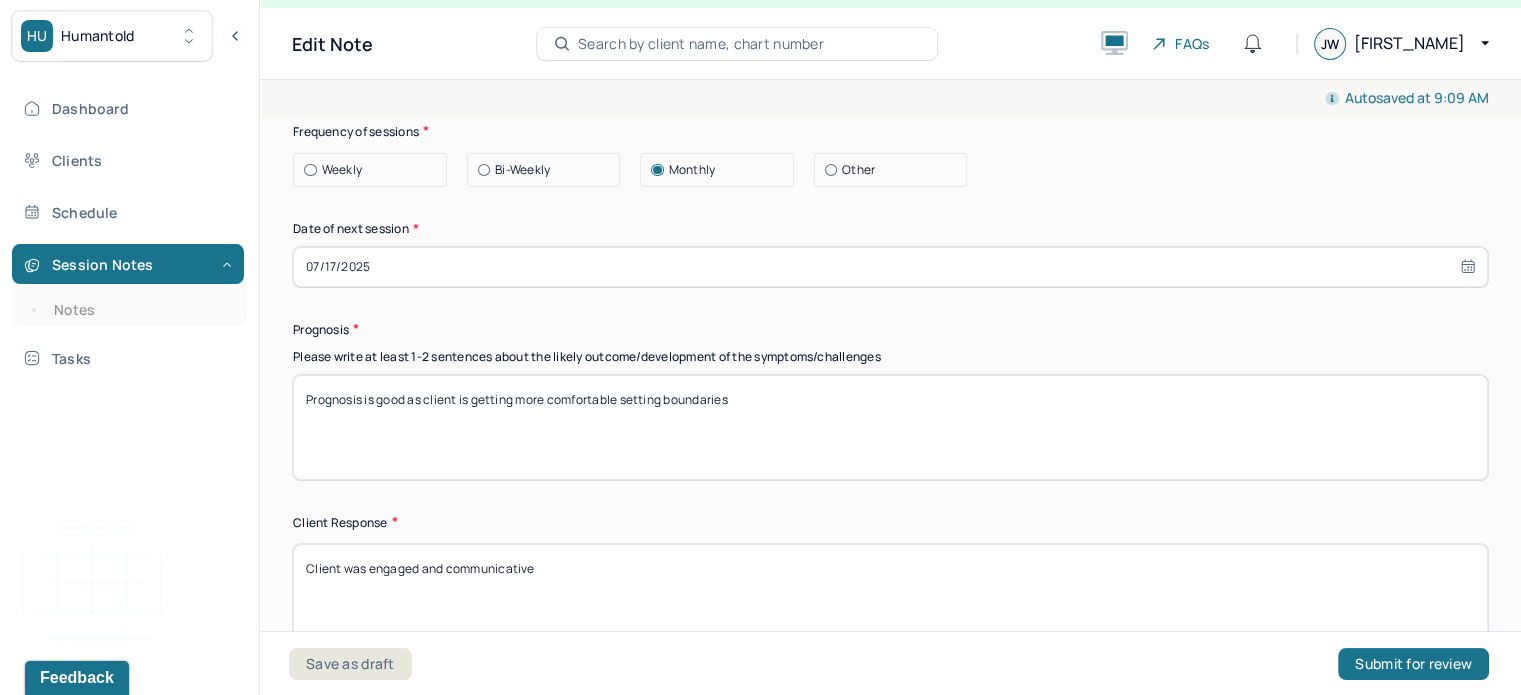 scroll, scrollTop: 2780, scrollLeft: 0, axis: vertical 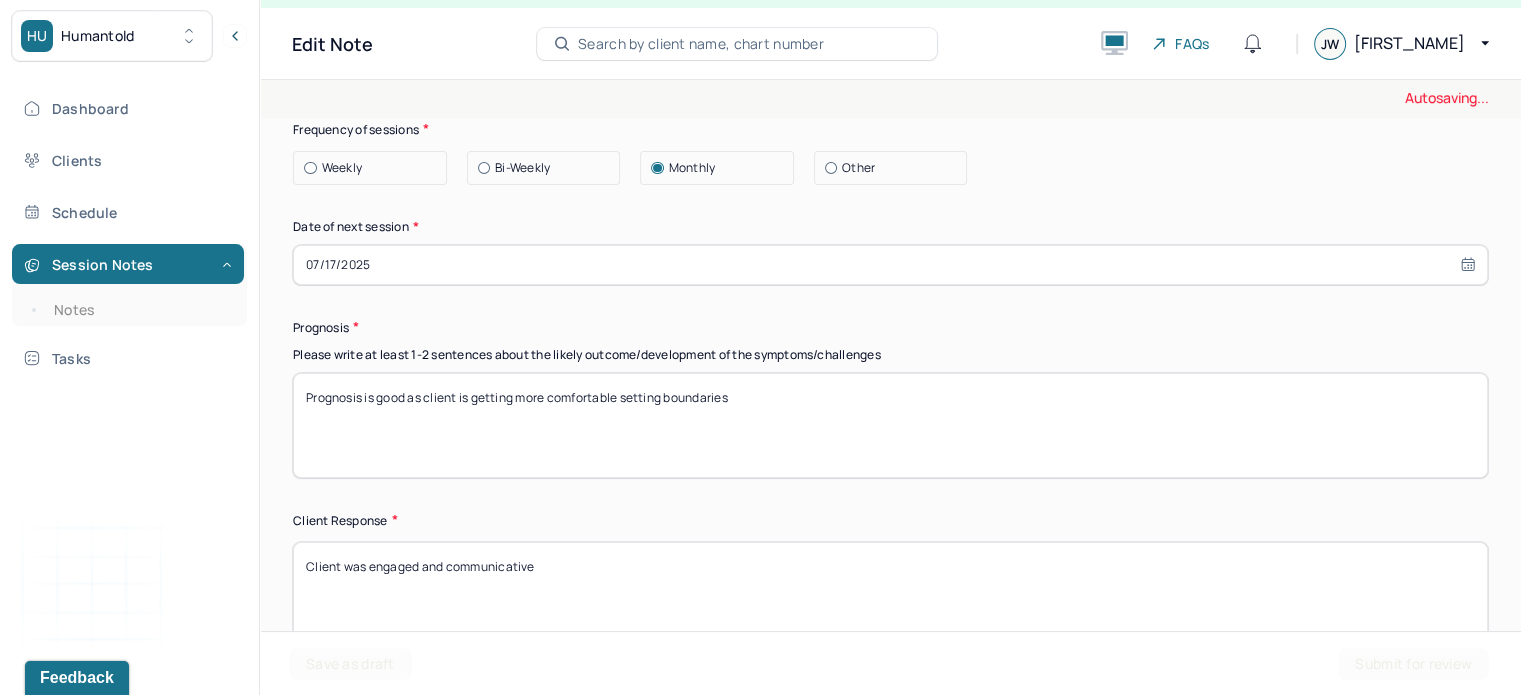 type on "Next session scheduled for 8/7 to continue discussing interpersonal challenges and getting in touch with her full range of emotions" 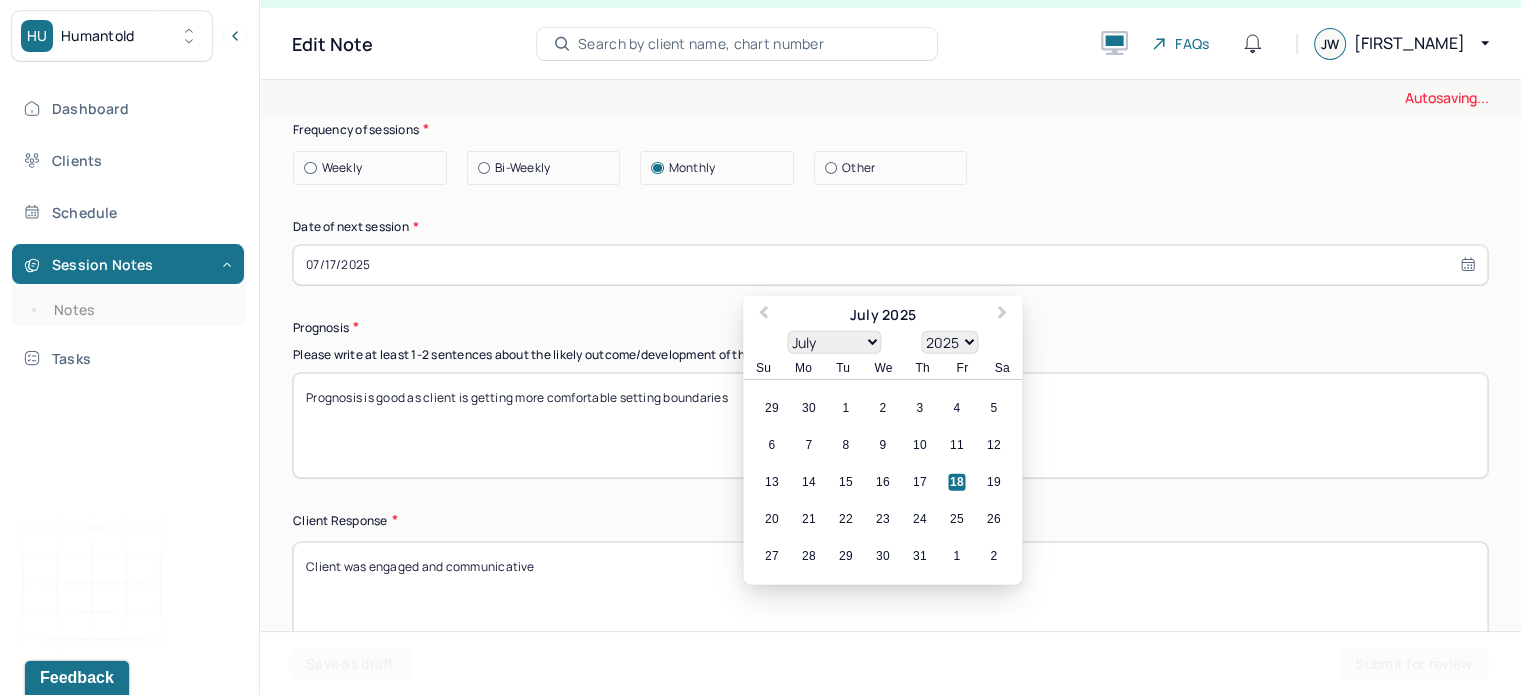click on "07/17/2025" at bounding box center [890, 265] 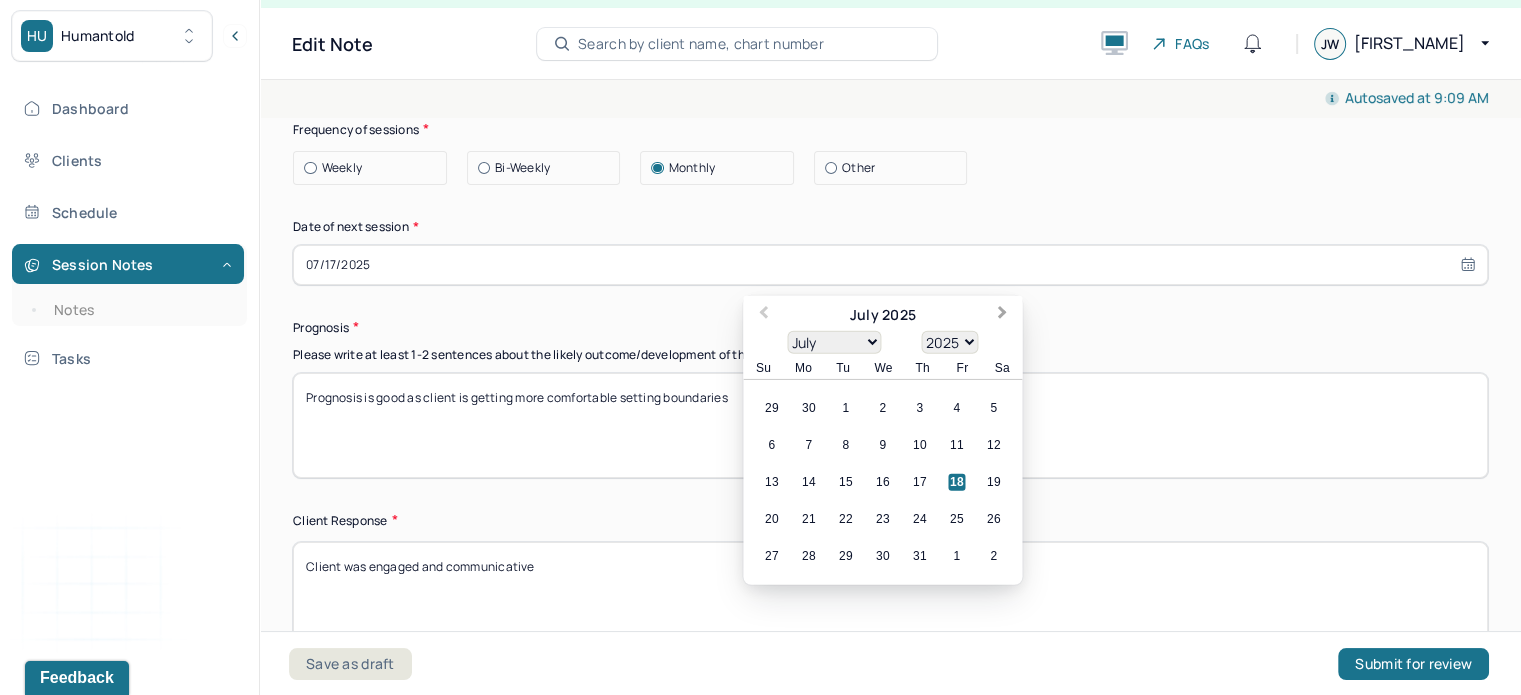 click on "Next Month" at bounding box center (1002, 314) 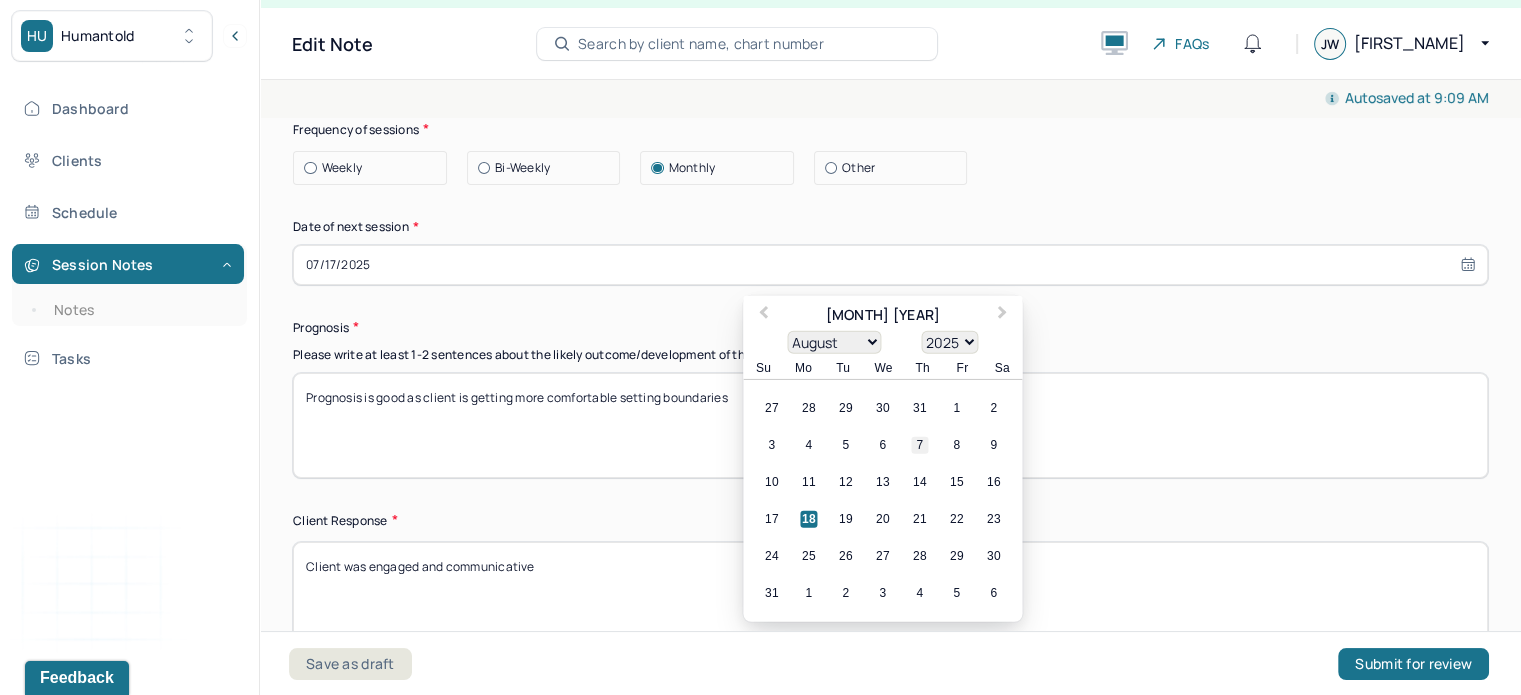 click on "7" at bounding box center (919, 444) 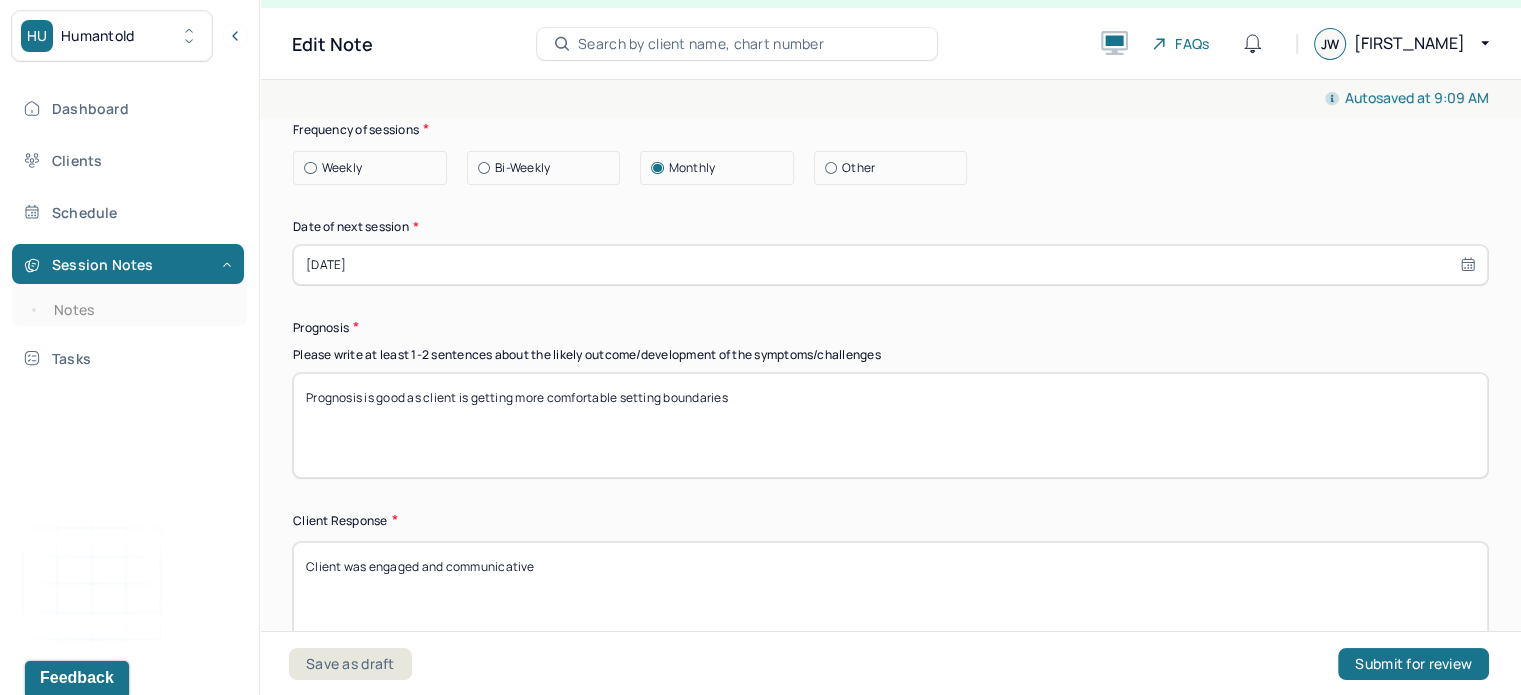 drag, startPoint x: 767, startPoint y: 404, endPoint x: 474, endPoint y: 411, distance: 293.08362 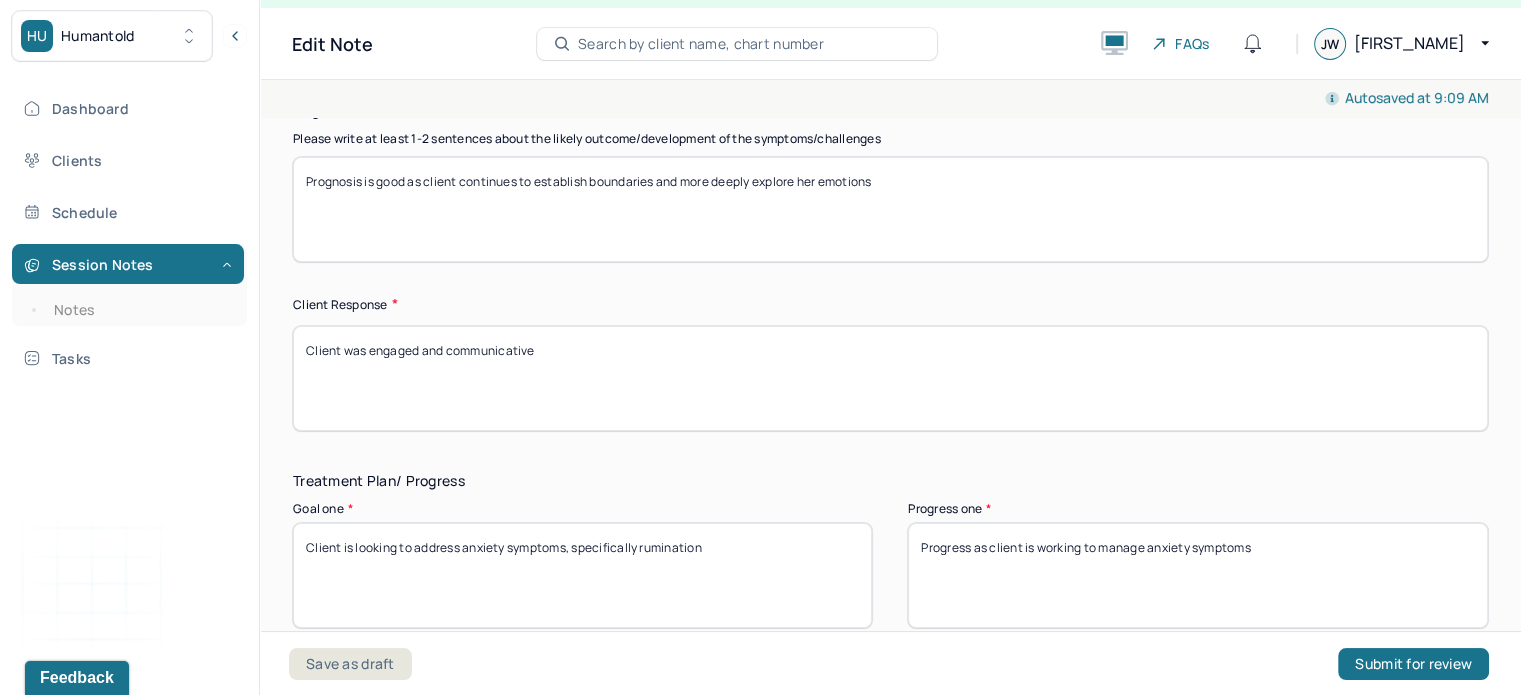 scroll, scrollTop: 3010, scrollLeft: 0, axis: vertical 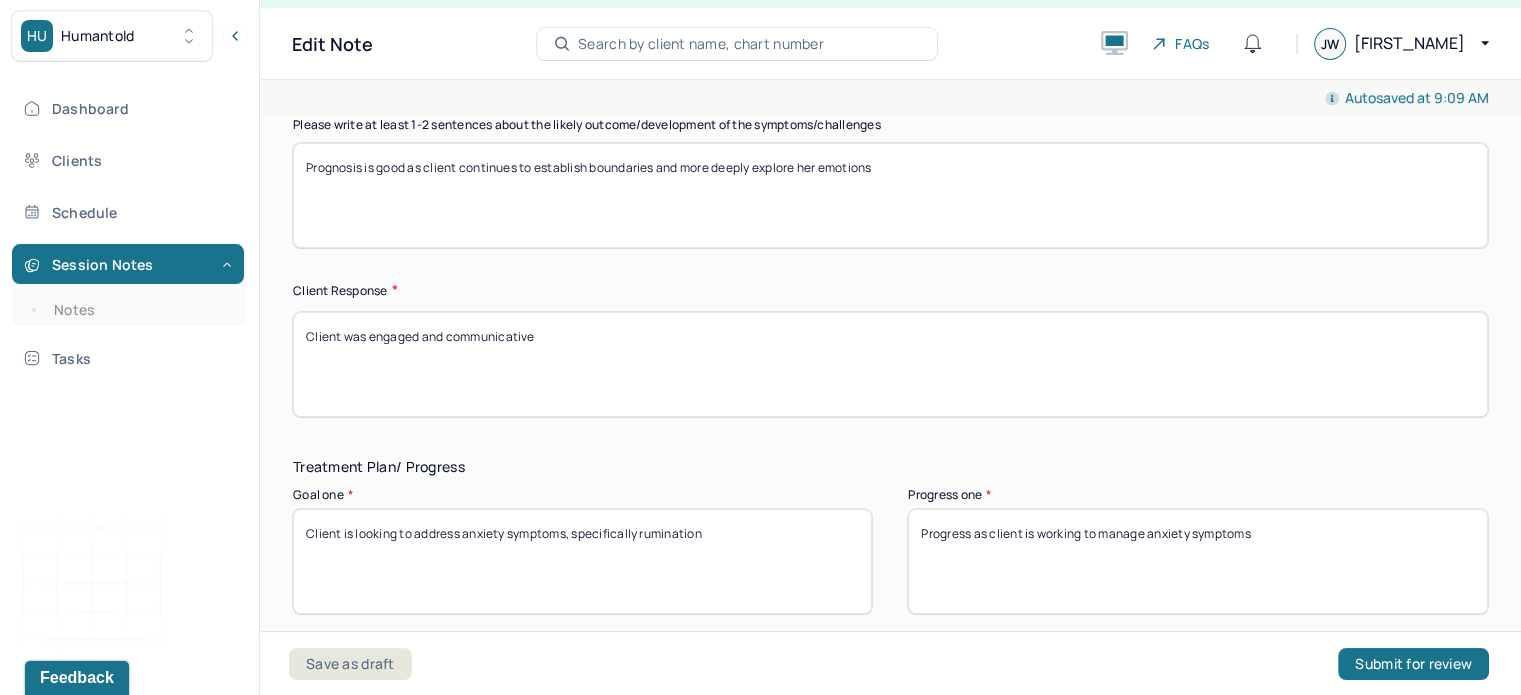 type on "Prognosis is good as client continues to establish boundaries and more deeply explore her emotions" 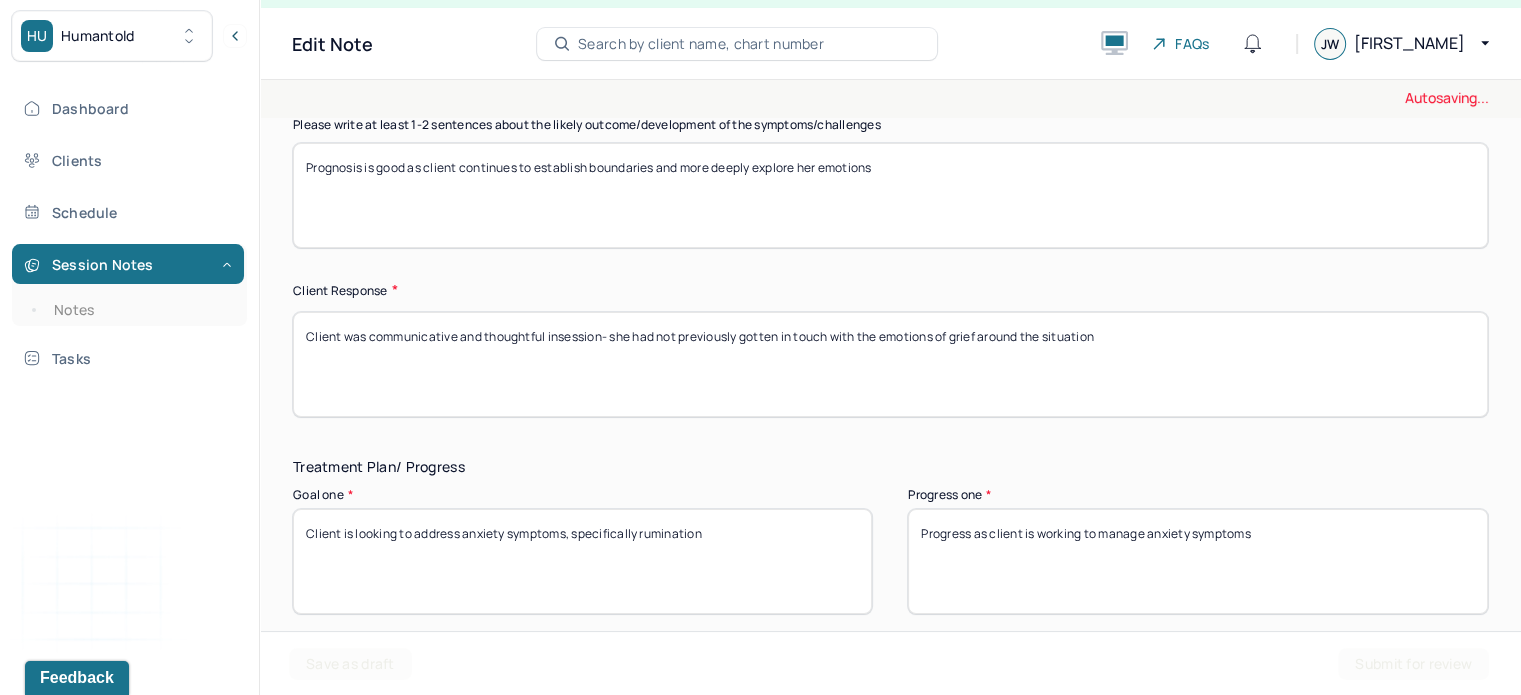 click on "Client was engaged and communicative" at bounding box center (890, 364) 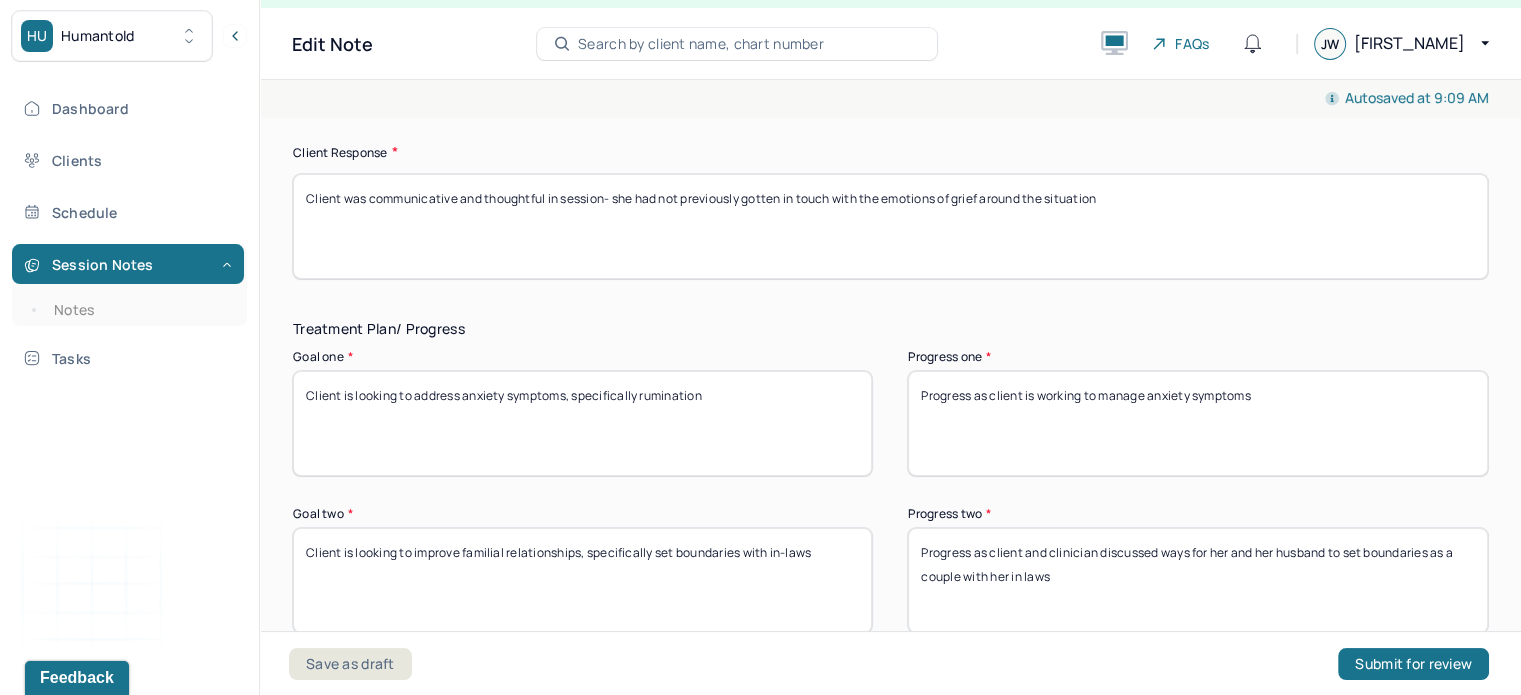 scroll, scrollTop: 3155, scrollLeft: 0, axis: vertical 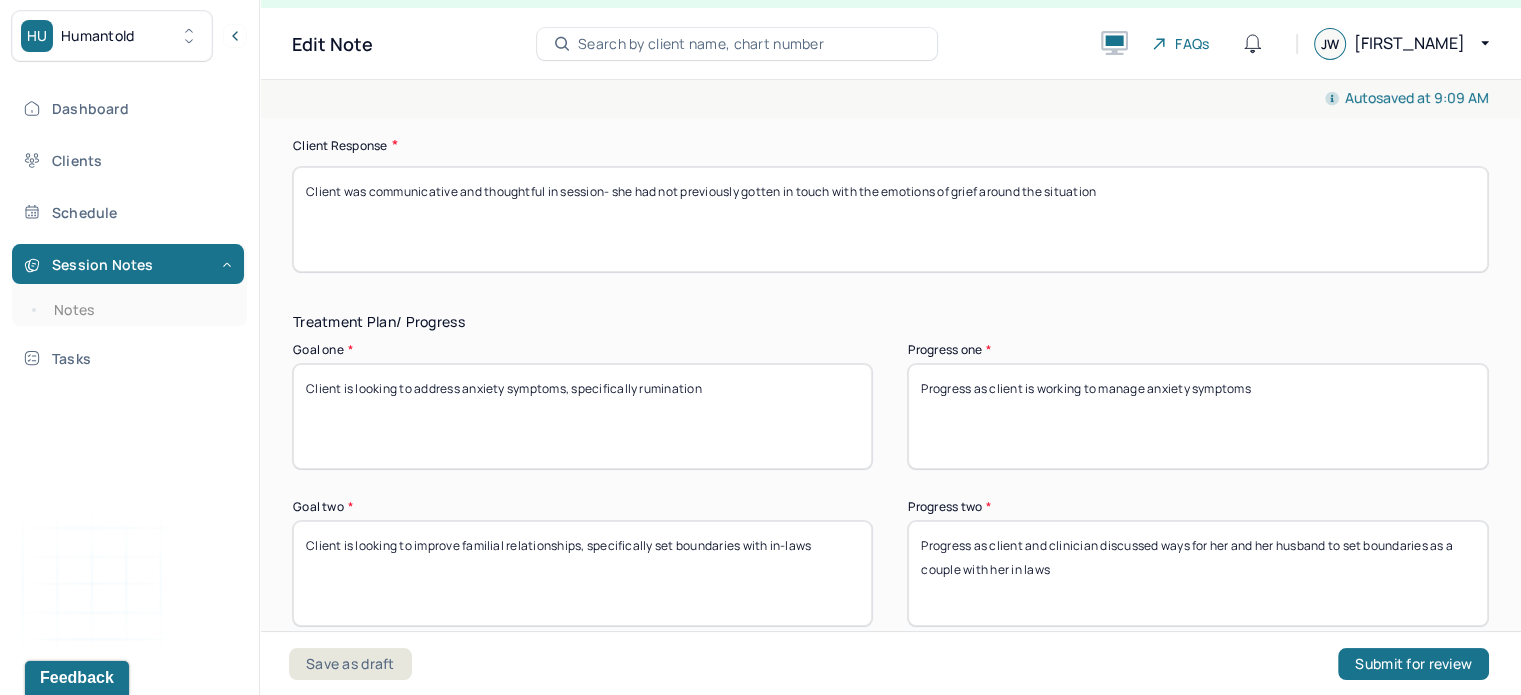 type on "Client was communicative and thoughtful in session- she had not previously gotten in touch with the emotions of grief around the situation" 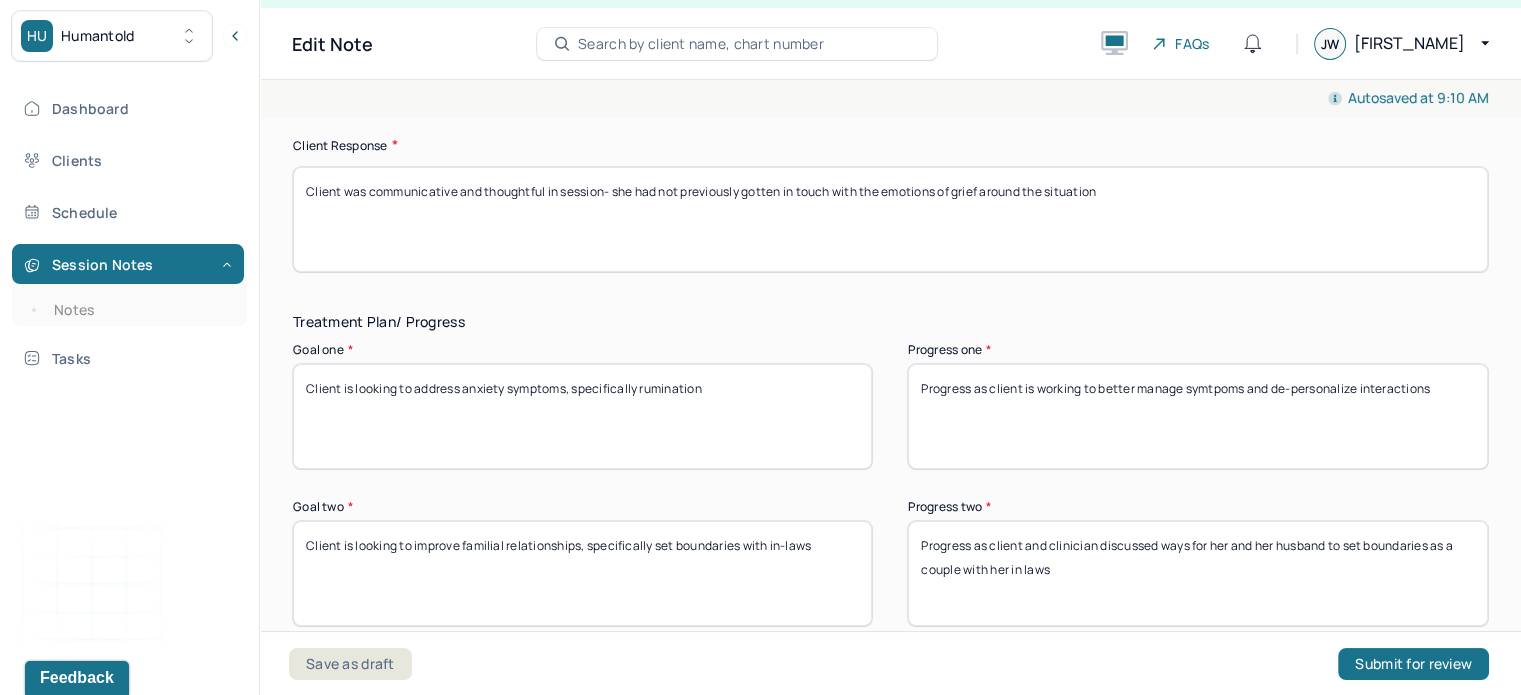 scroll, scrollTop: 3350, scrollLeft: 0, axis: vertical 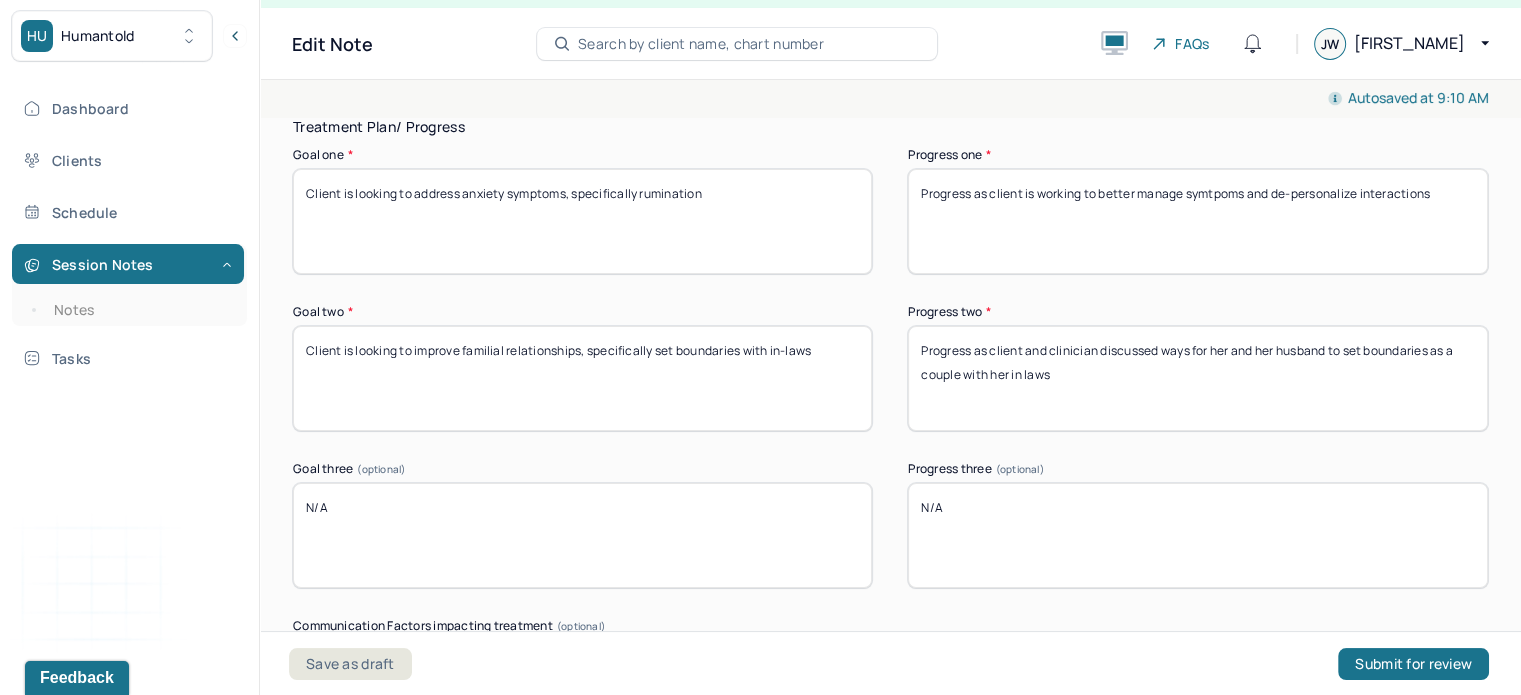 type on "Progress as client is working to better manage symtpoms and de-personalize interactions" 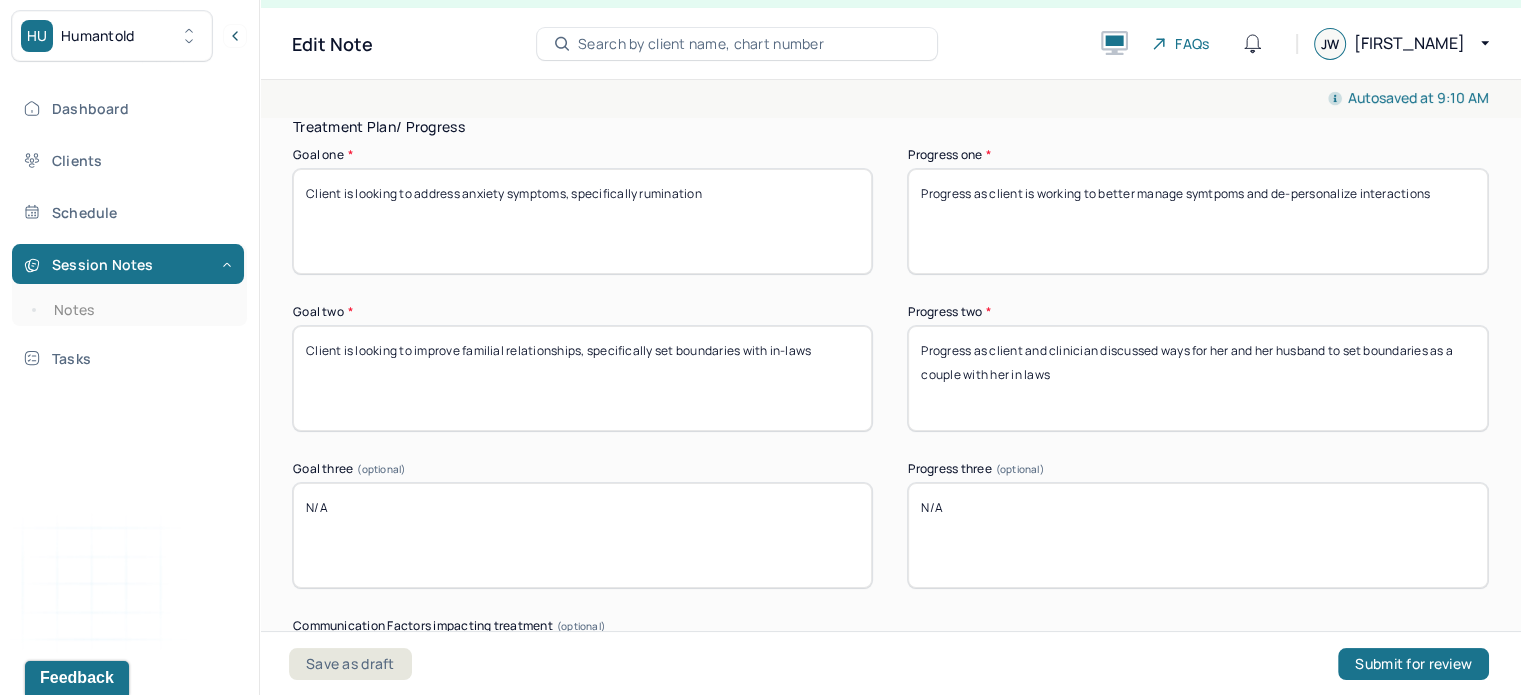 drag, startPoint x: 1059, startPoint y: 377, endPoint x: 1020, endPoint y: 350, distance: 47.434166 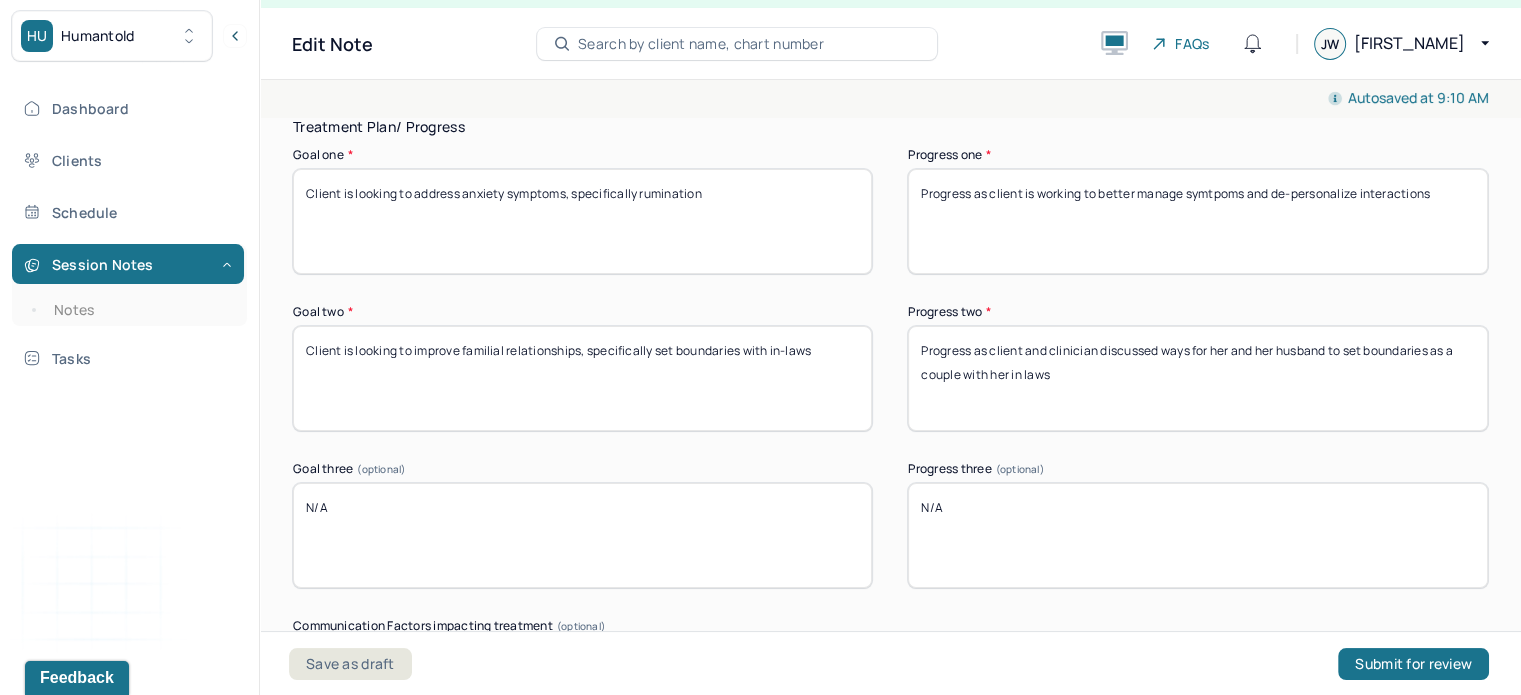 click on "Progress as client and clinician discussed ways for her and her husband to set boundaries as a couple with her in laws" at bounding box center [1197, 378] 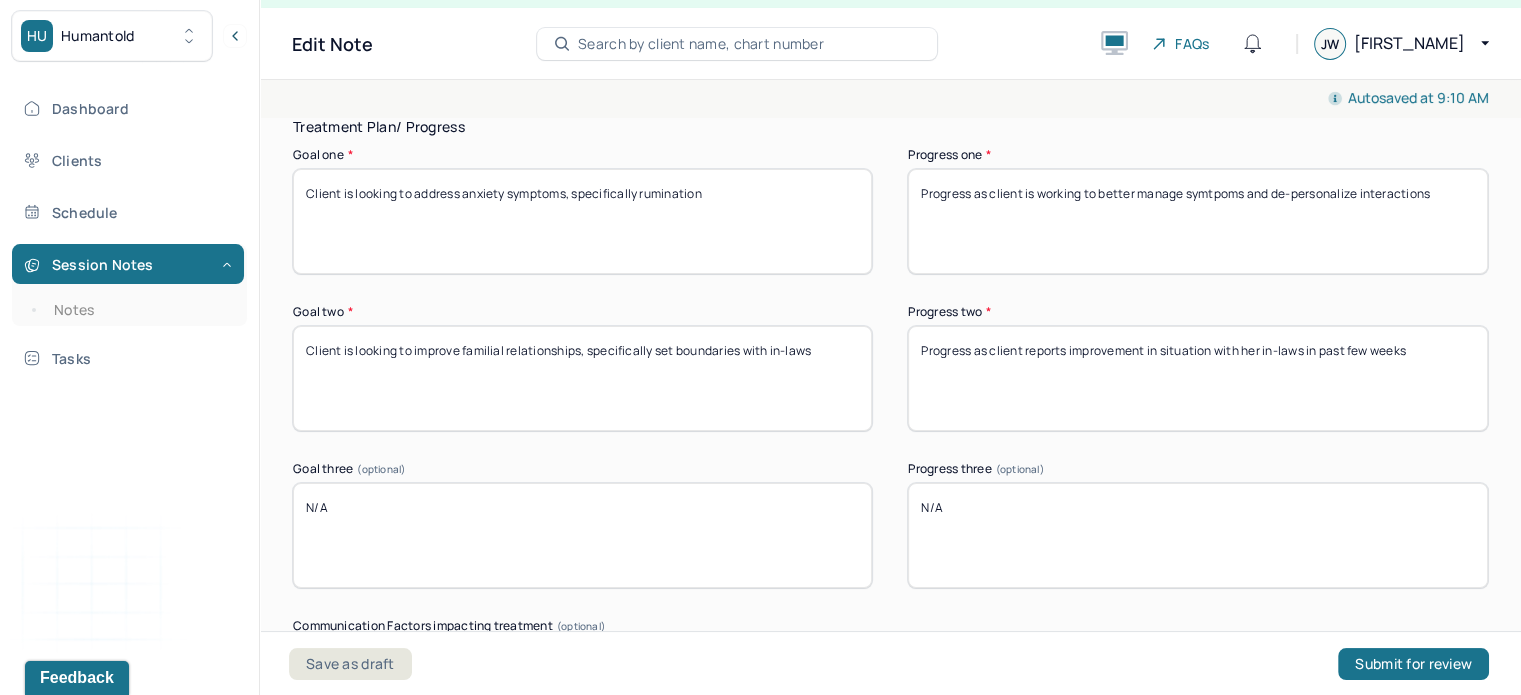 scroll, scrollTop: 3956, scrollLeft: 0, axis: vertical 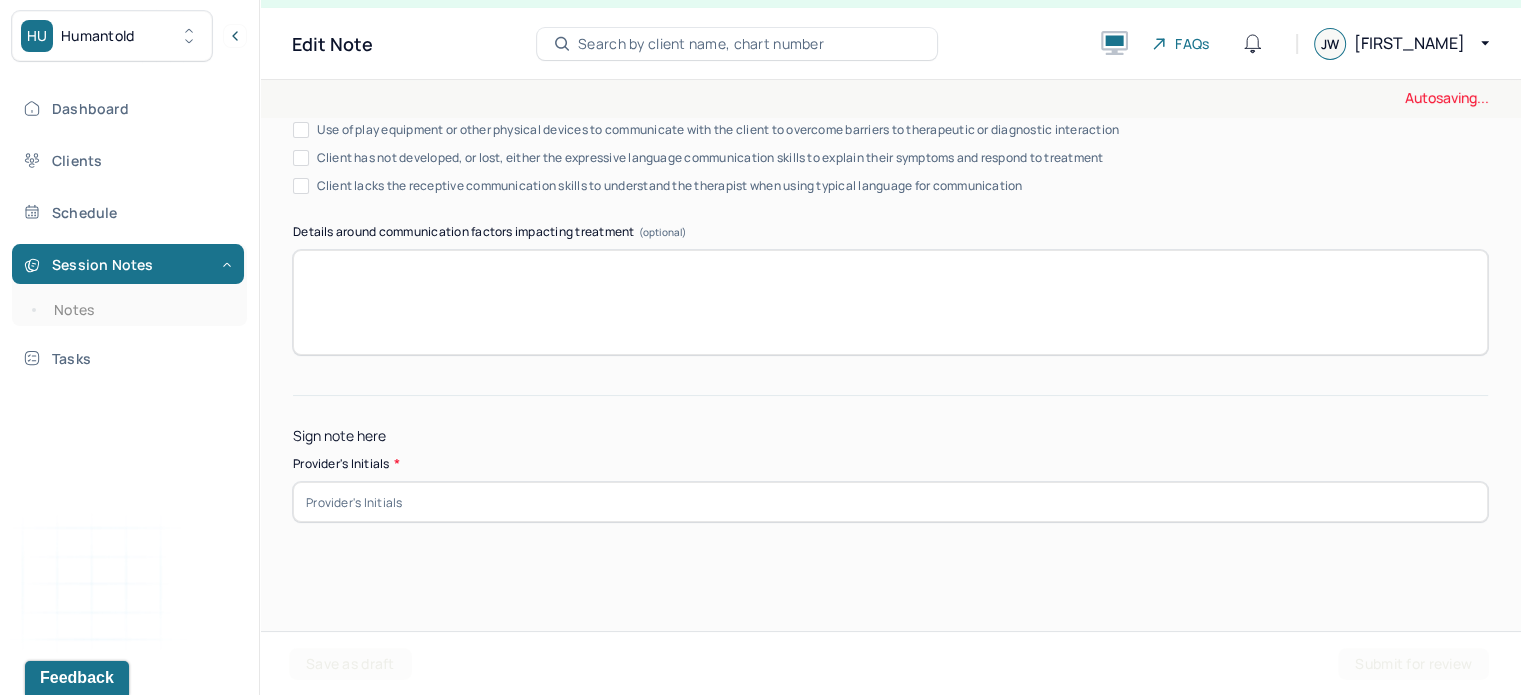 type on "Progress as client reports improvement in situation with her in-laws in past few weeks" 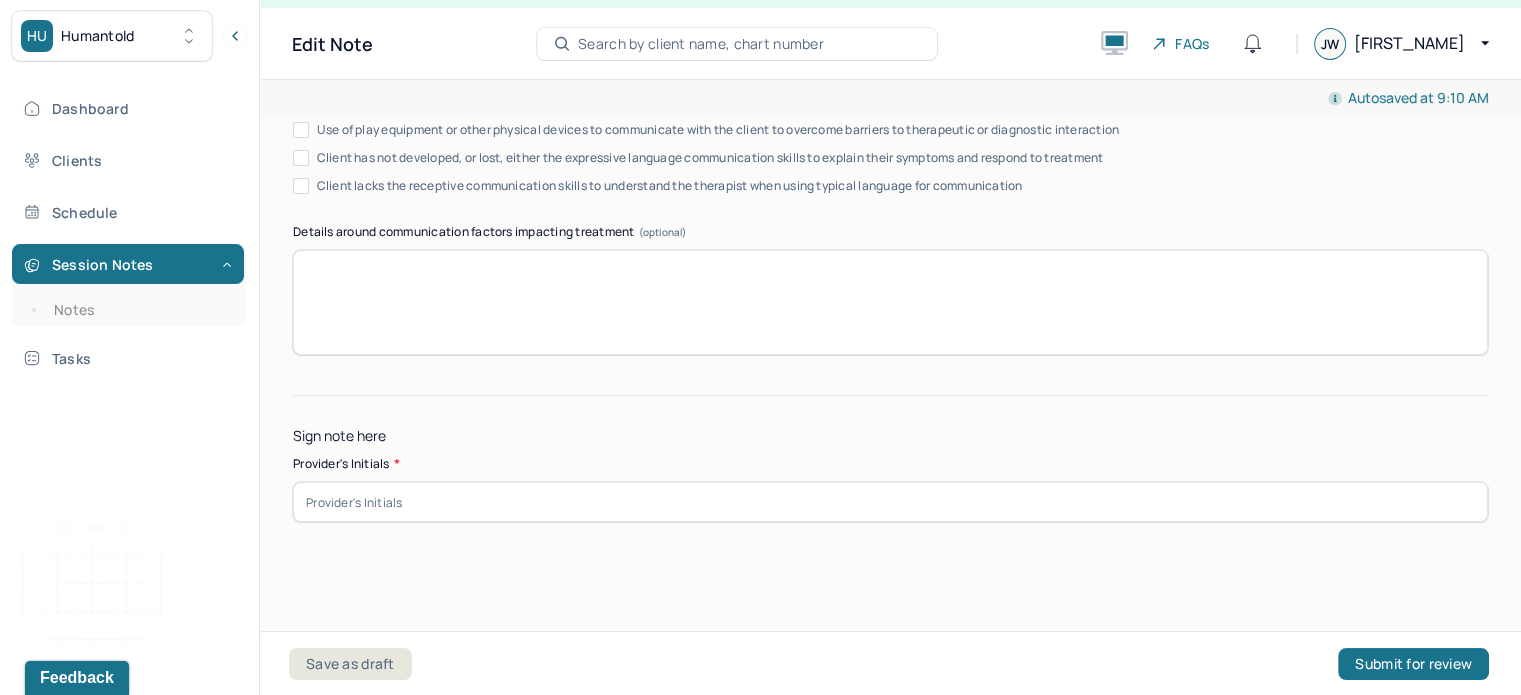 click at bounding box center [890, 502] 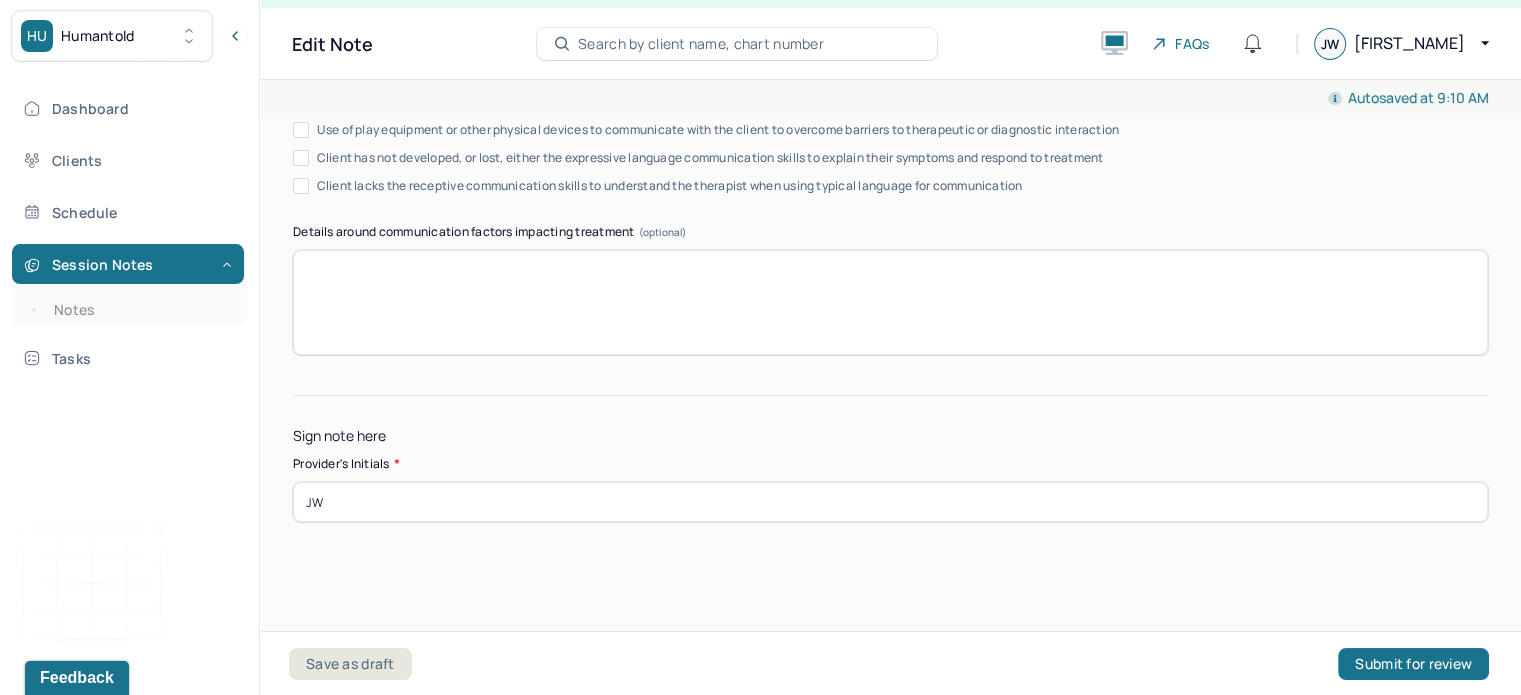 type on "JW" 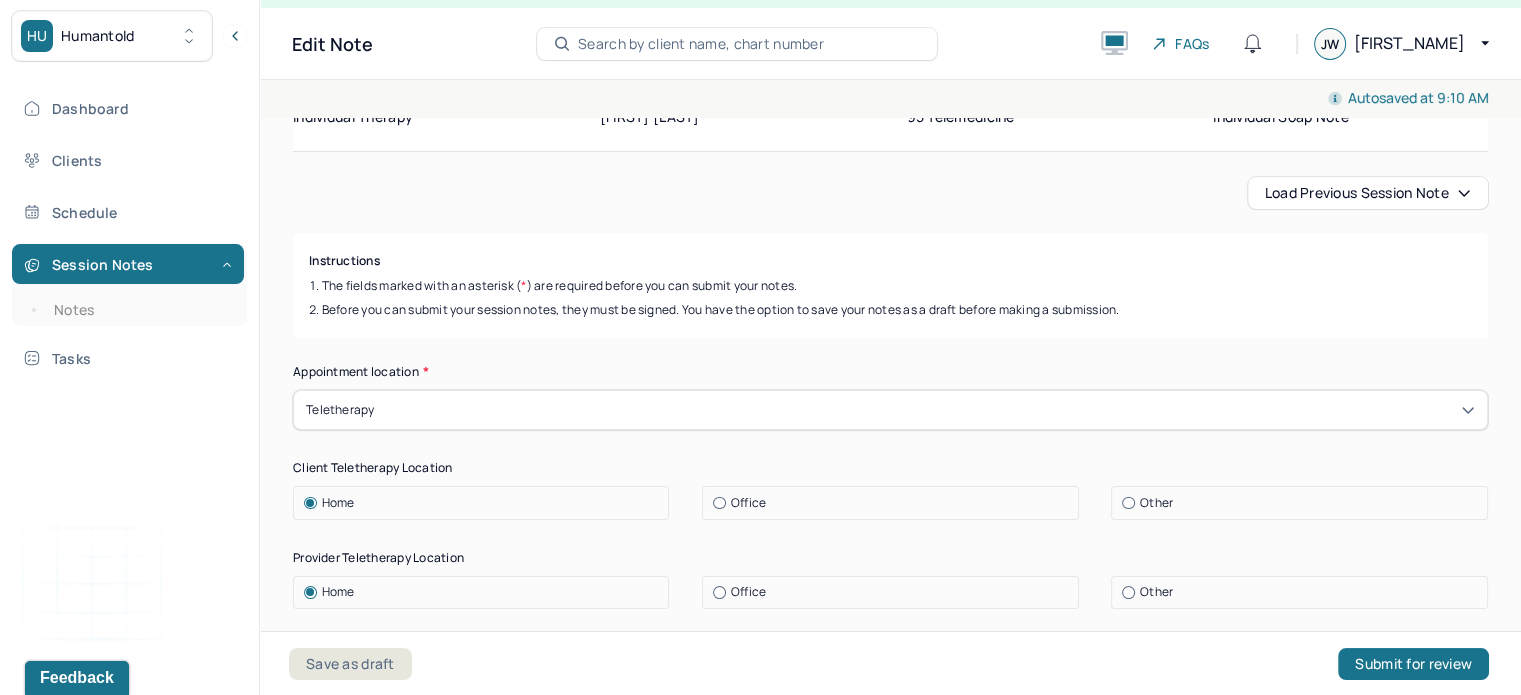scroll, scrollTop: 0, scrollLeft: 0, axis: both 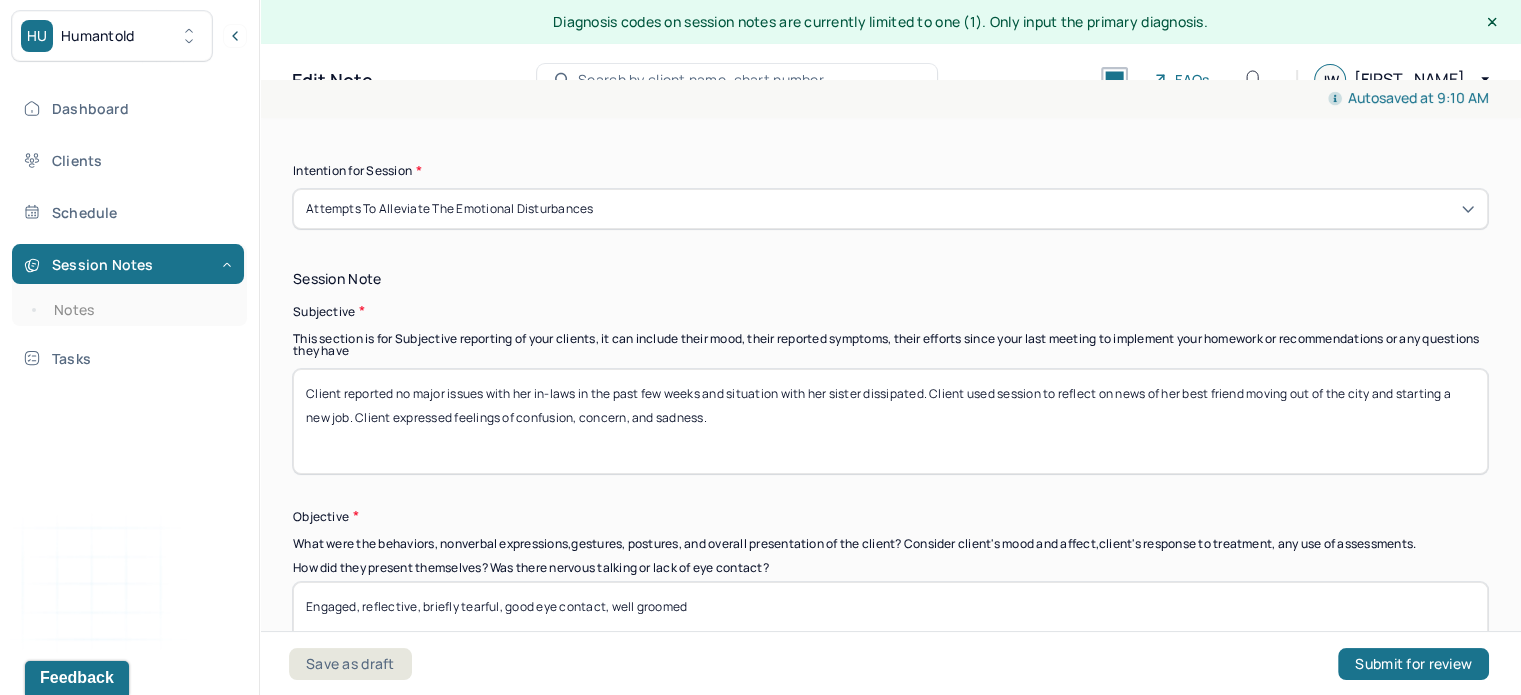 click on "Attempts to alleviate the emotional disturbances" at bounding box center (450, 209) 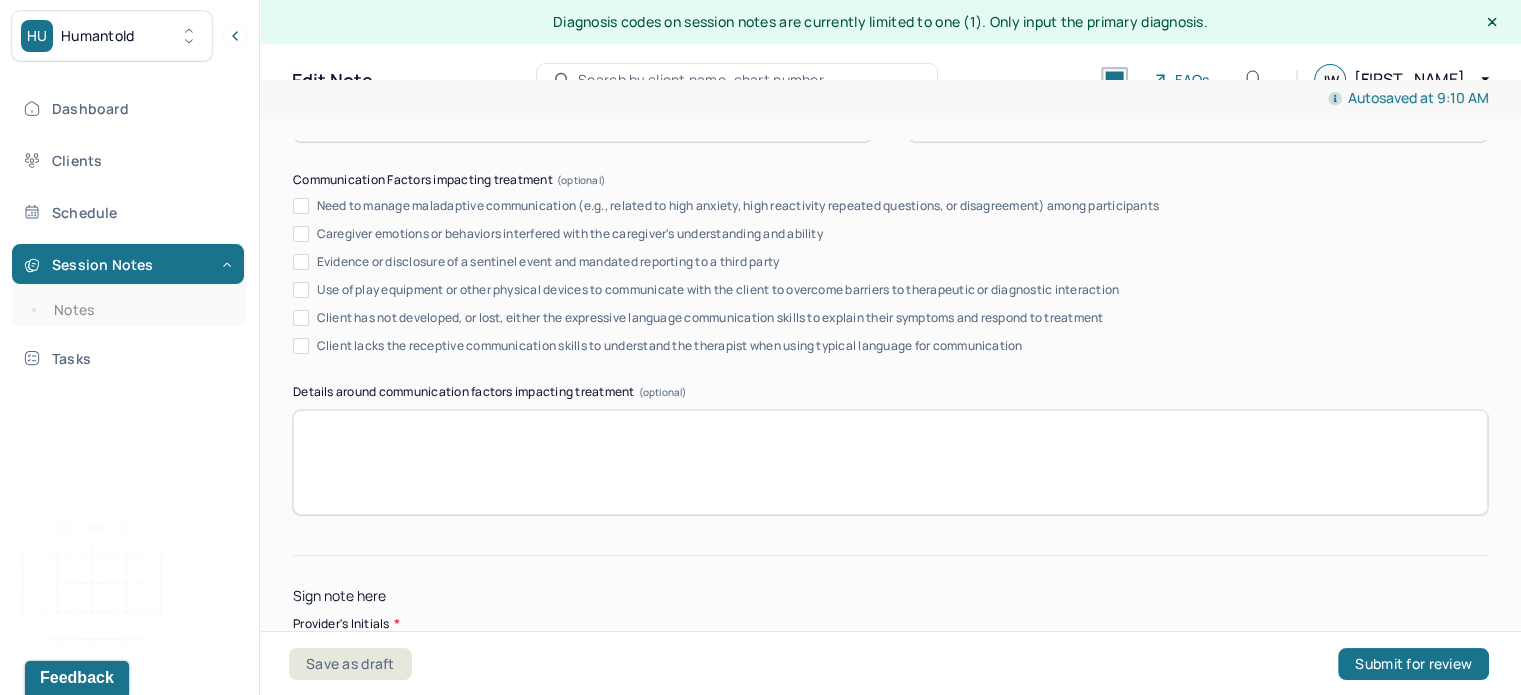 scroll, scrollTop: 3956, scrollLeft: 0, axis: vertical 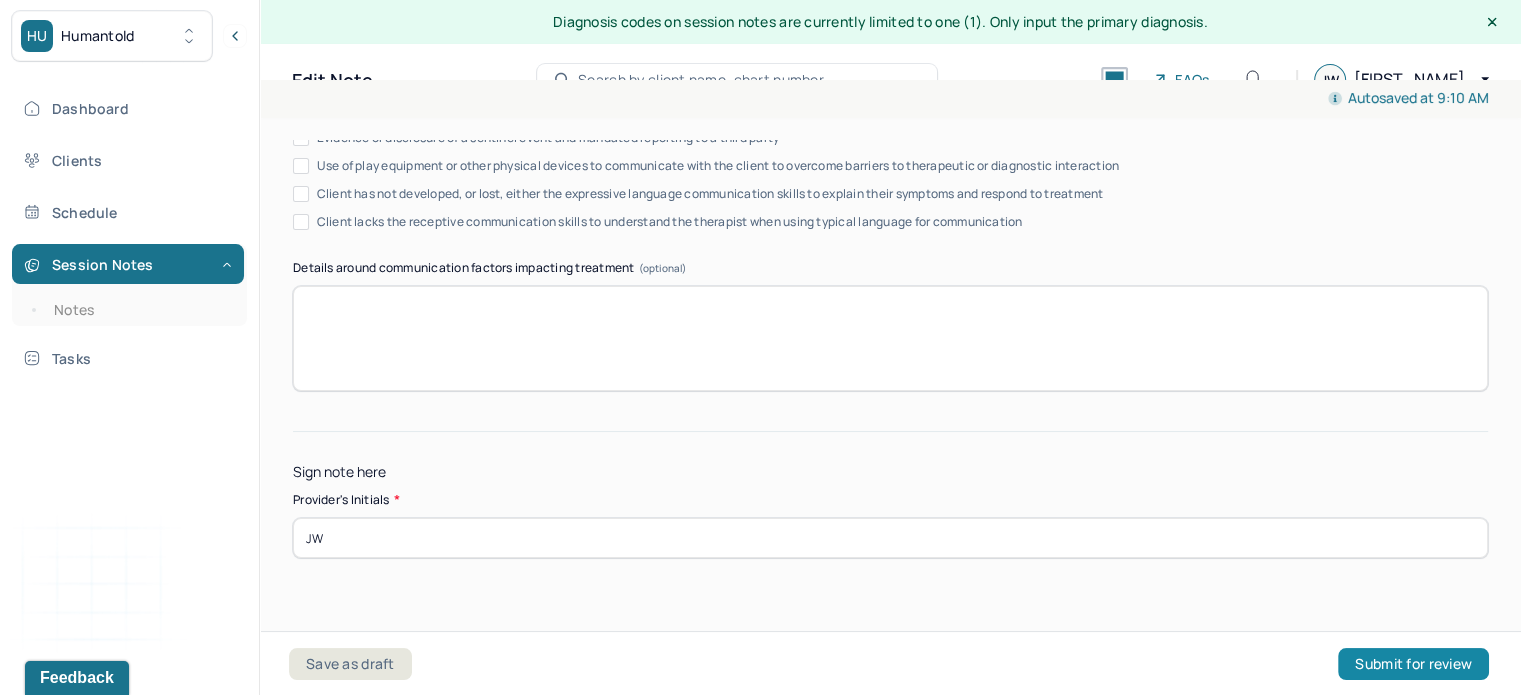 click on "Submit for review" at bounding box center [1413, 664] 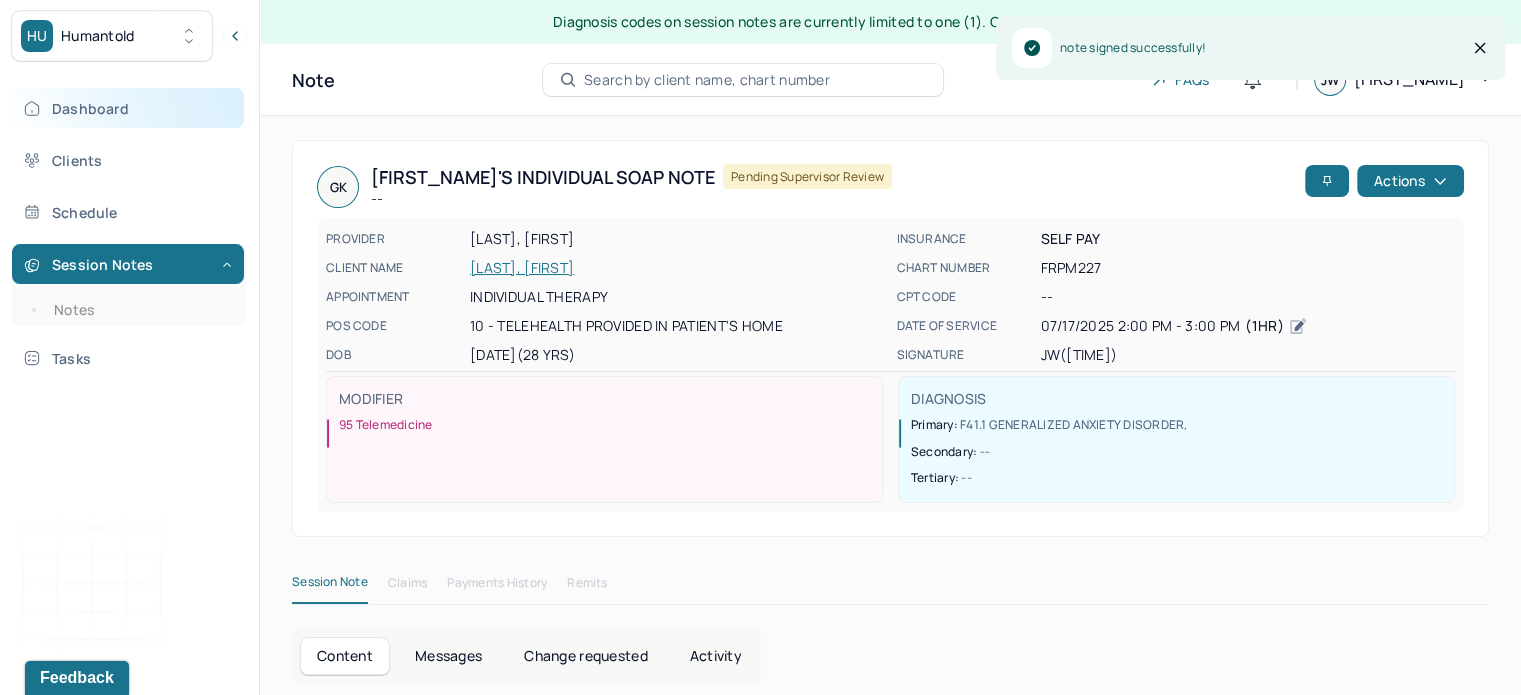 click on "Dashboard" at bounding box center [128, 108] 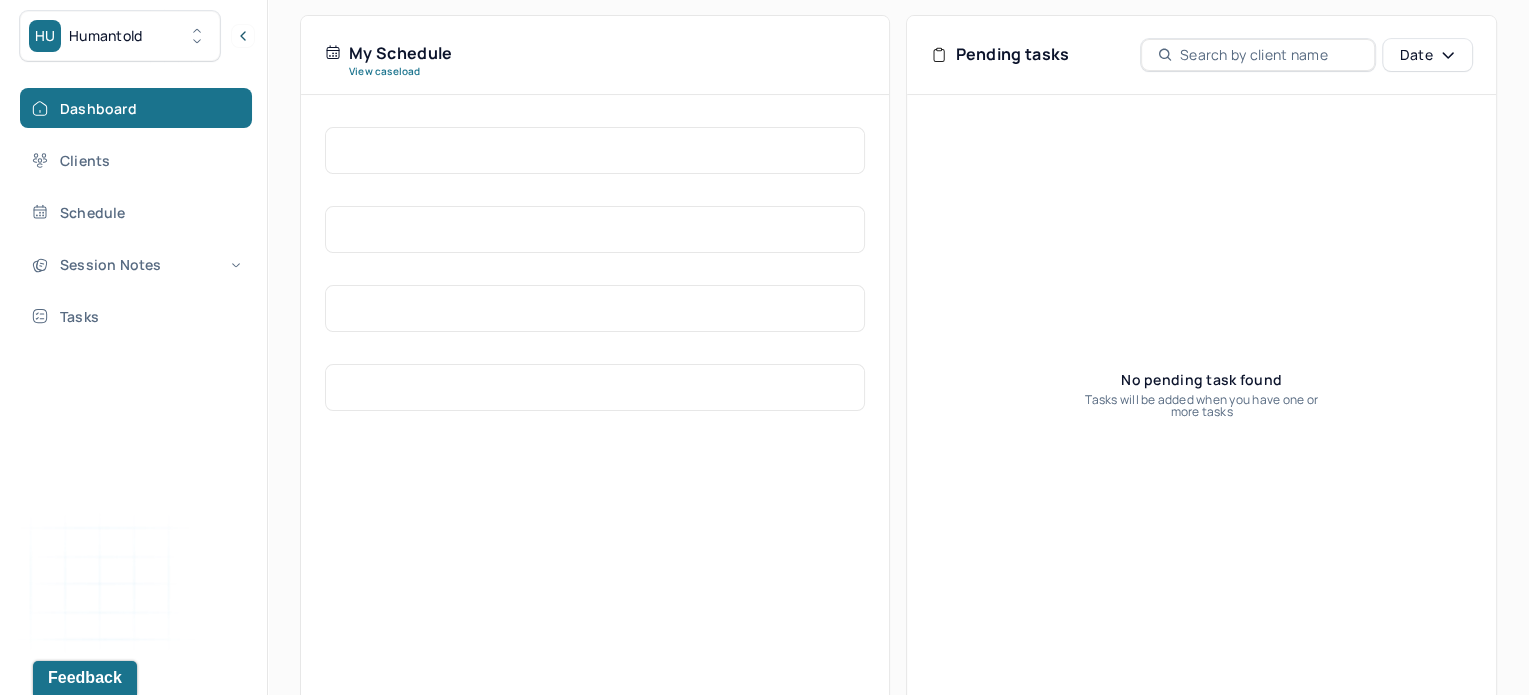 scroll, scrollTop: 0, scrollLeft: 0, axis: both 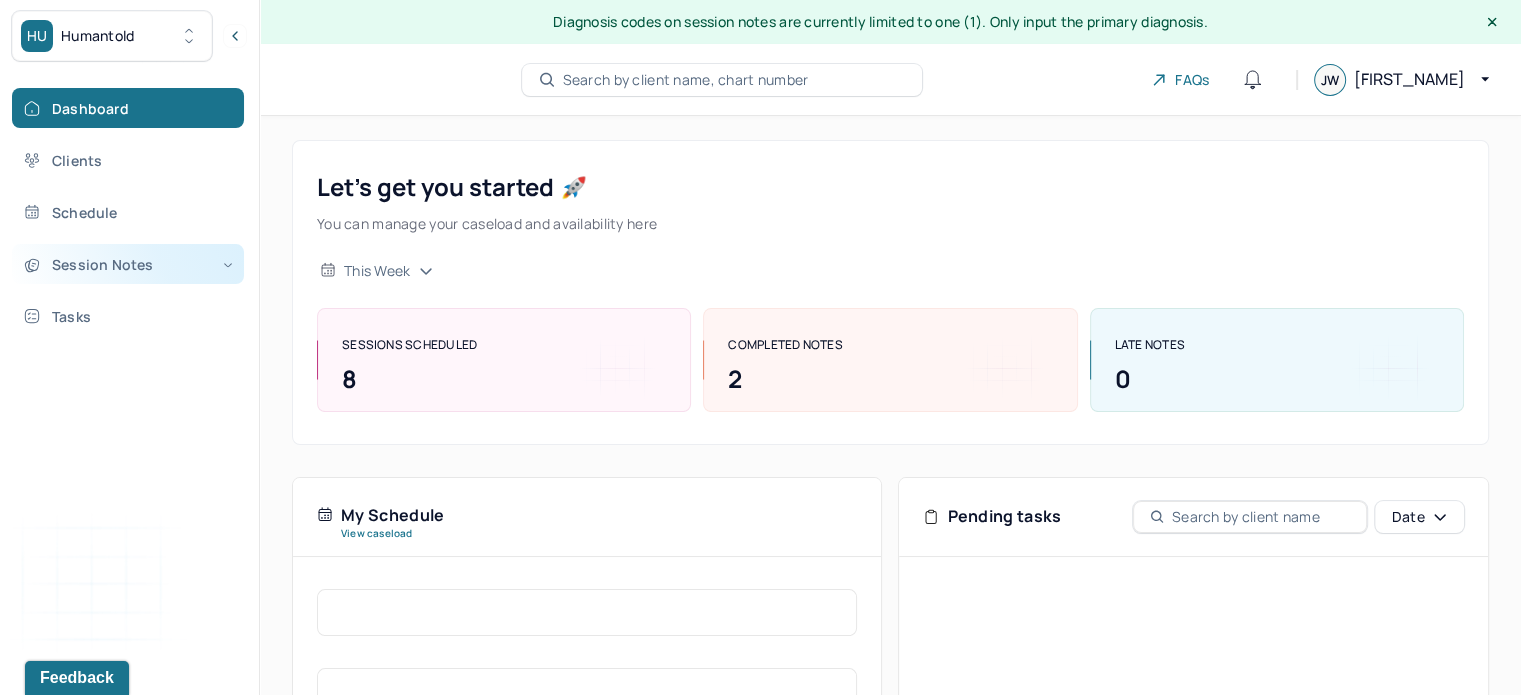 click on "Session Notes" at bounding box center [128, 264] 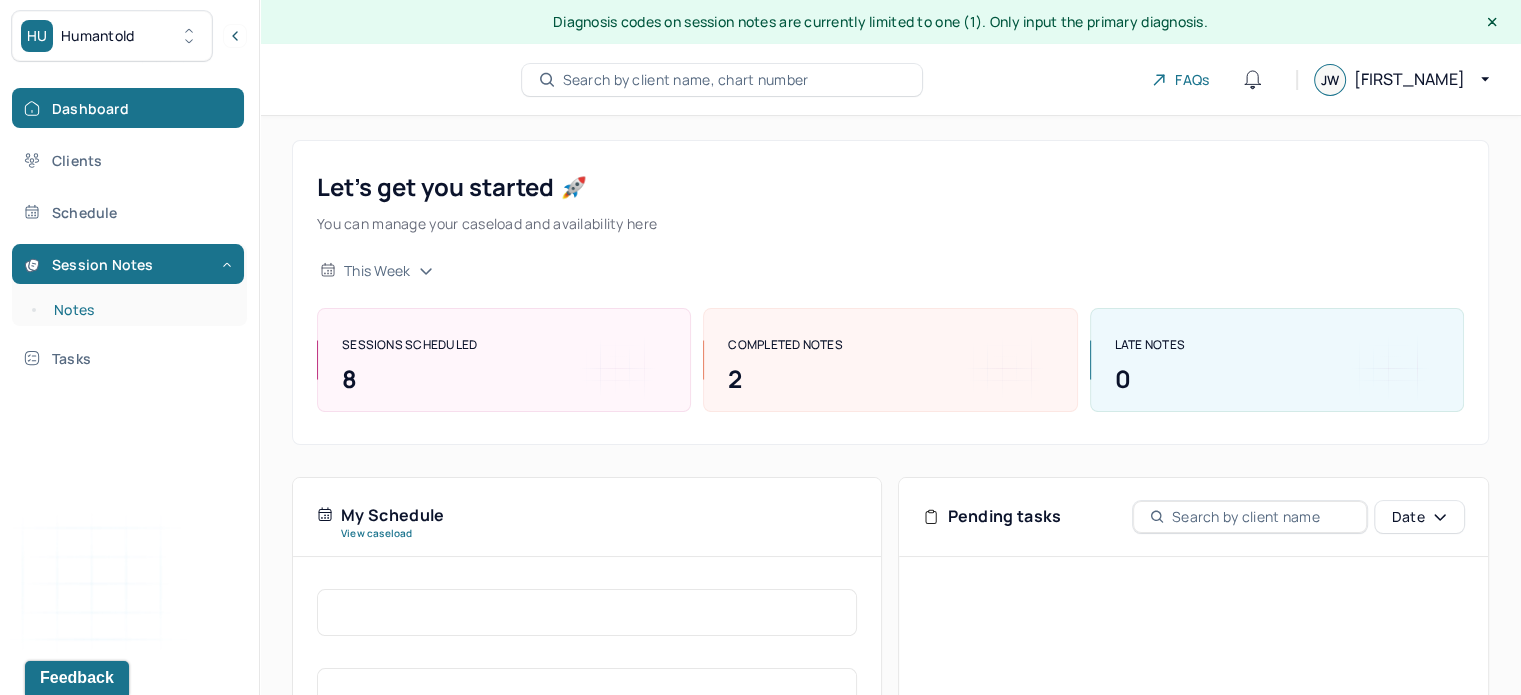 click on "Notes" at bounding box center [139, 310] 